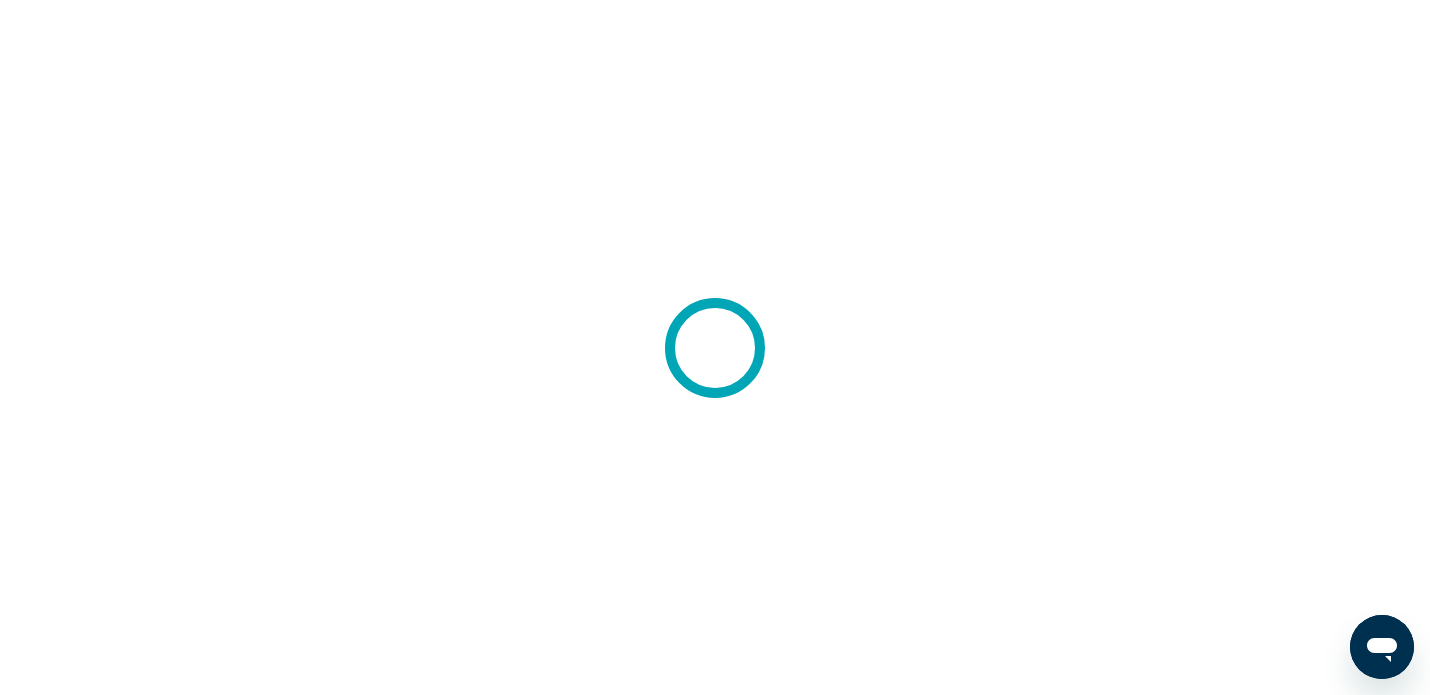 scroll, scrollTop: 0, scrollLeft: 0, axis: both 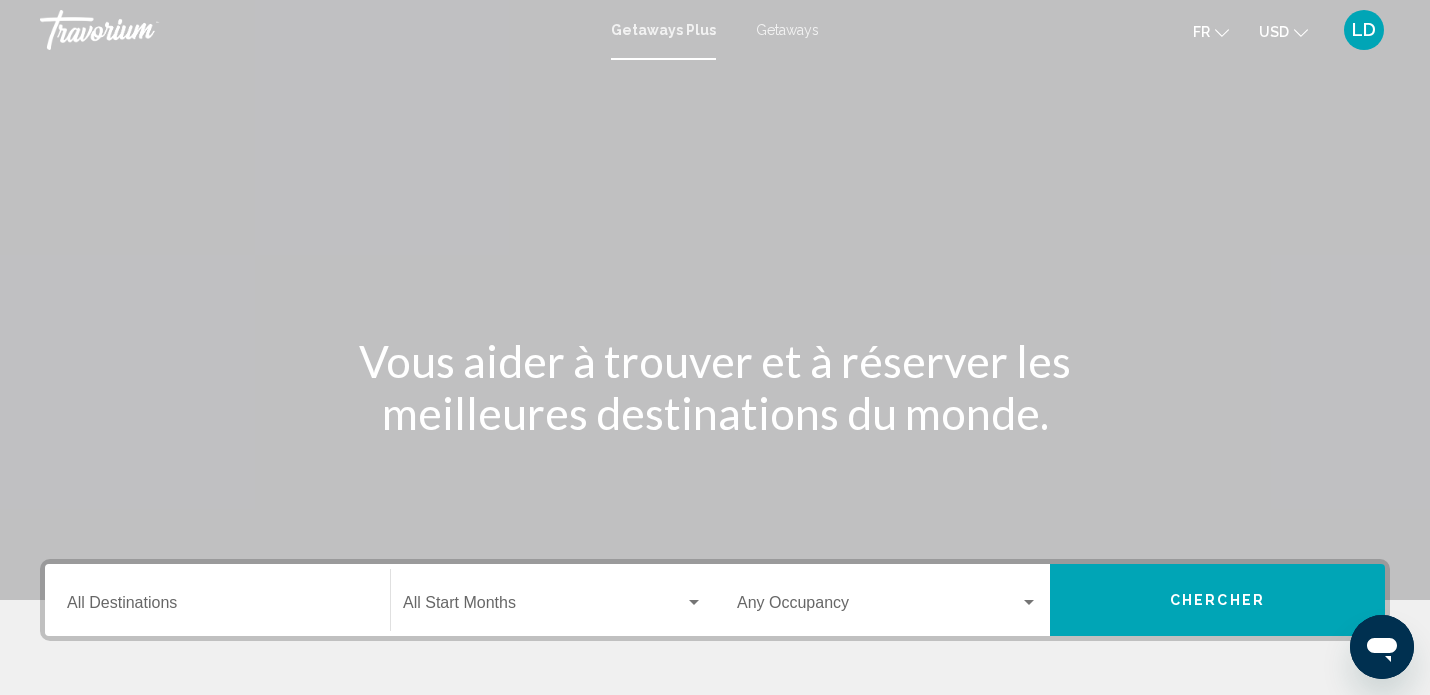 click on "Getaways" at bounding box center (787, 30) 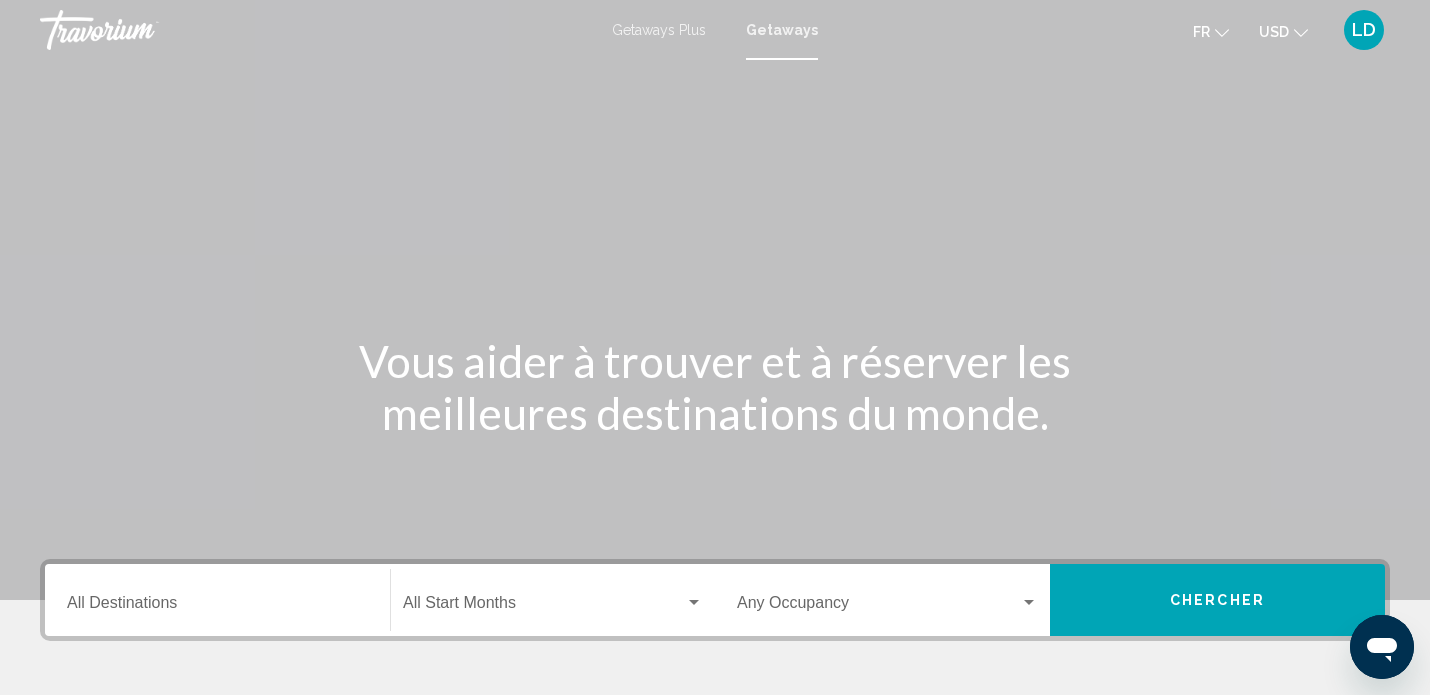 click on "Start Month All Start Months" at bounding box center [553, 600] 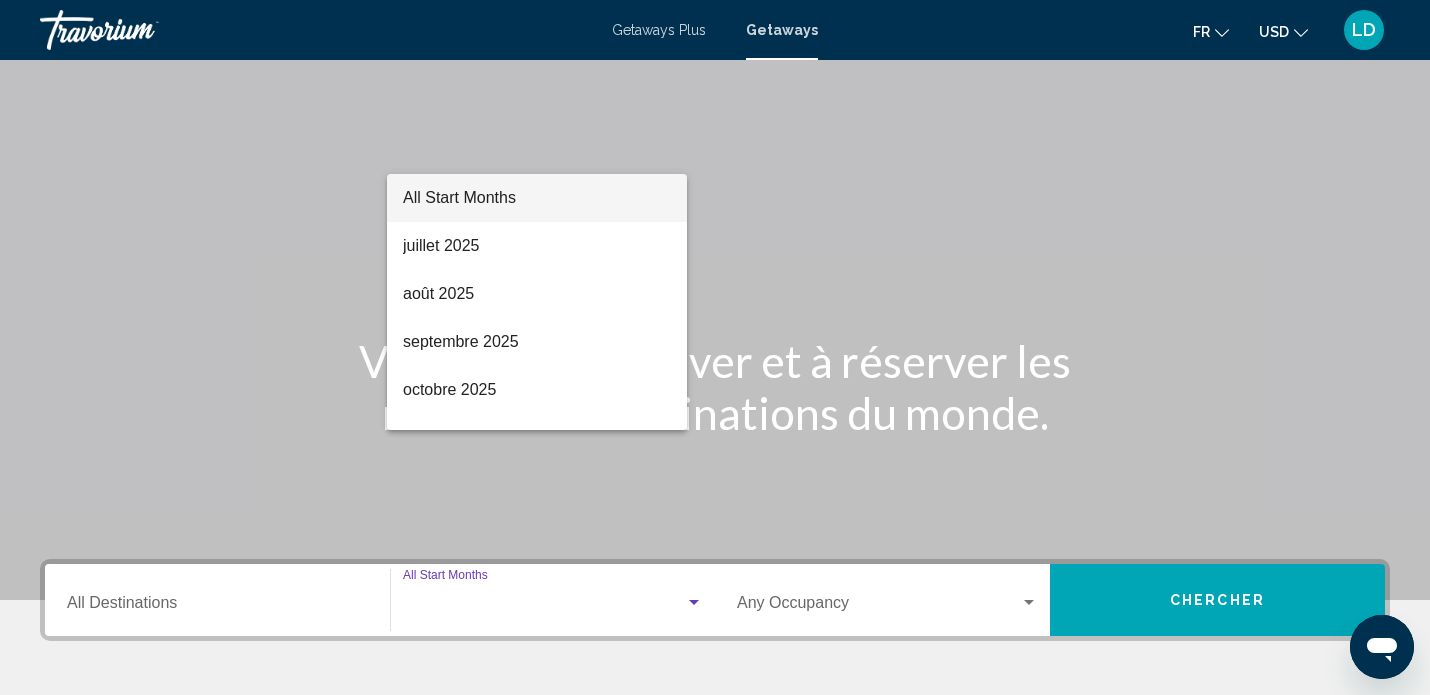 scroll, scrollTop: 391, scrollLeft: 0, axis: vertical 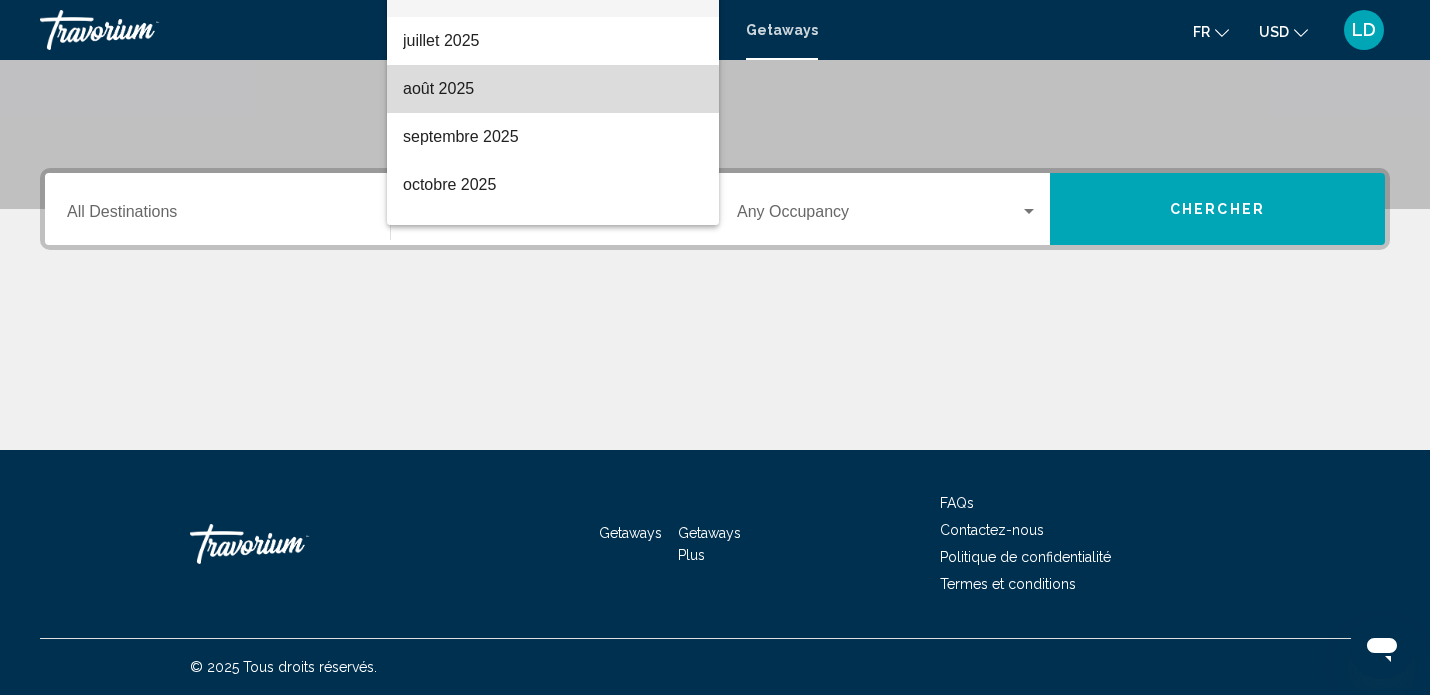 click on "août 2025" at bounding box center [553, 89] 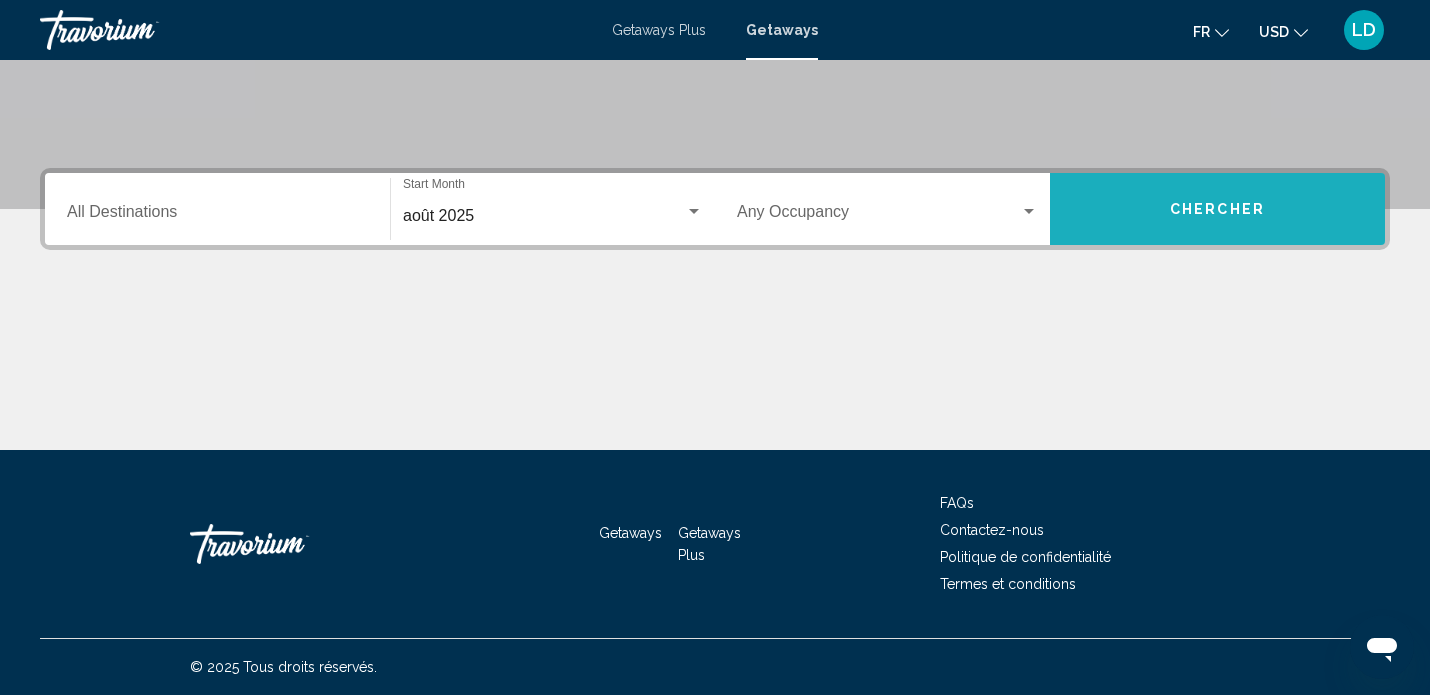 click on "Chercher" at bounding box center [1217, 209] 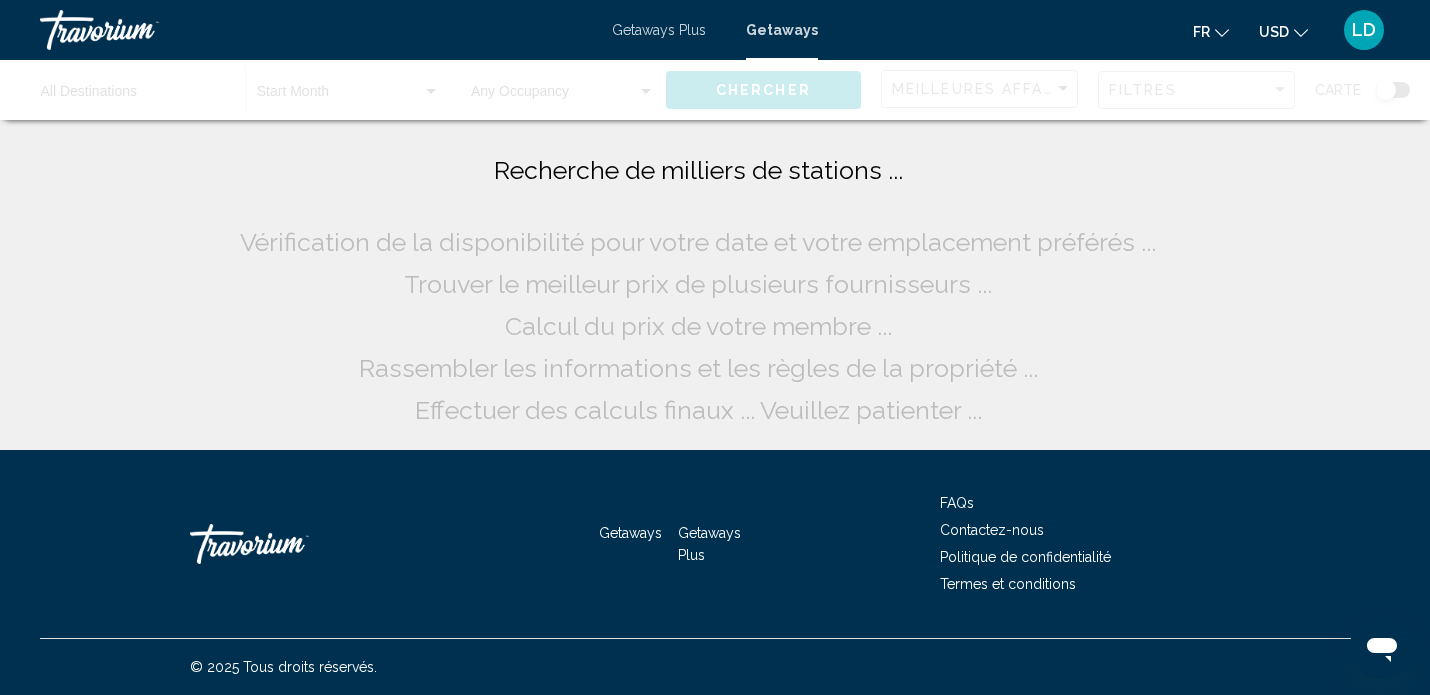 click on "USD" at bounding box center (1274, 32) 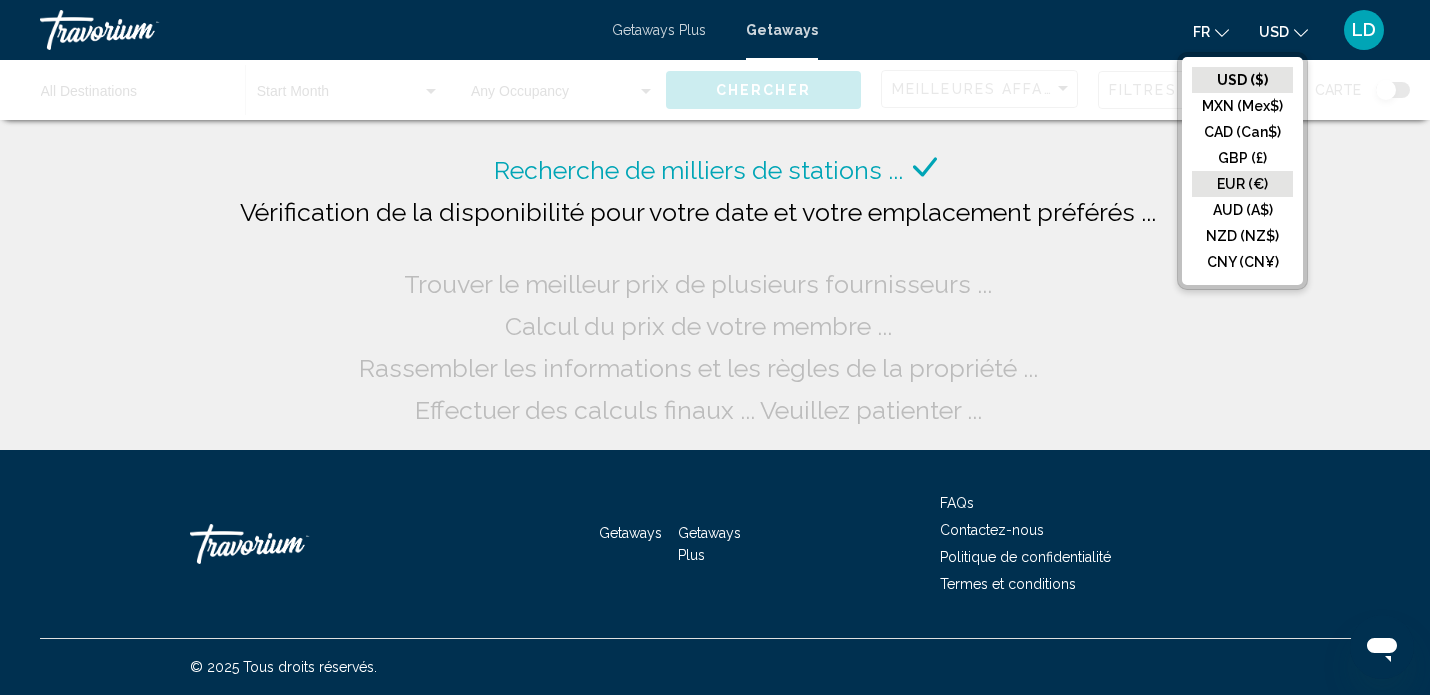 click on "EUR (€)" at bounding box center [1242, 80] 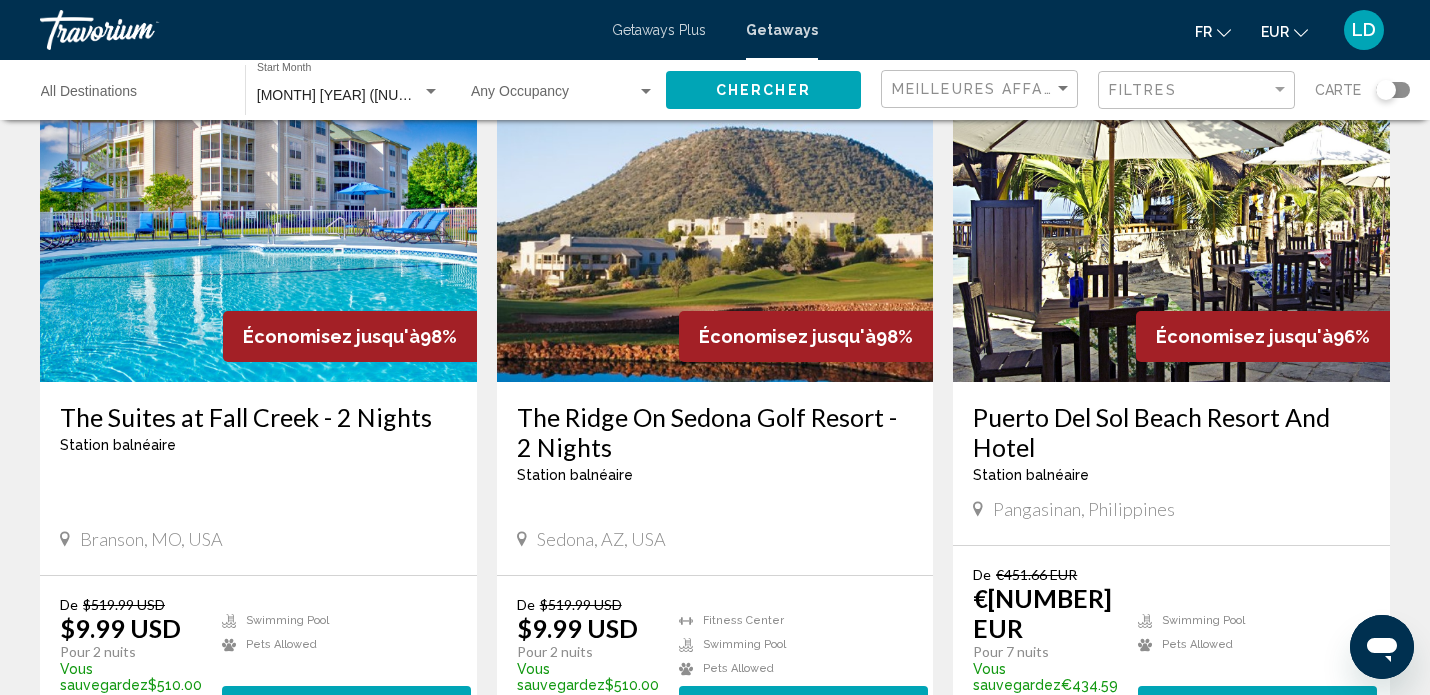 scroll, scrollTop: 953, scrollLeft: 0, axis: vertical 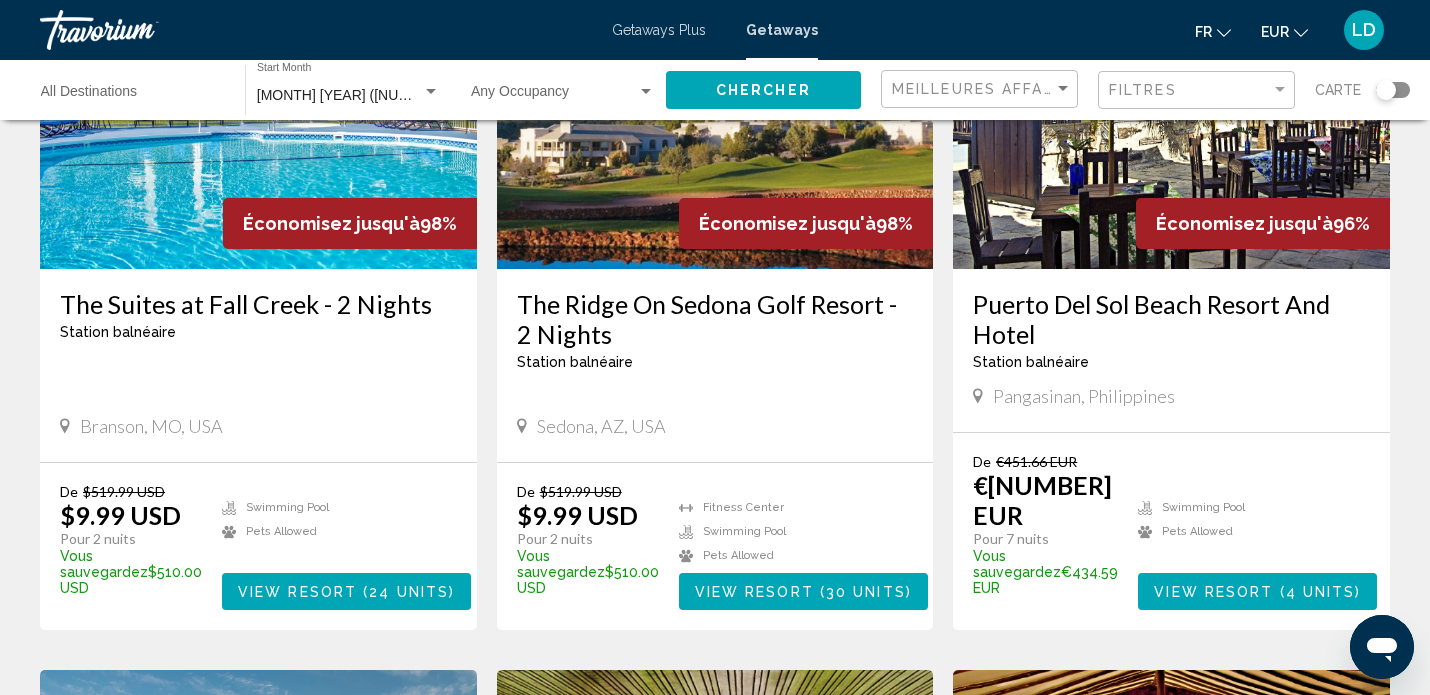 click on "Destination All Destinations" at bounding box center [133, 90] 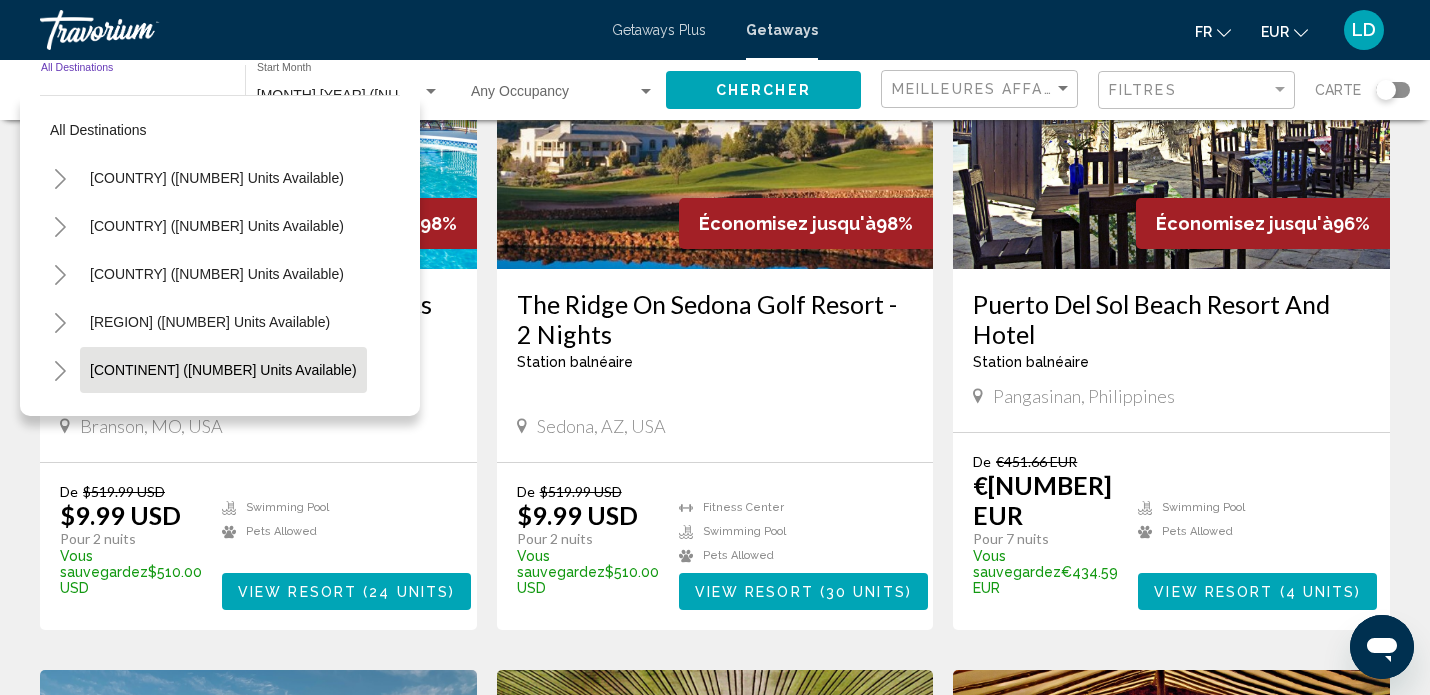 click on "Europe (36,008 units available)" at bounding box center [217, 178] 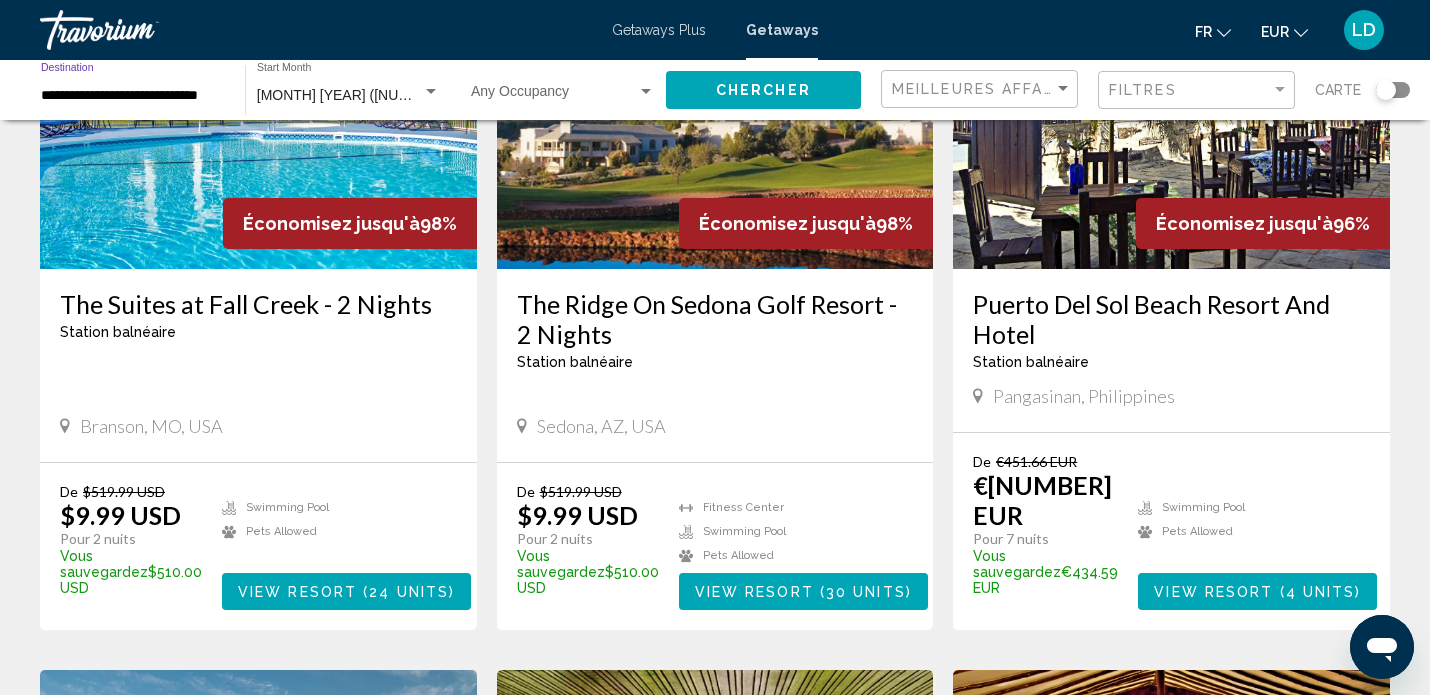 click on "Chercher" at bounding box center (763, 89) 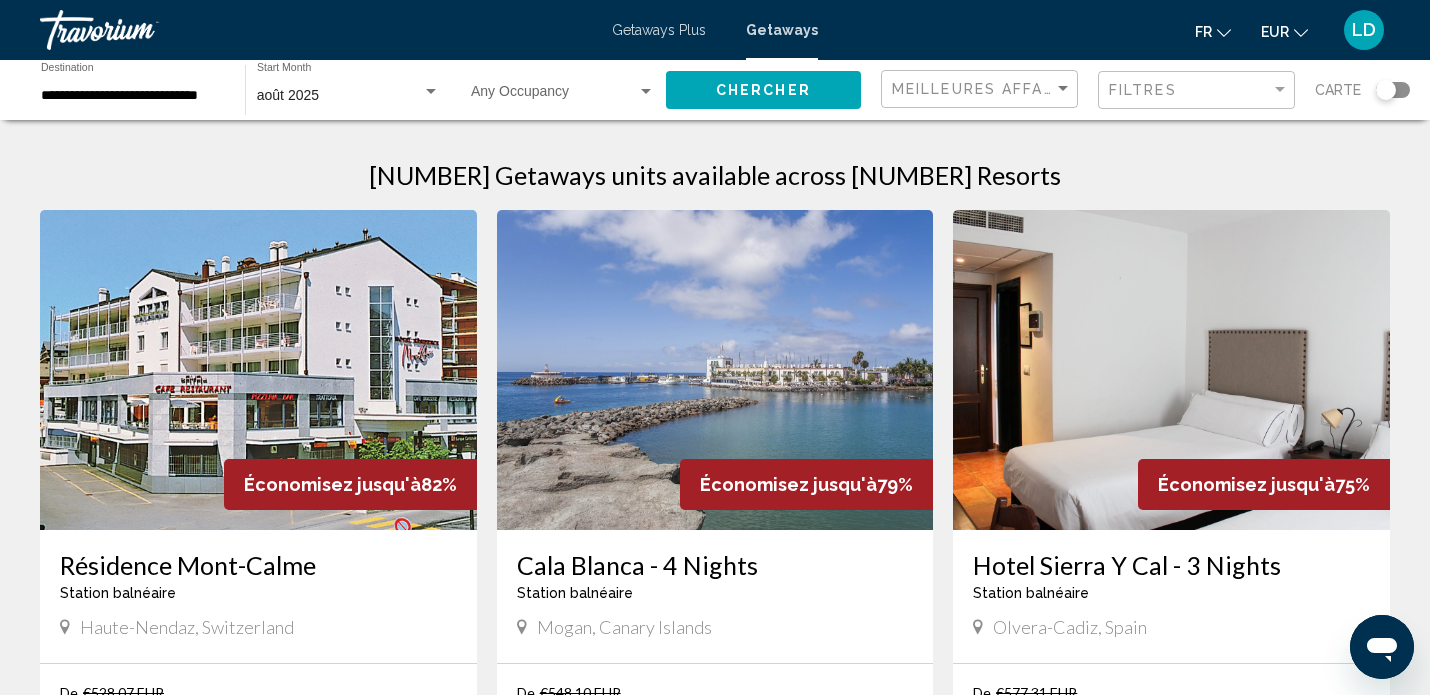 scroll, scrollTop: 0, scrollLeft: 0, axis: both 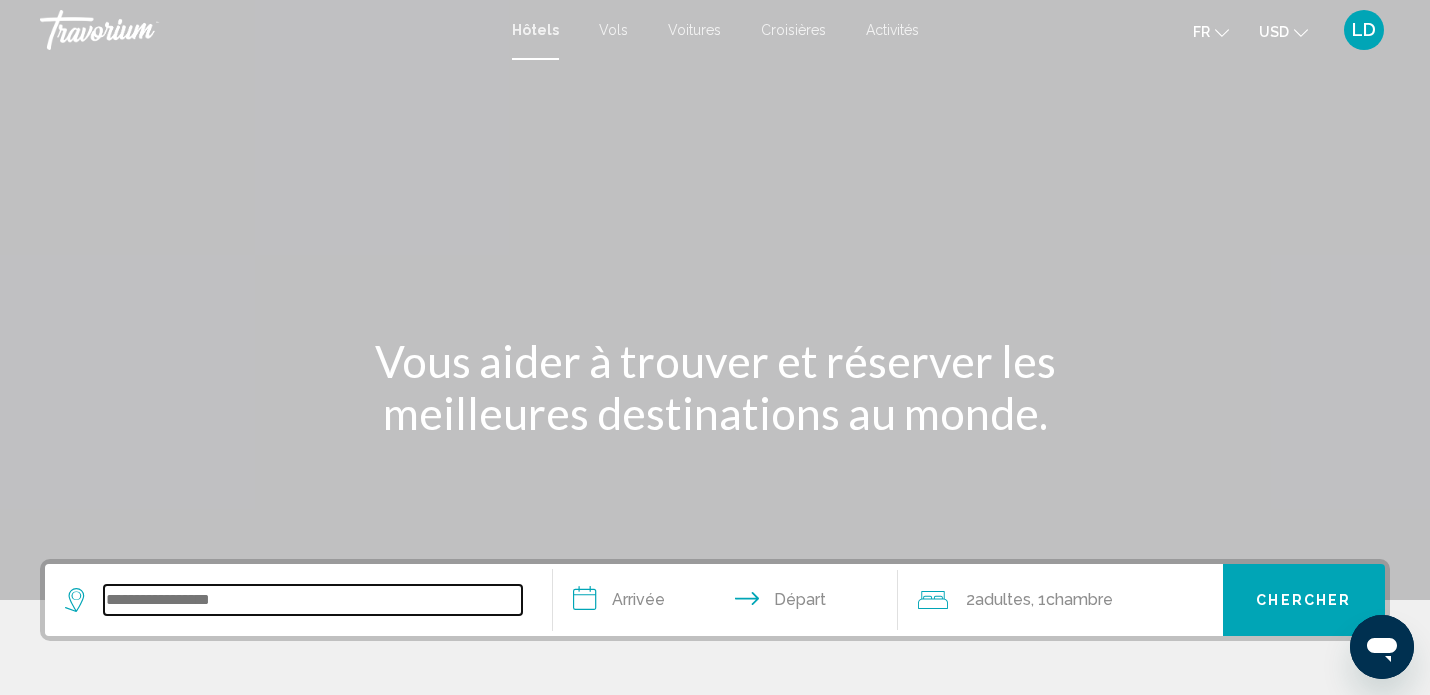 click at bounding box center [313, 600] 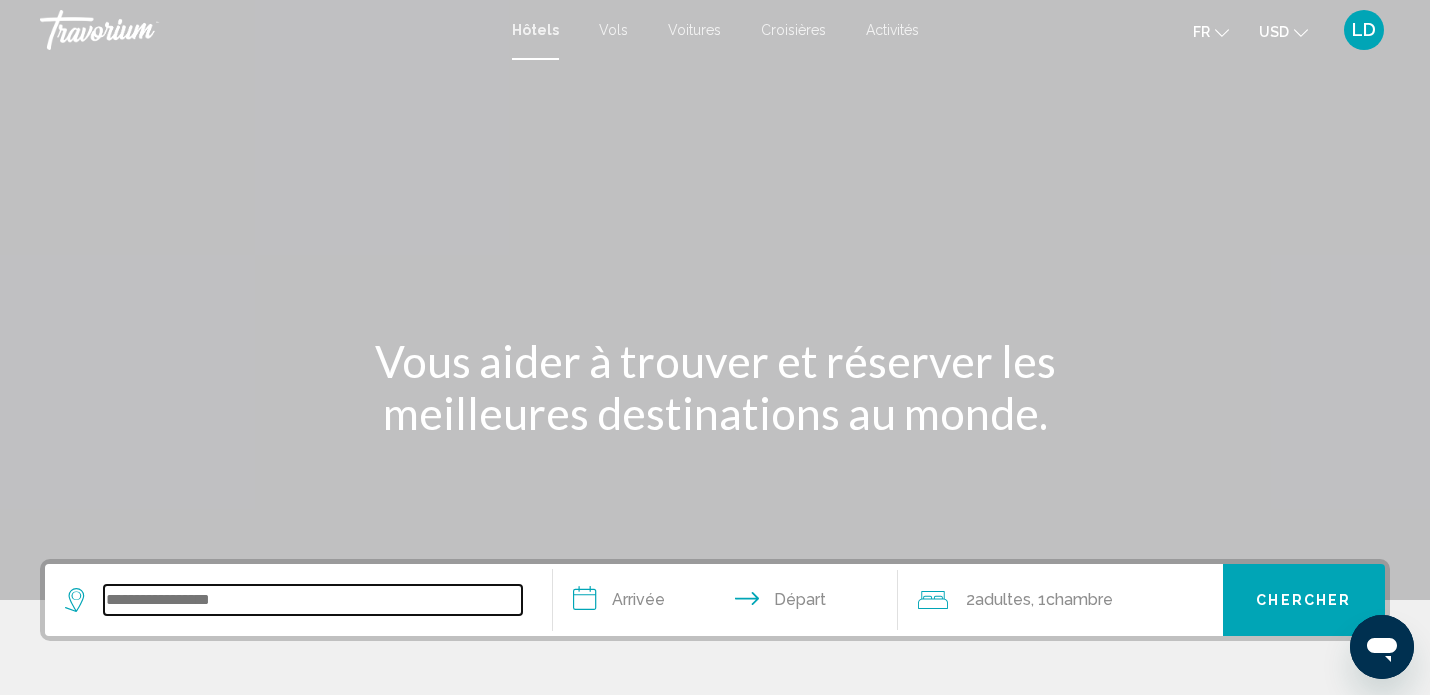 scroll, scrollTop: 494, scrollLeft: 0, axis: vertical 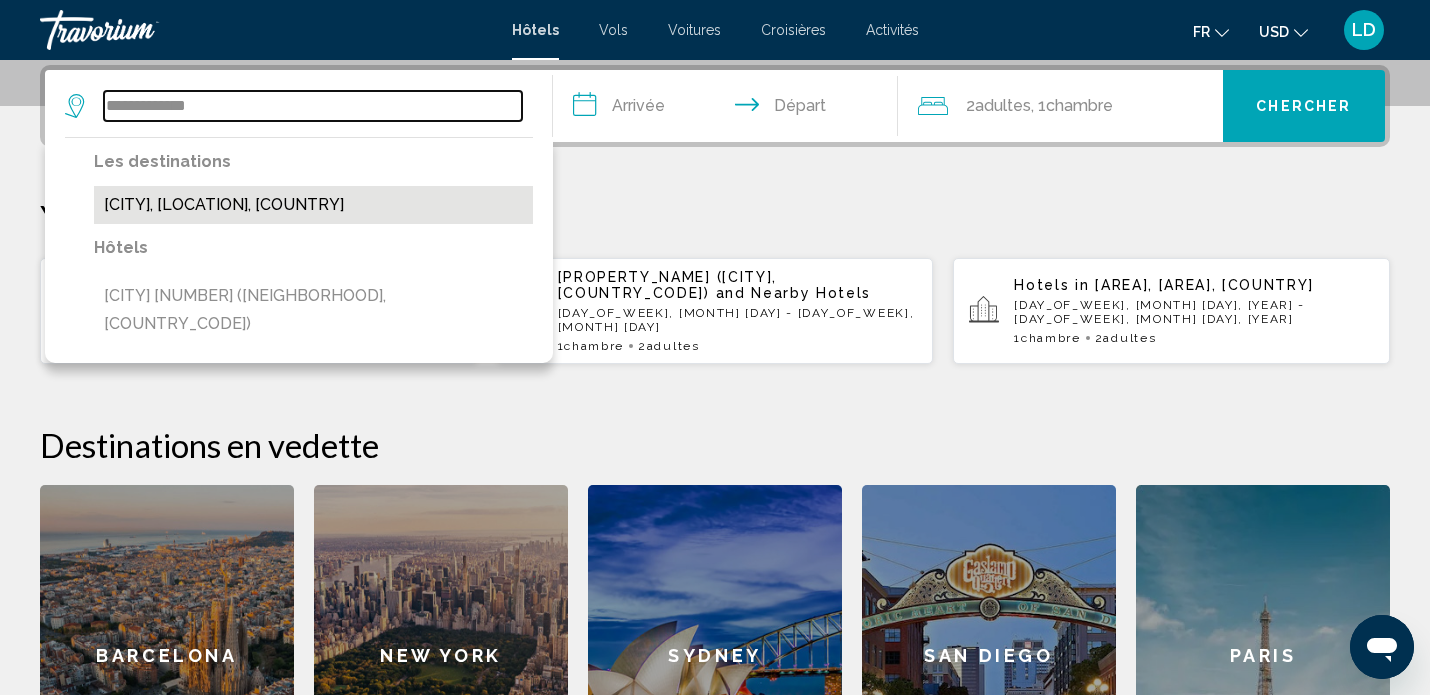 type on "**********" 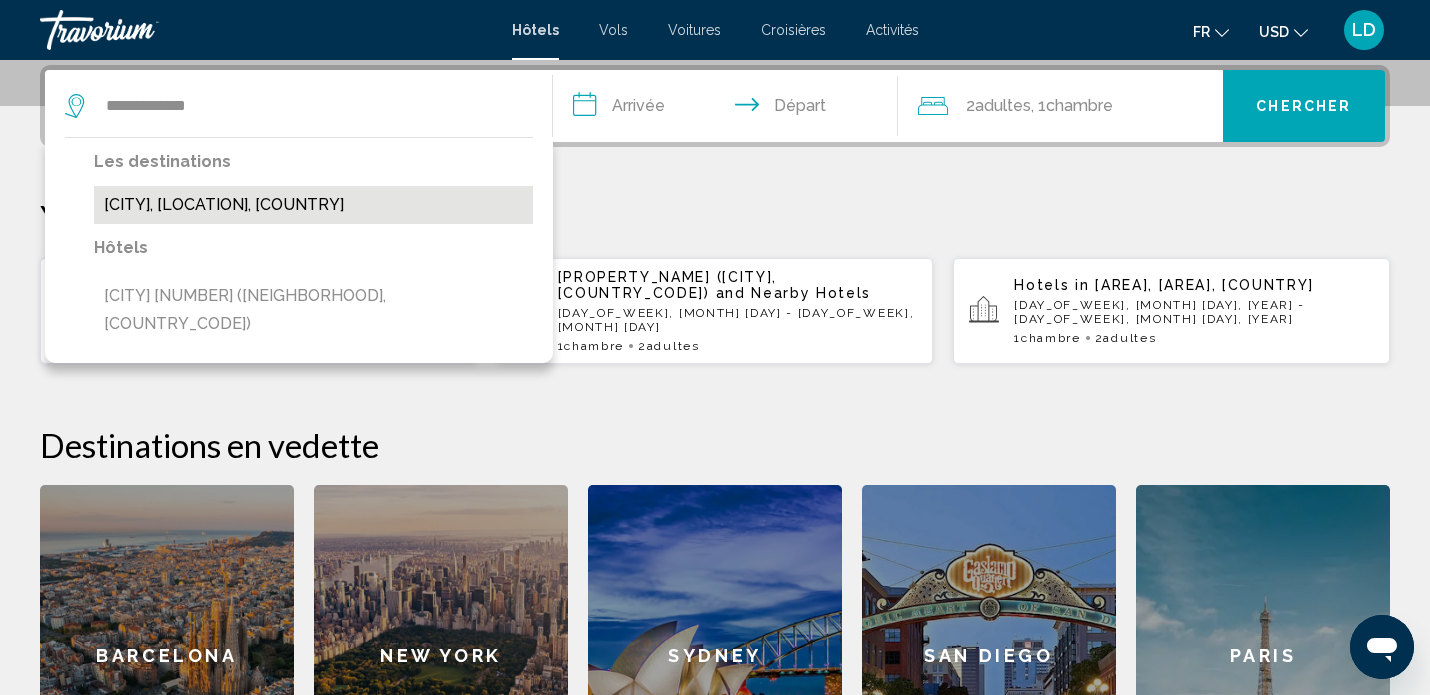 click on "[CITY], [LOCATION], [COUNTRY]" at bounding box center (313, 205) 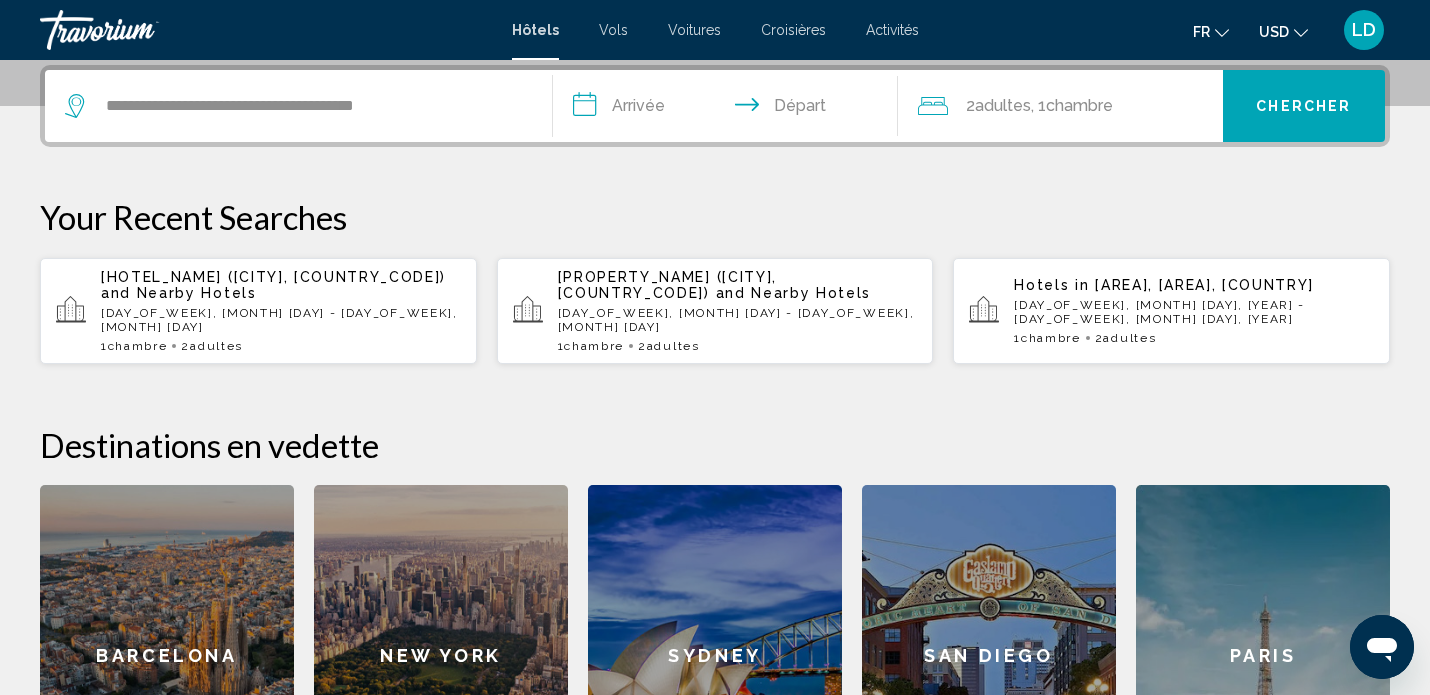 click on "**********" at bounding box center (729, 109) 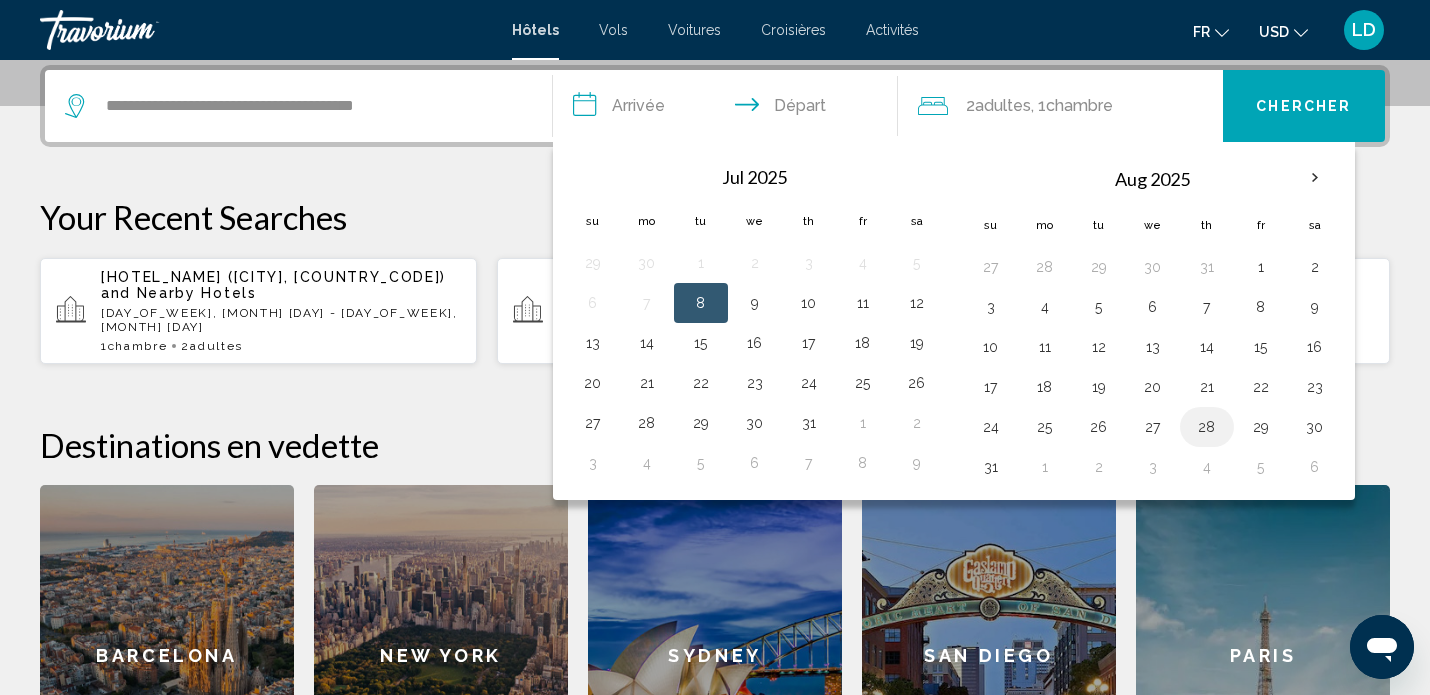 click on "28" at bounding box center [1045, 267] 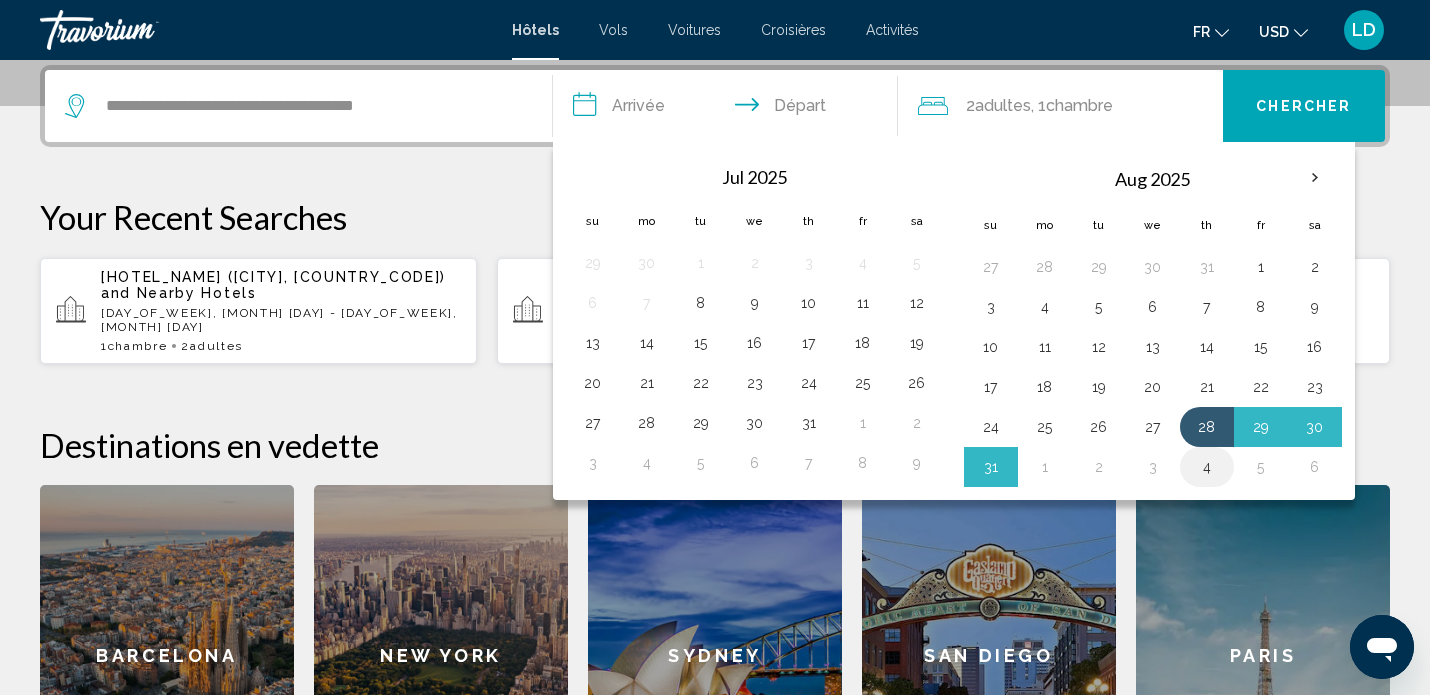 click on "4" at bounding box center [1207, 467] 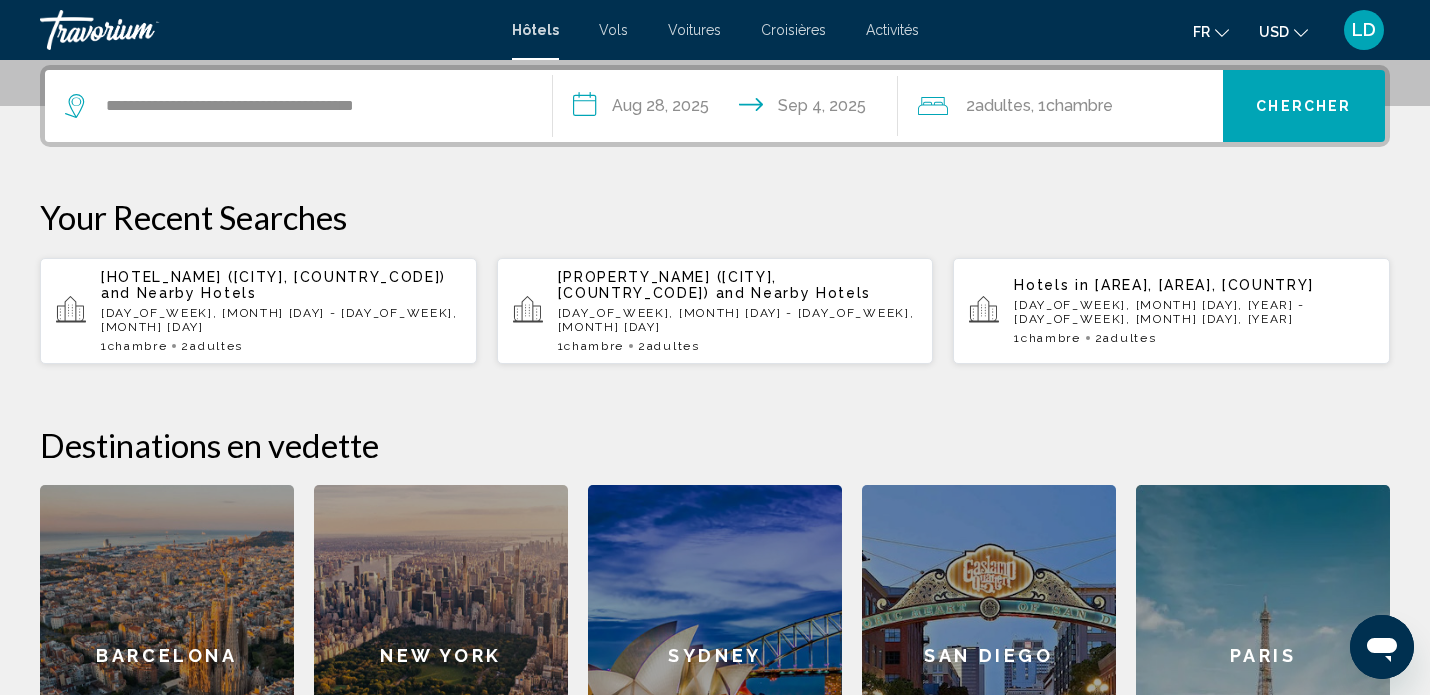 click on "Chercher" at bounding box center (1304, 106) 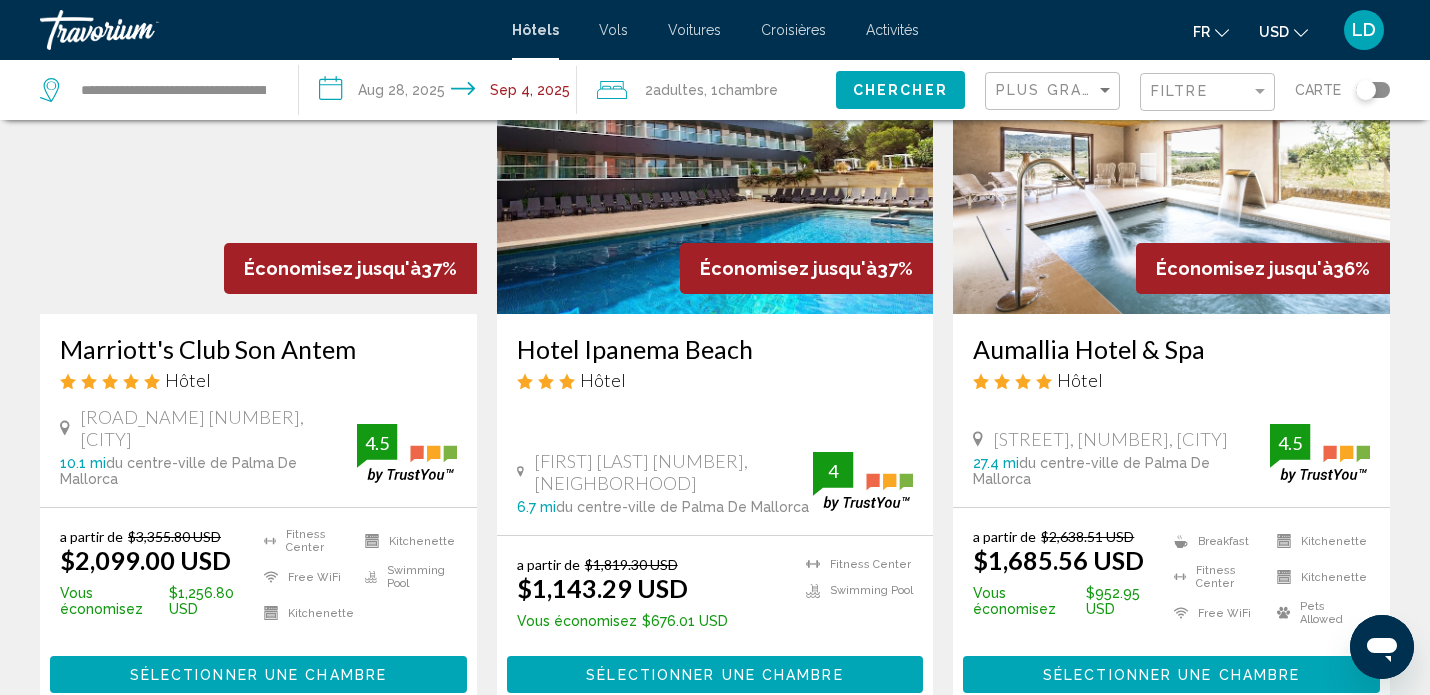 scroll, scrollTop: 194, scrollLeft: 0, axis: vertical 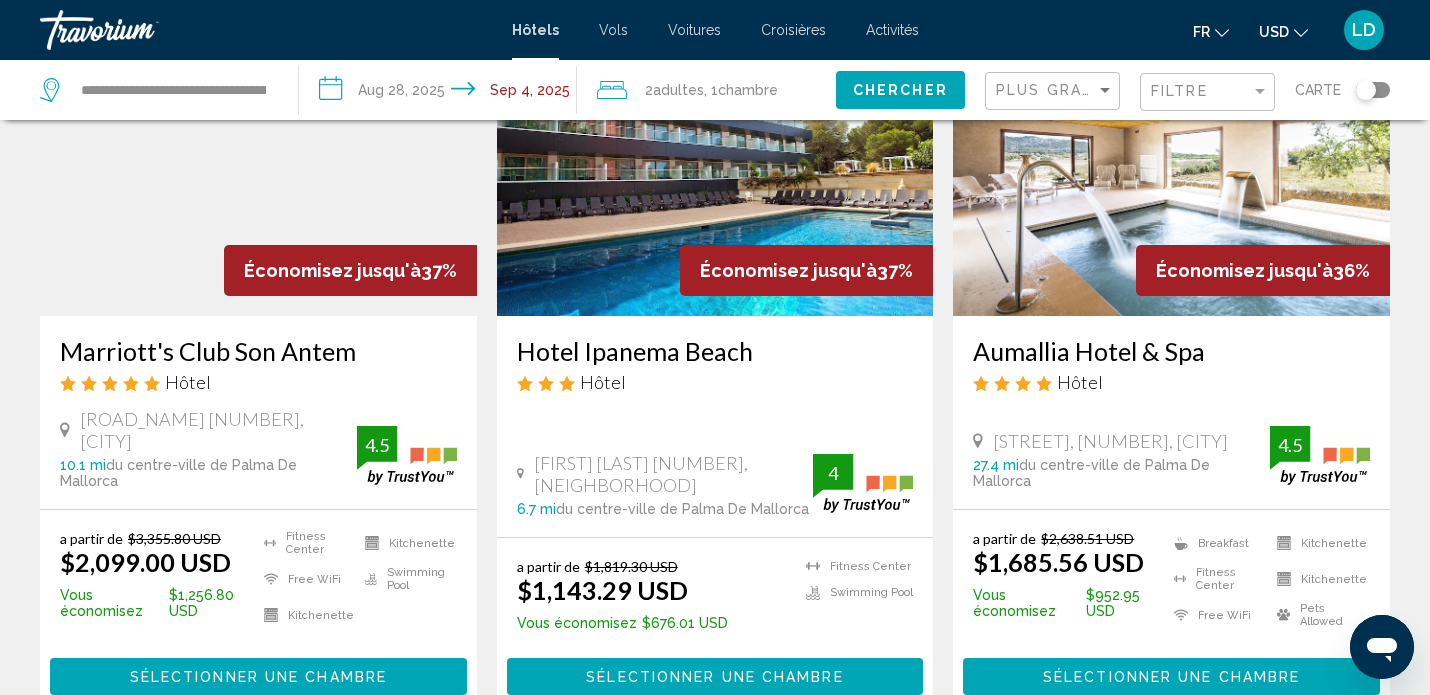 click on "Plus grandes économies" at bounding box center (1055, 91) 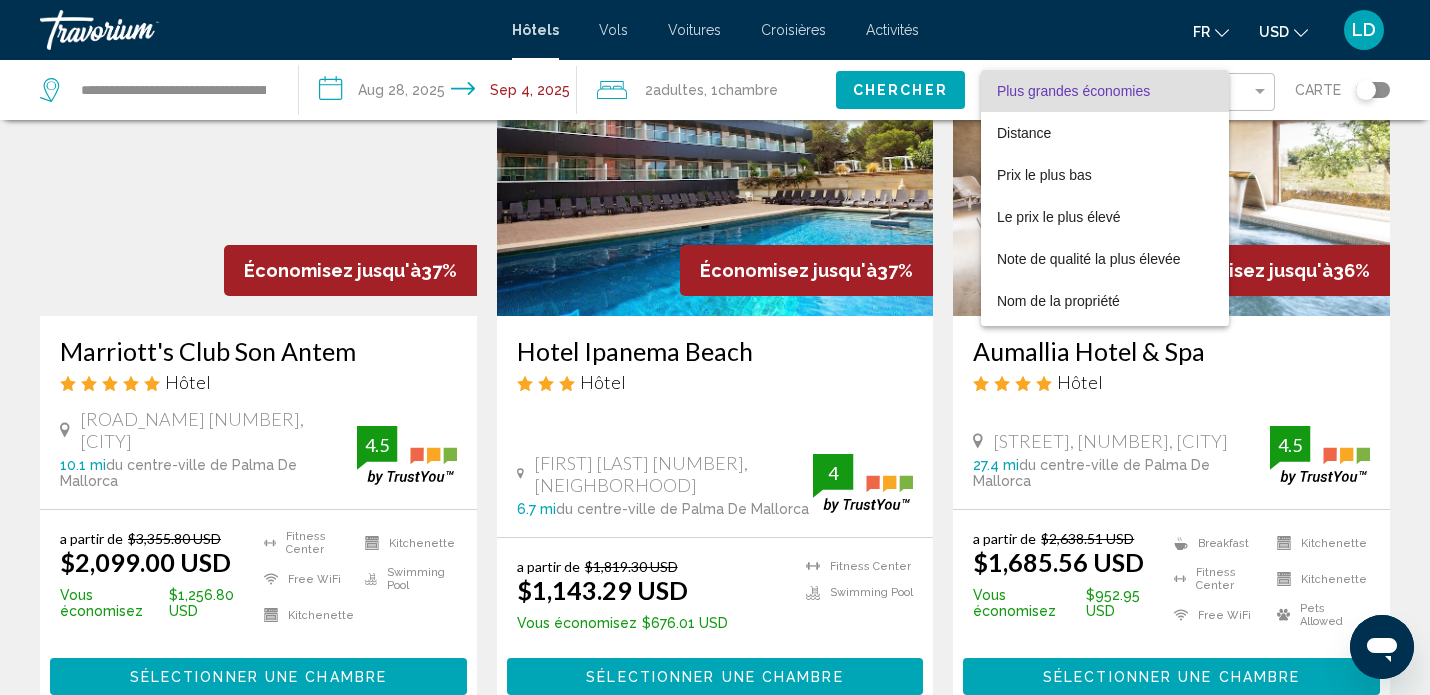 click at bounding box center [715, 347] 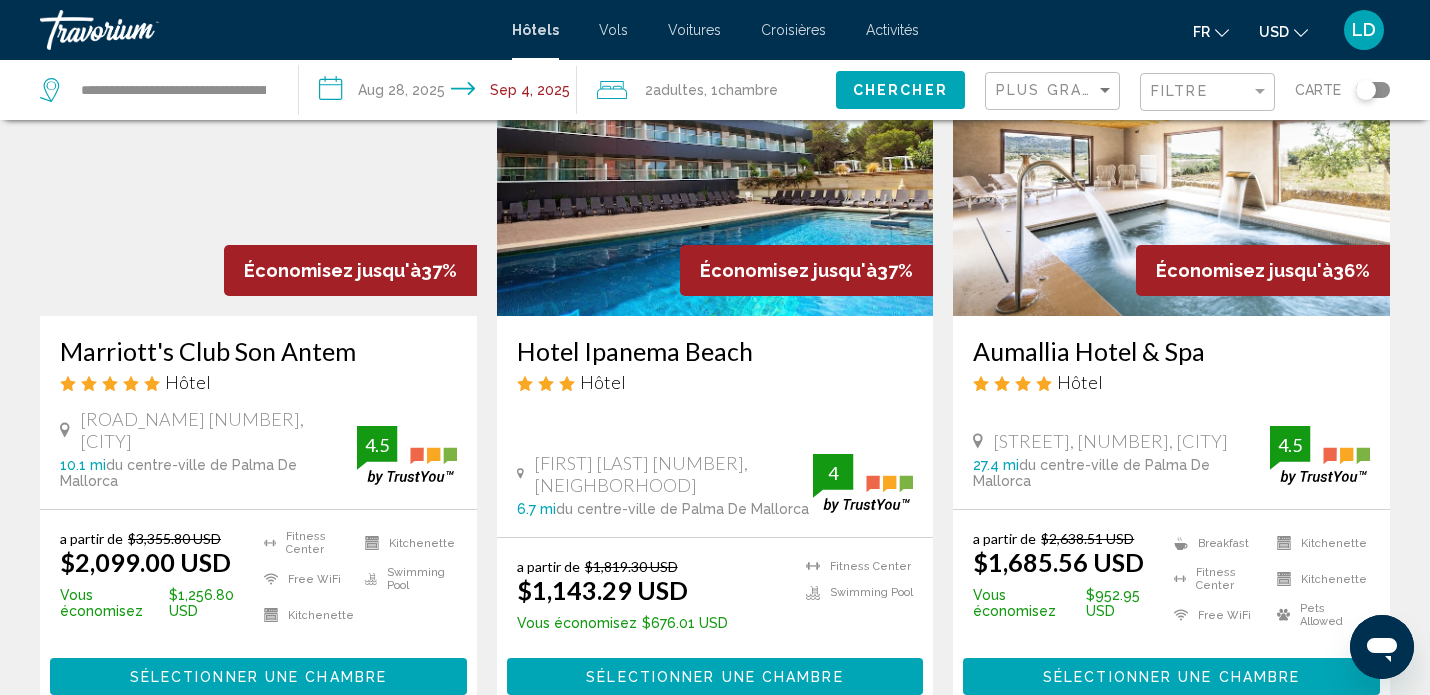 click at bounding box center (1301, 33) 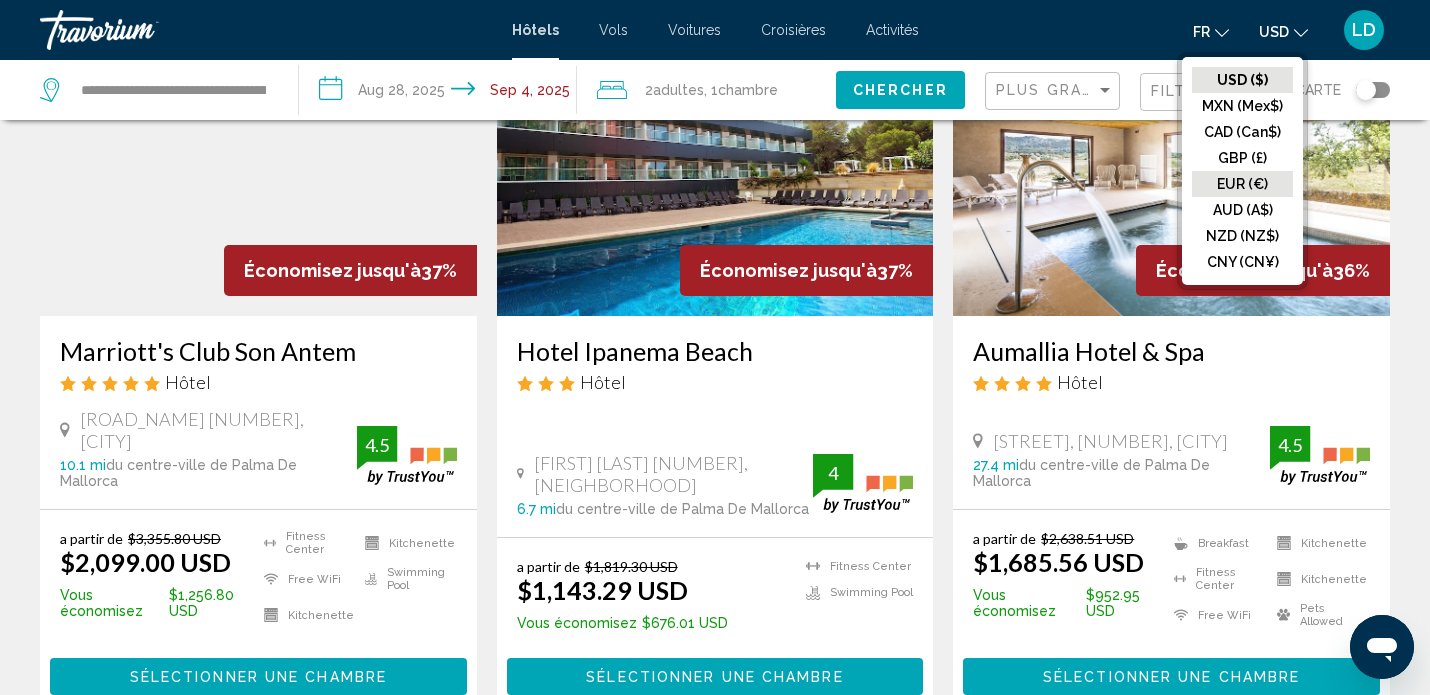 click on "EUR (€)" at bounding box center [1242, 80] 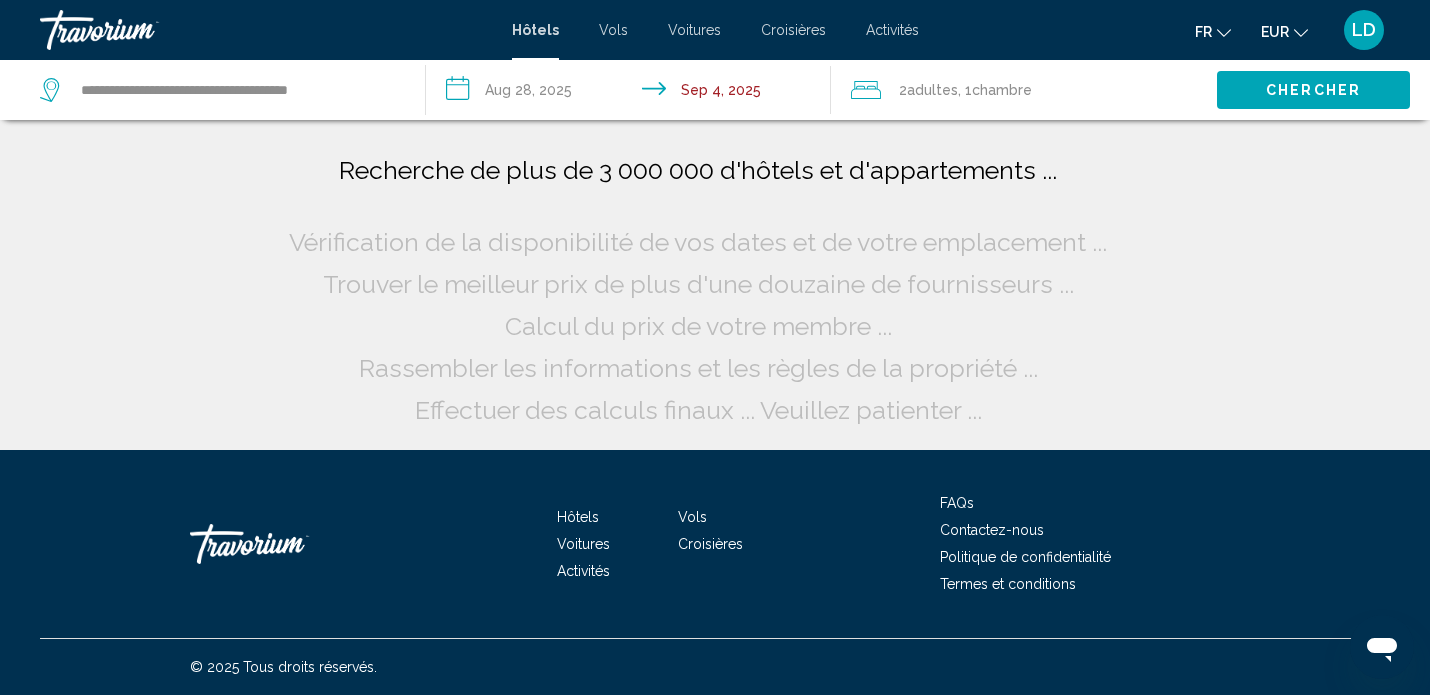 scroll, scrollTop: 0, scrollLeft: 0, axis: both 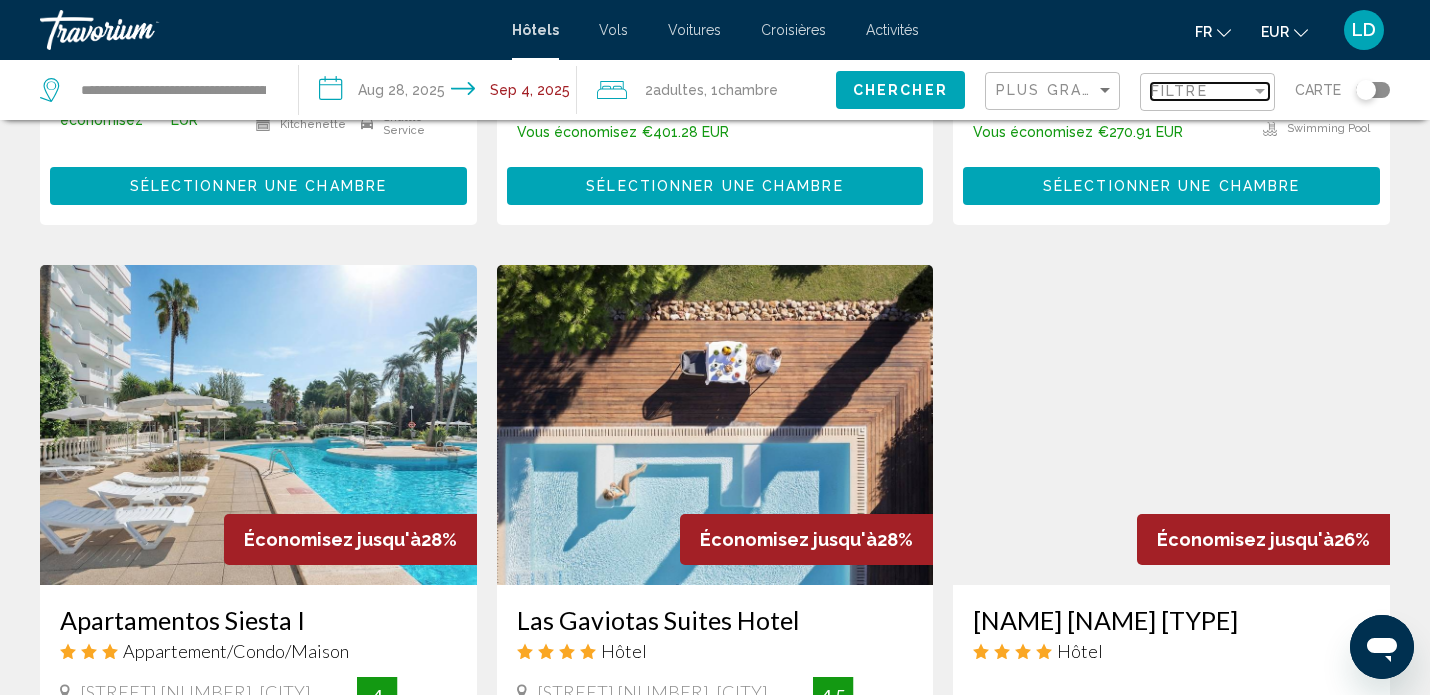 click on "Filtre" at bounding box center [1201, 91] 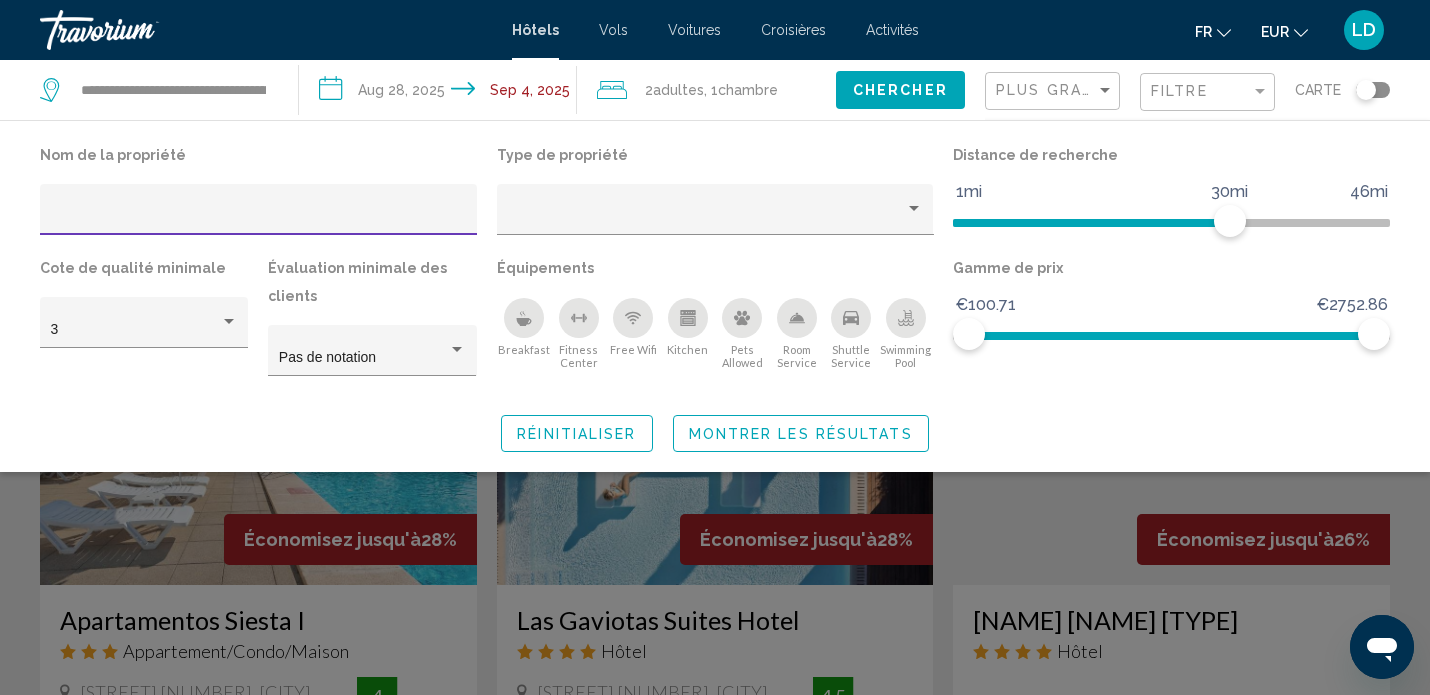 click on "Plus grandes économies" at bounding box center [1055, 91] 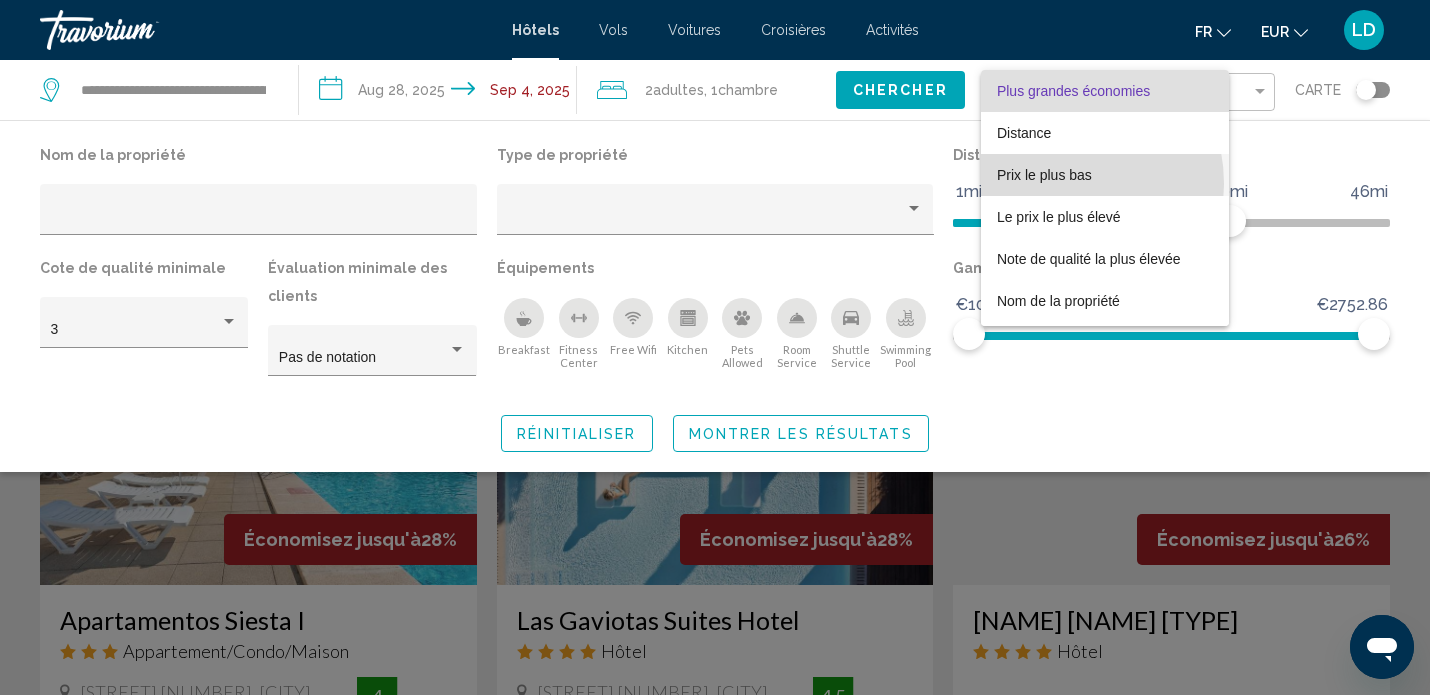 click on "Prix le plus bas" at bounding box center [1105, 175] 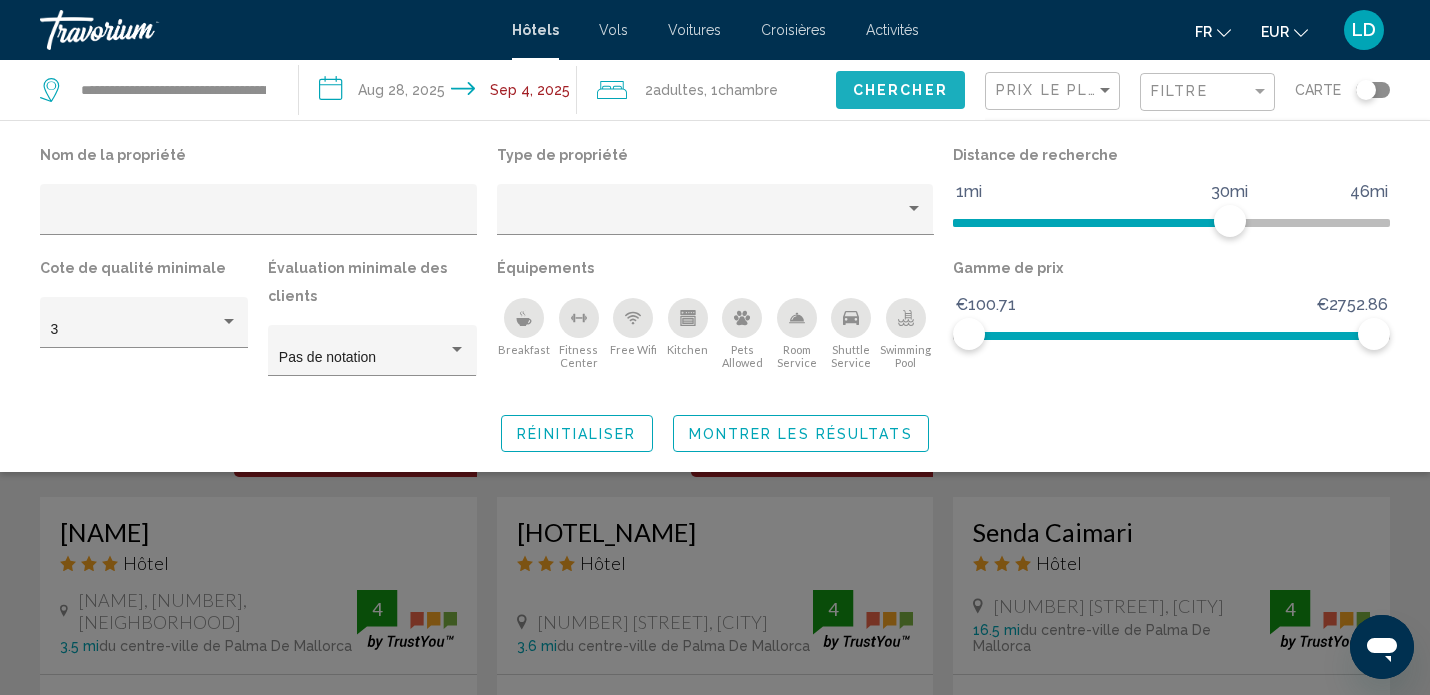 click on "Chercher" at bounding box center [900, 91] 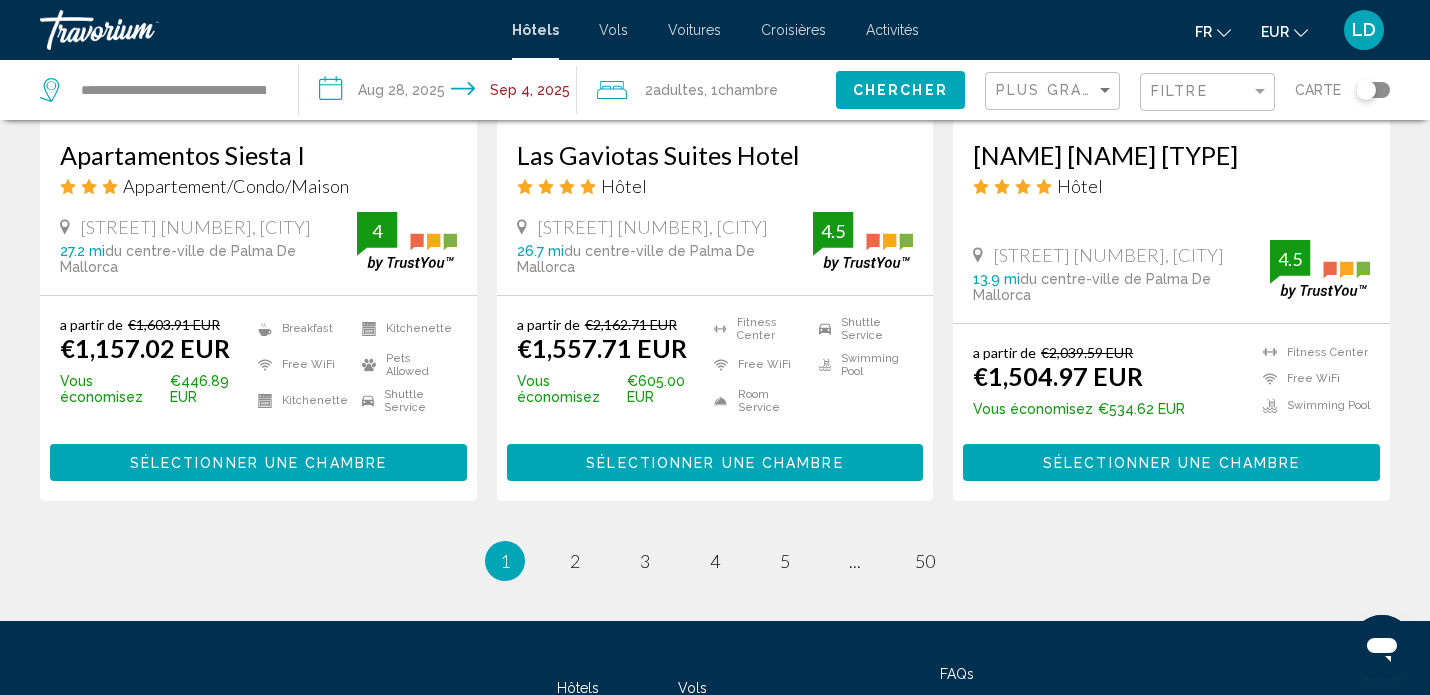 scroll, scrollTop: 2684, scrollLeft: 0, axis: vertical 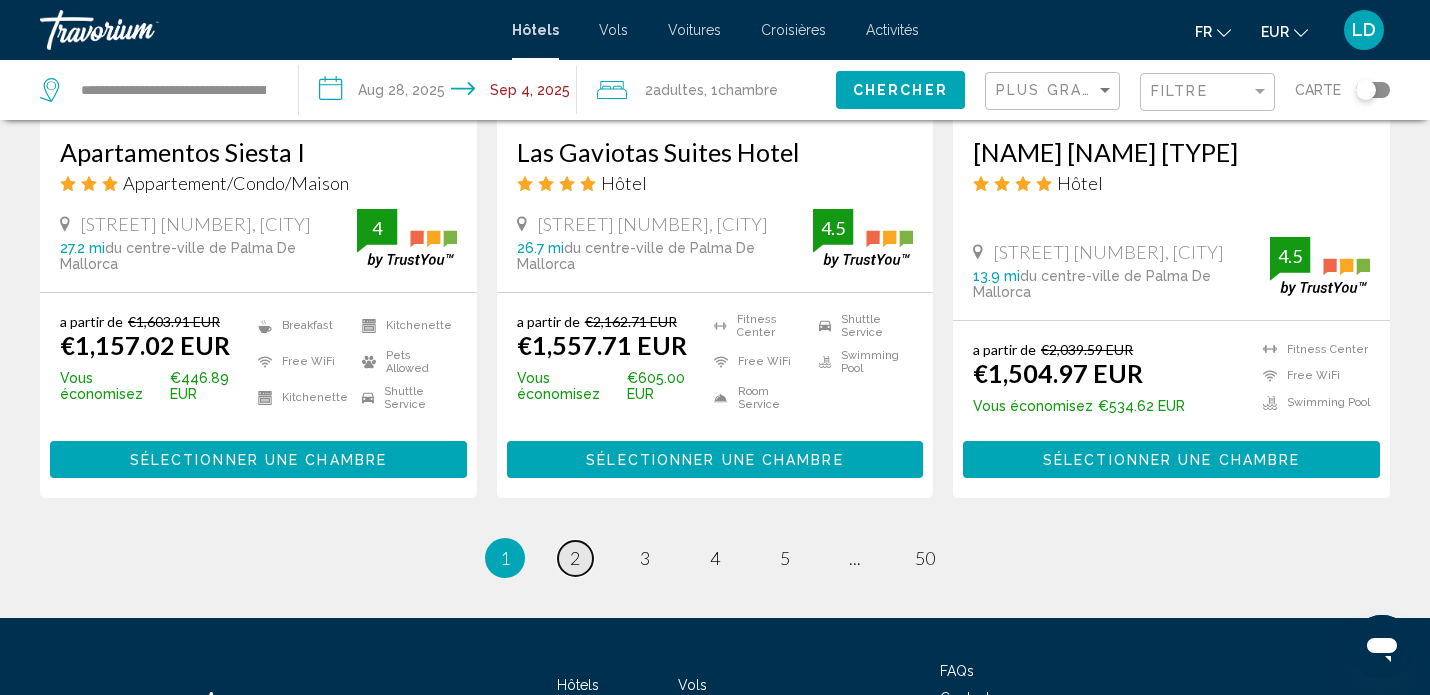 click on "page  2" at bounding box center [575, 558] 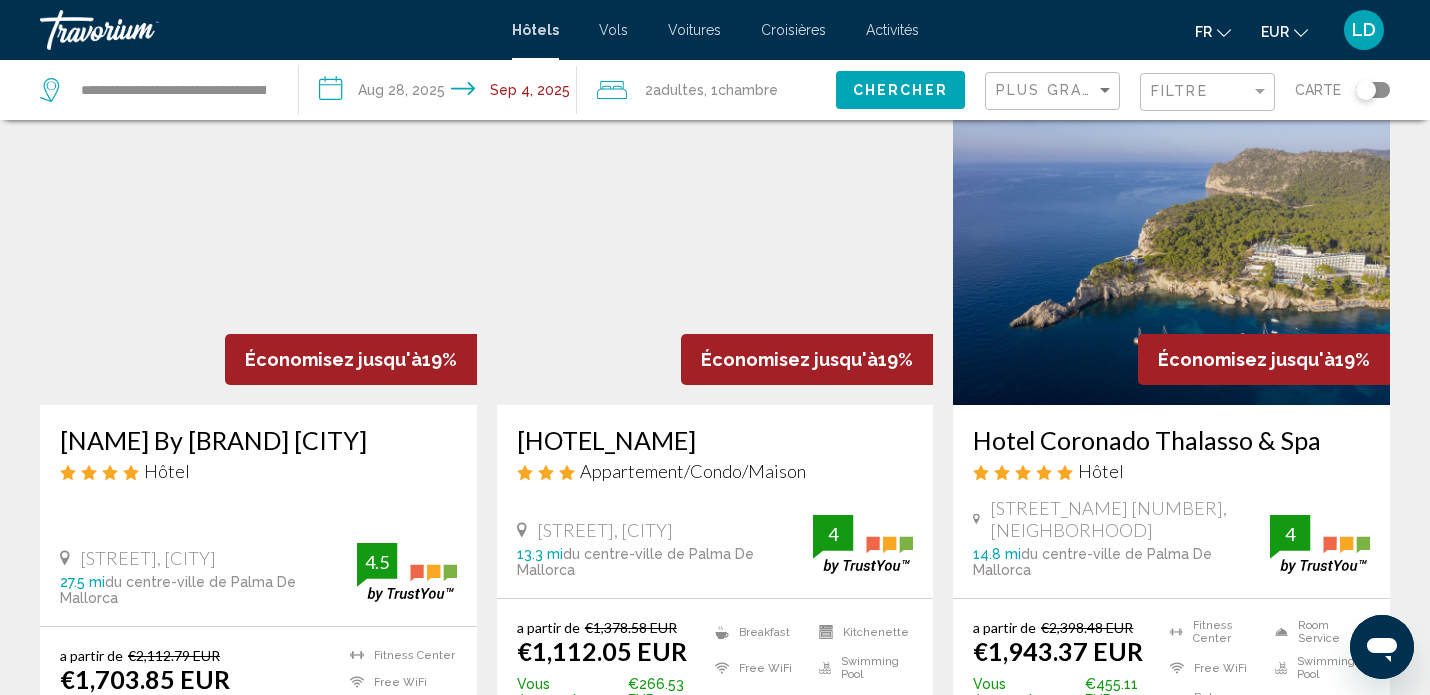 scroll, scrollTop: 0, scrollLeft: 0, axis: both 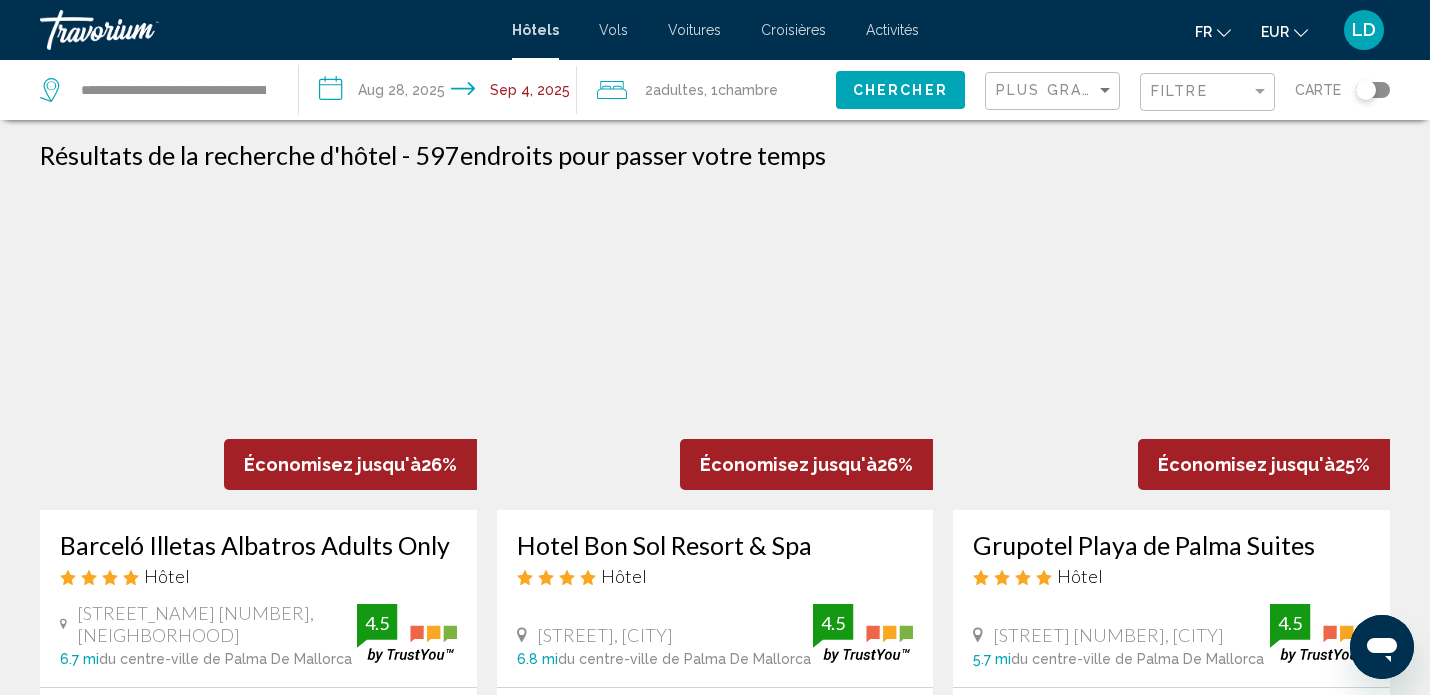 click on "Économisez jusqu'à  25%   Grupotel Playa de Palma Suites & Spa
Hôtel
Carrer Ramal Ca Na Gabriela 2, Palma 5.7 mi  du centre-ville de Palma De Mallorca de l'hôtel 4.5 a partir de €2,095.85 EUR €1,577.50 EUR  Vous économisez  €518.35 EUR
Breakfast
Fitness Center
Free WiFi
Kitchenette
Kitchenette
Room Service  4.5 Sélectionner une chambre" at bounding box center (1171, 541) 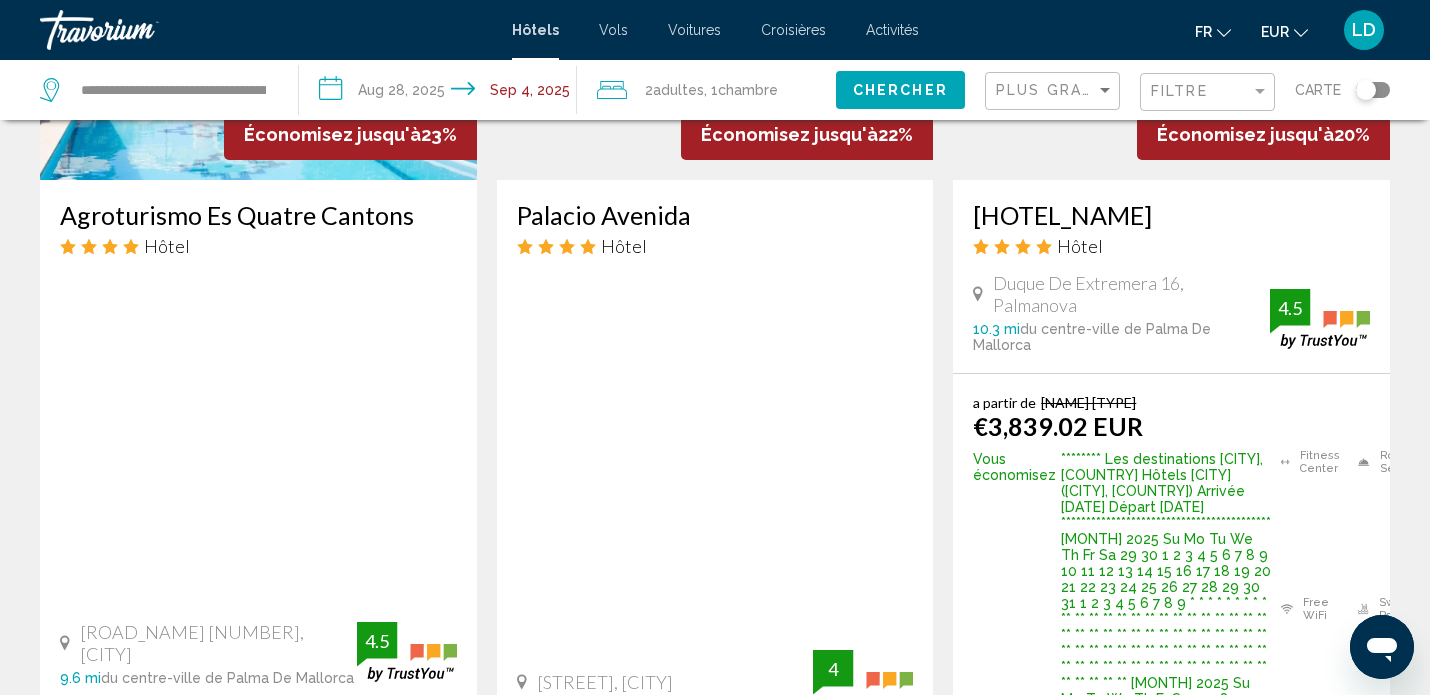 scroll, scrollTop: 1734, scrollLeft: 0, axis: vertical 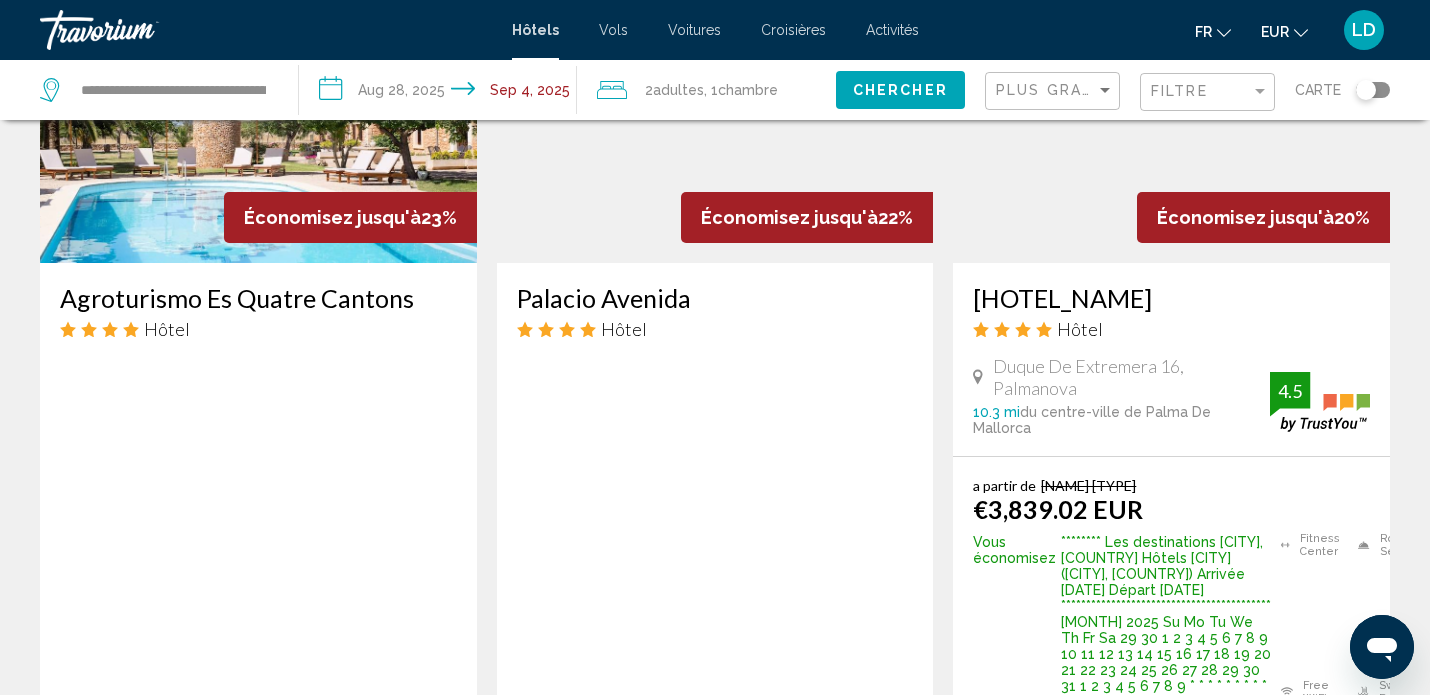 click on "Plus grandes économies" at bounding box center [1055, 91] 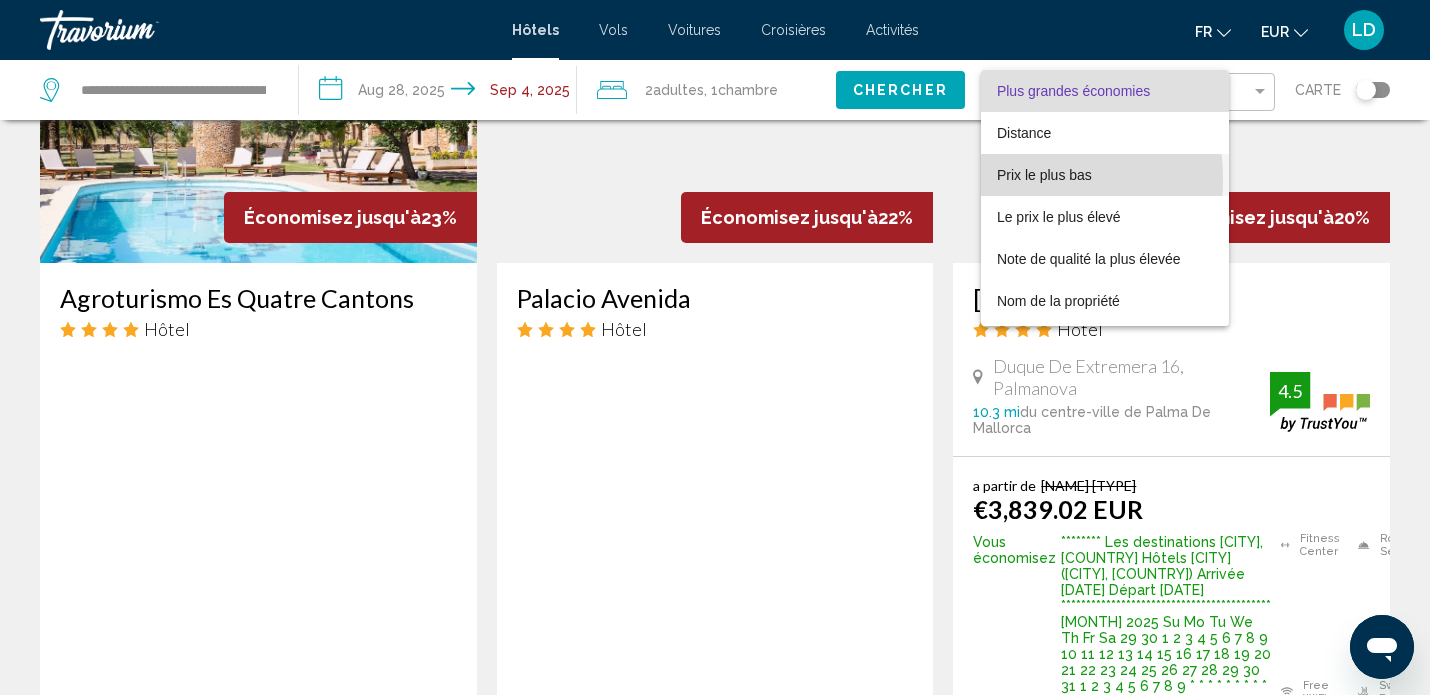 click on "Prix le plus bas" at bounding box center (1044, 175) 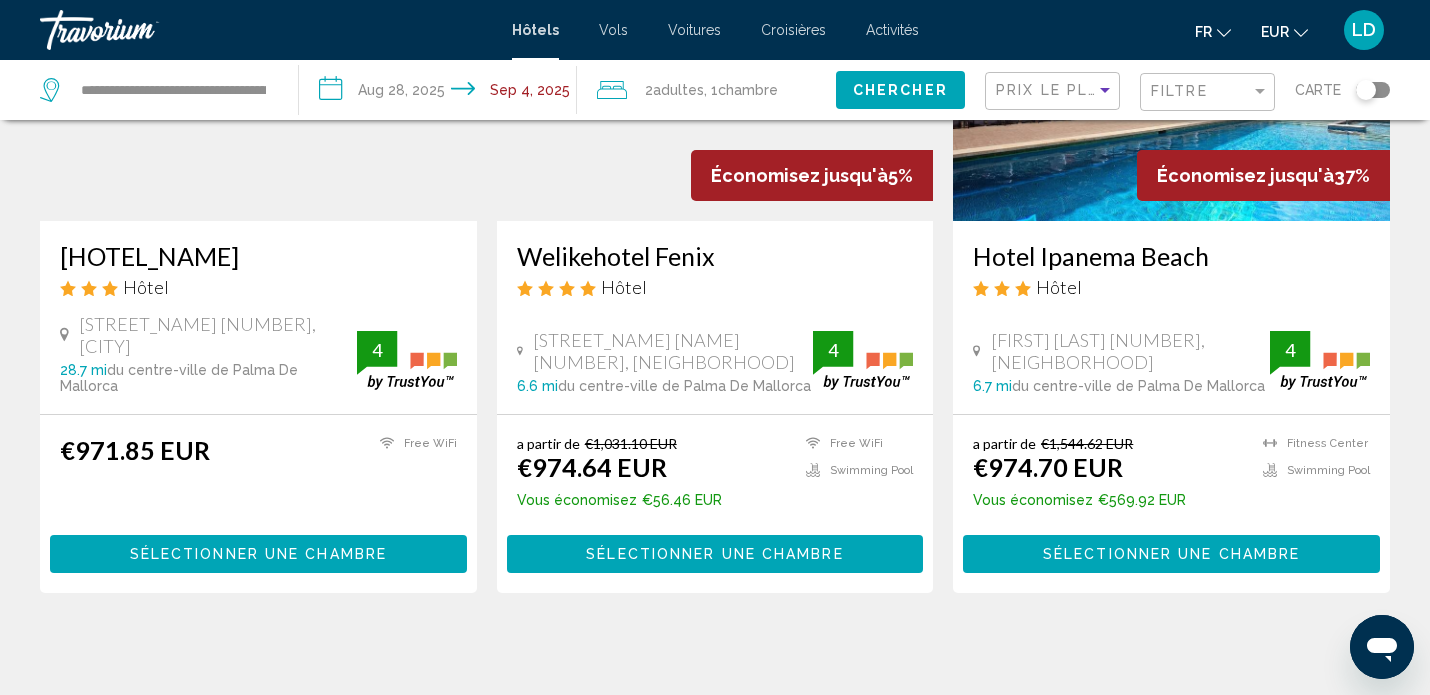 click on "Hôtel
[STREET] [NUMBER], [CITY] [DISTANCE]  du centre-ville de [CITY] de l'hôtel [PRICE]
Free WiFi  4 Sélectionner une chambre Économisez jusqu'à  5%   [BRAND]
Hôtel
[NUMBER] [STREET], [CITY] [DISTANCE]  du centre-ville de [CITY] de l'hôtel a partir de [PRICE] [PRICE]  Vous économisez  [PRICE]
Free WiFi  Sélectionner une chambre  [BRAND]
Appartement/Condo/Maison
[STREET], [NUMBER], [CITY] [DISTANCE]  de l'hôtel" at bounding box center [715, -103] 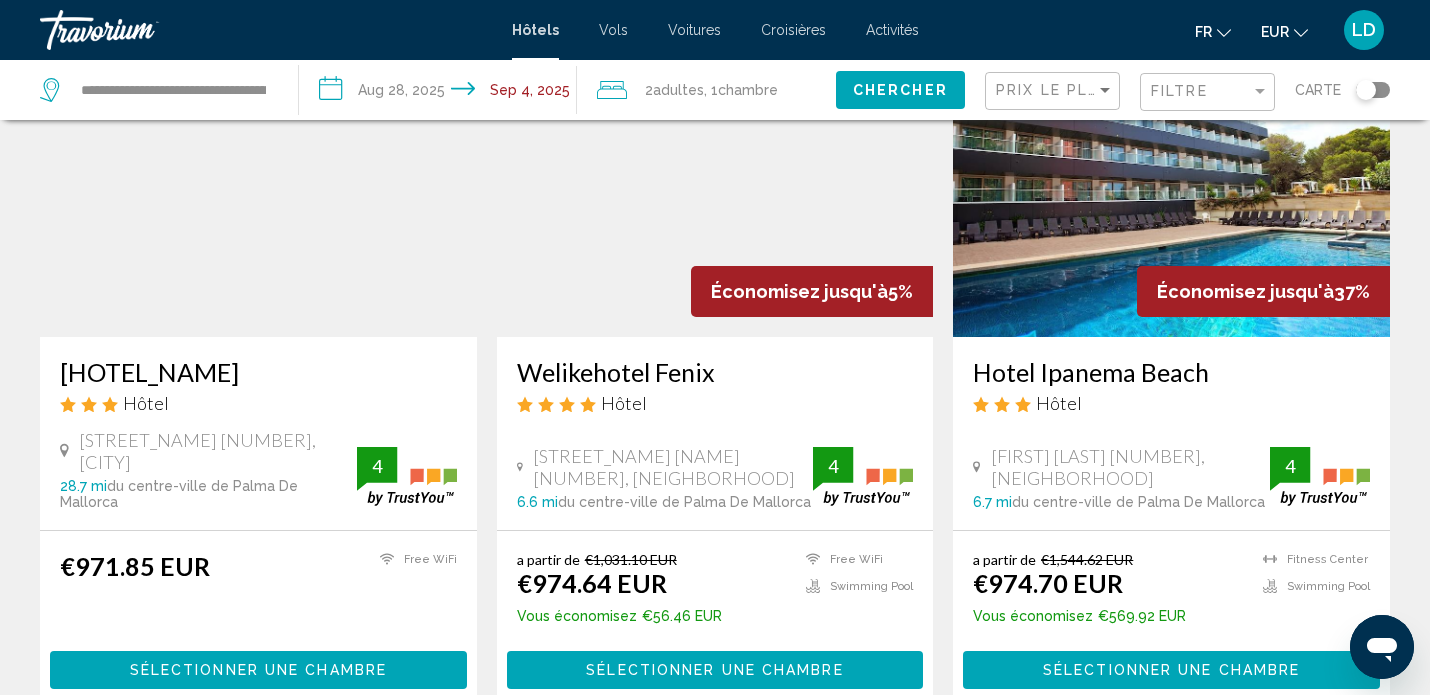 scroll, scrollTop: 1619, scrollLeft: 0, axis: vertical 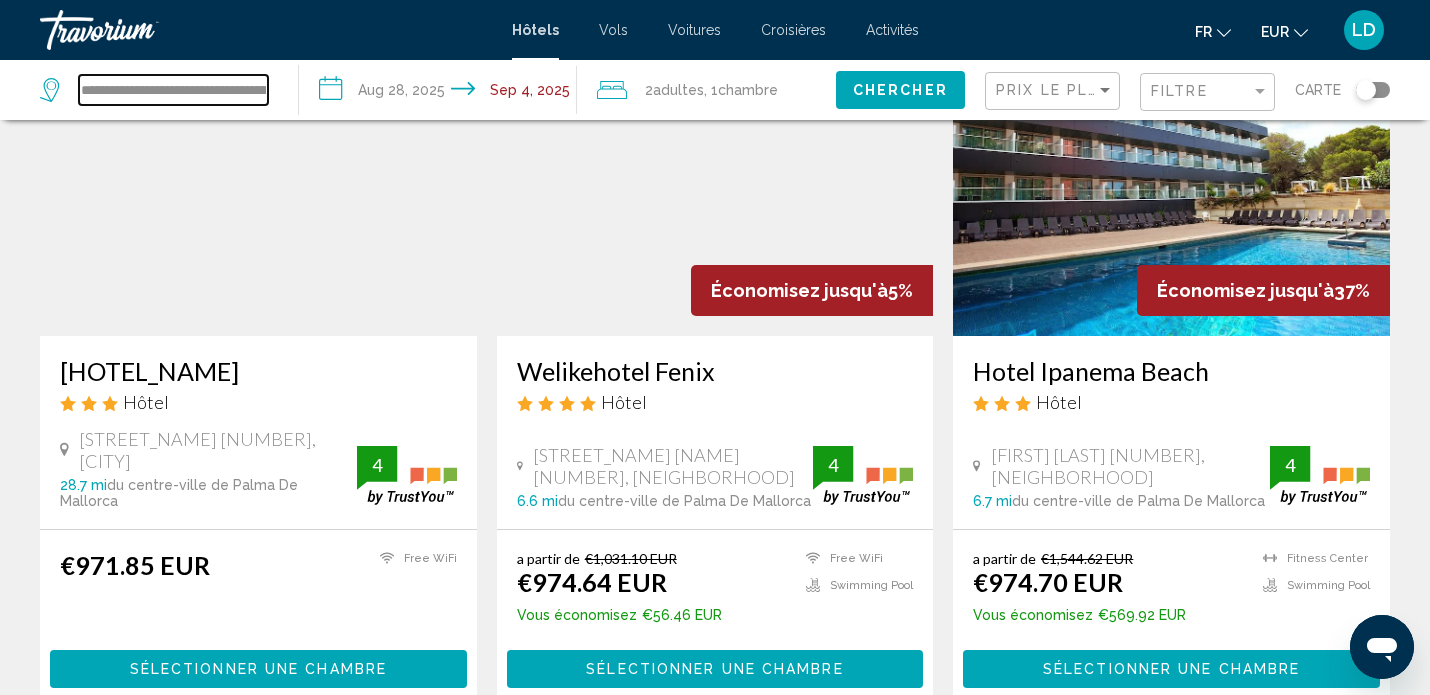 click on "**********" at bounding box center [173, 90] 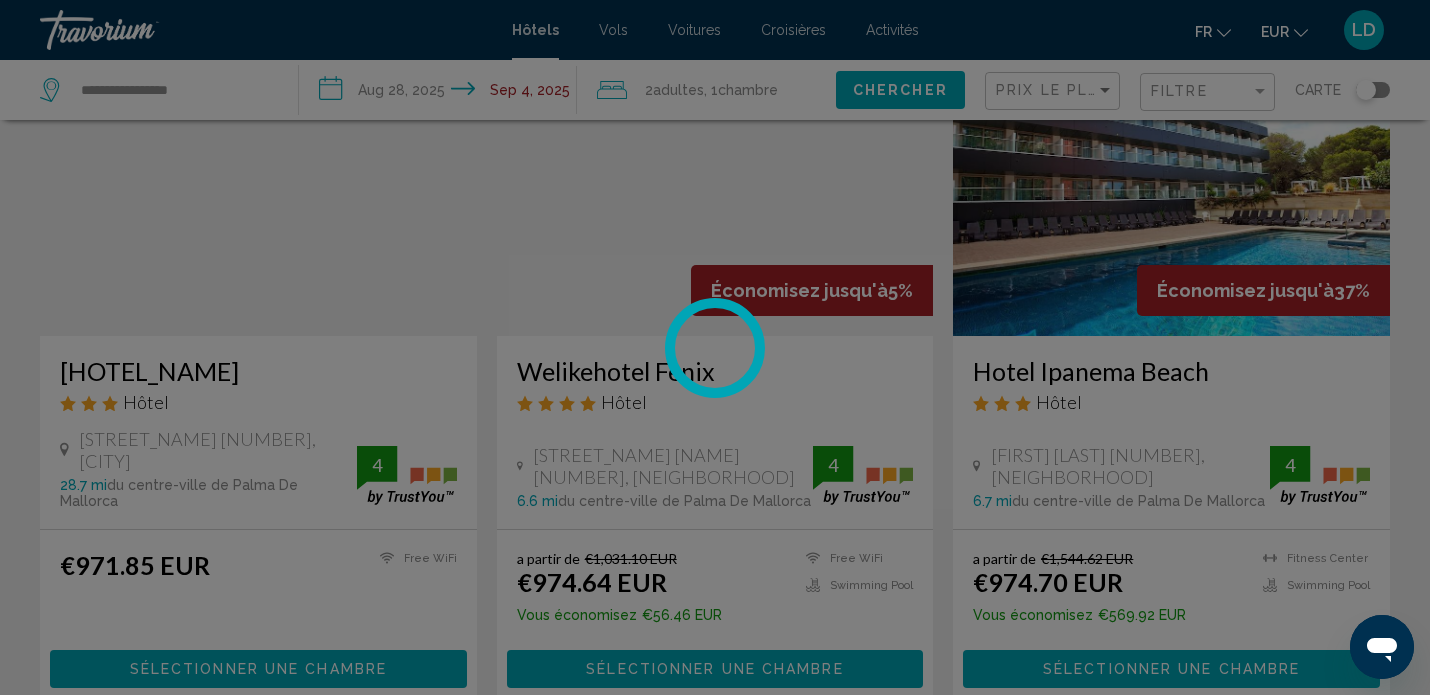 click at bounding box center [715, 347] 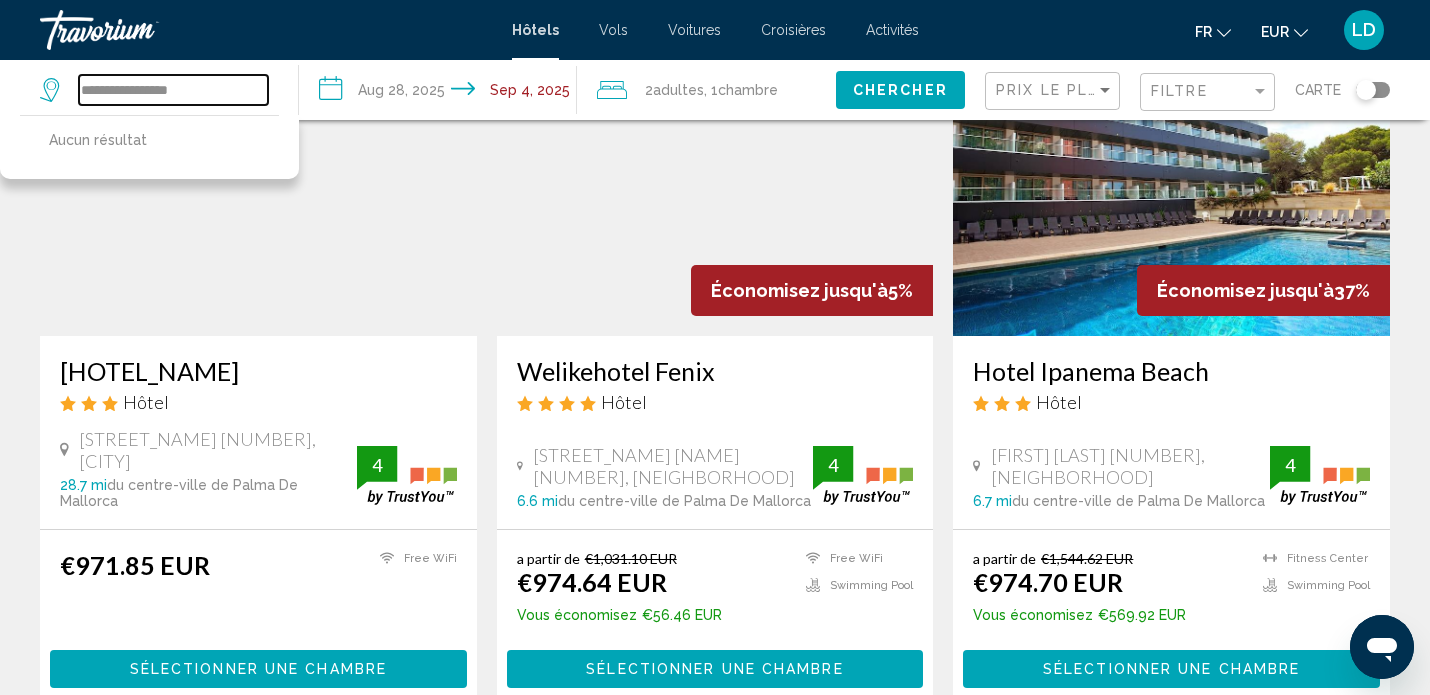 click on "**********" at bounding box center (173, 90) 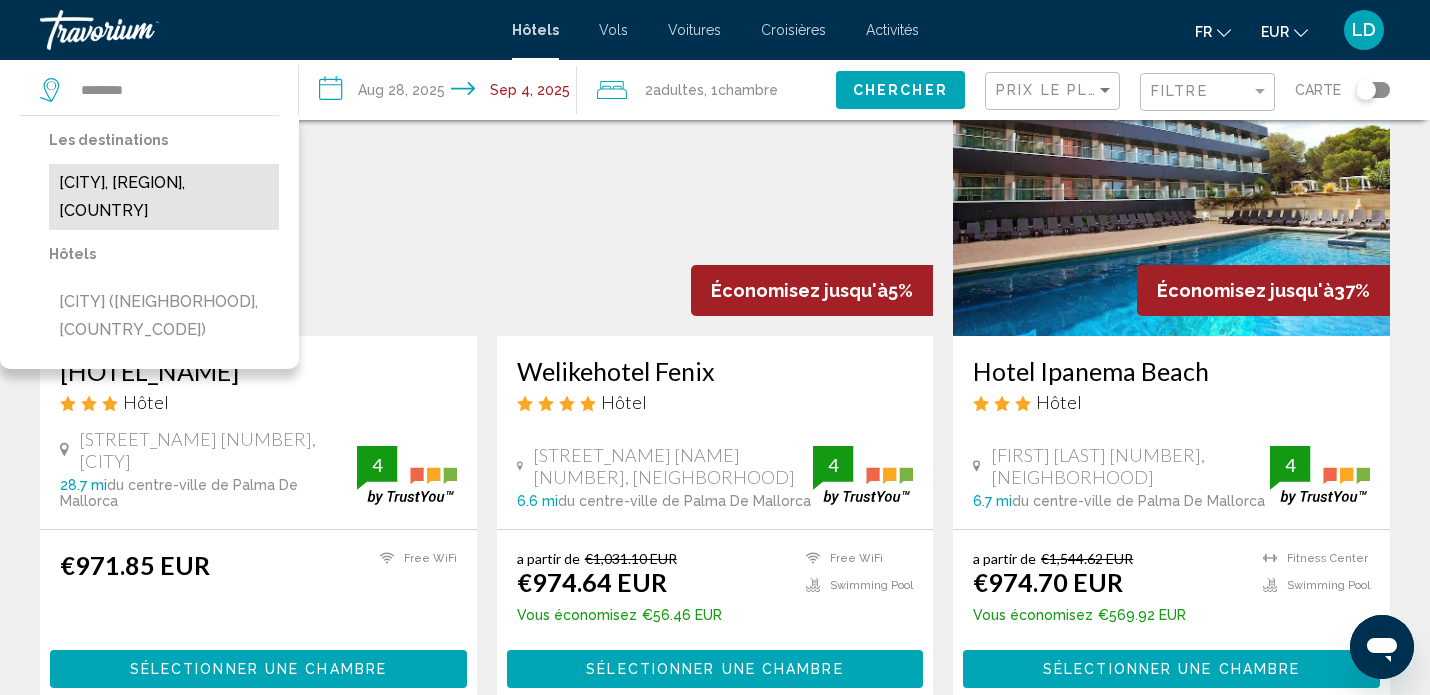 click on "[CITY], [REGION], [COUNTRY]" at bounding box center [164, 197] 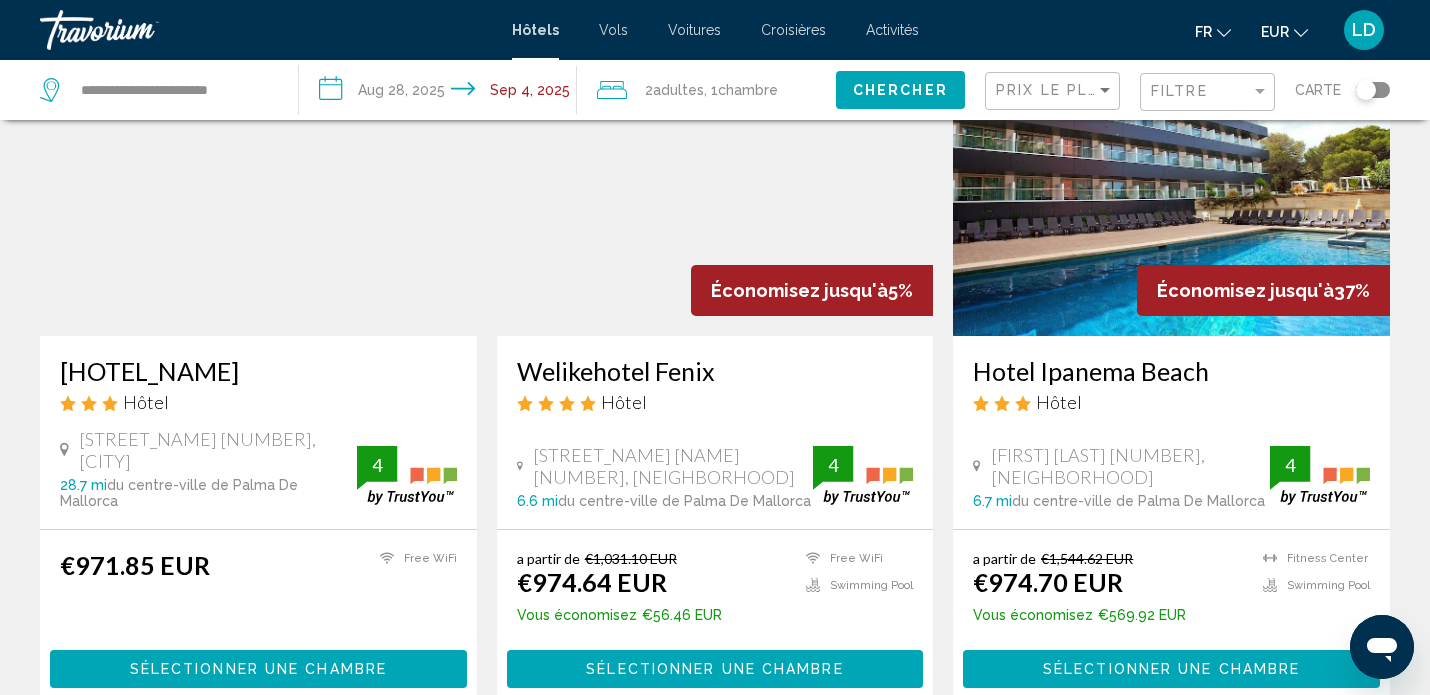 click on "**********" at bounding box center [442, 93] 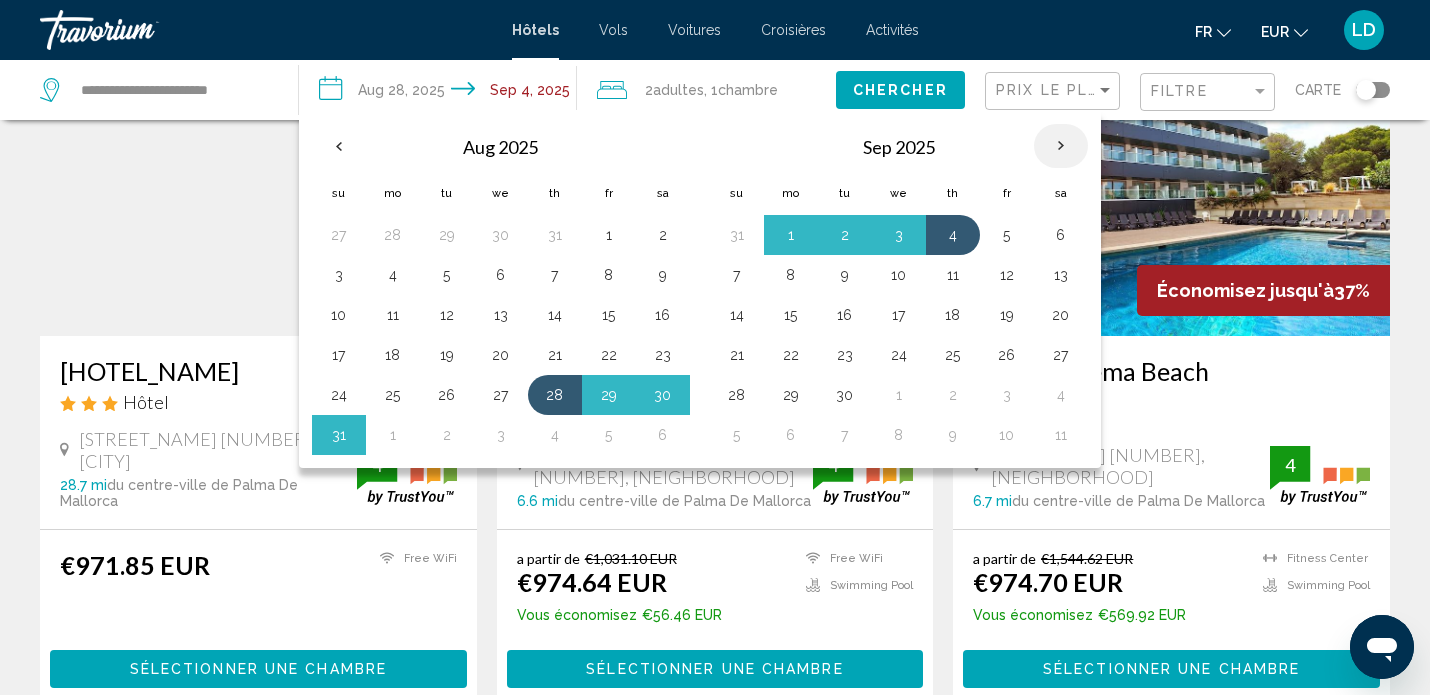 click at bounding box center [1061, 146] 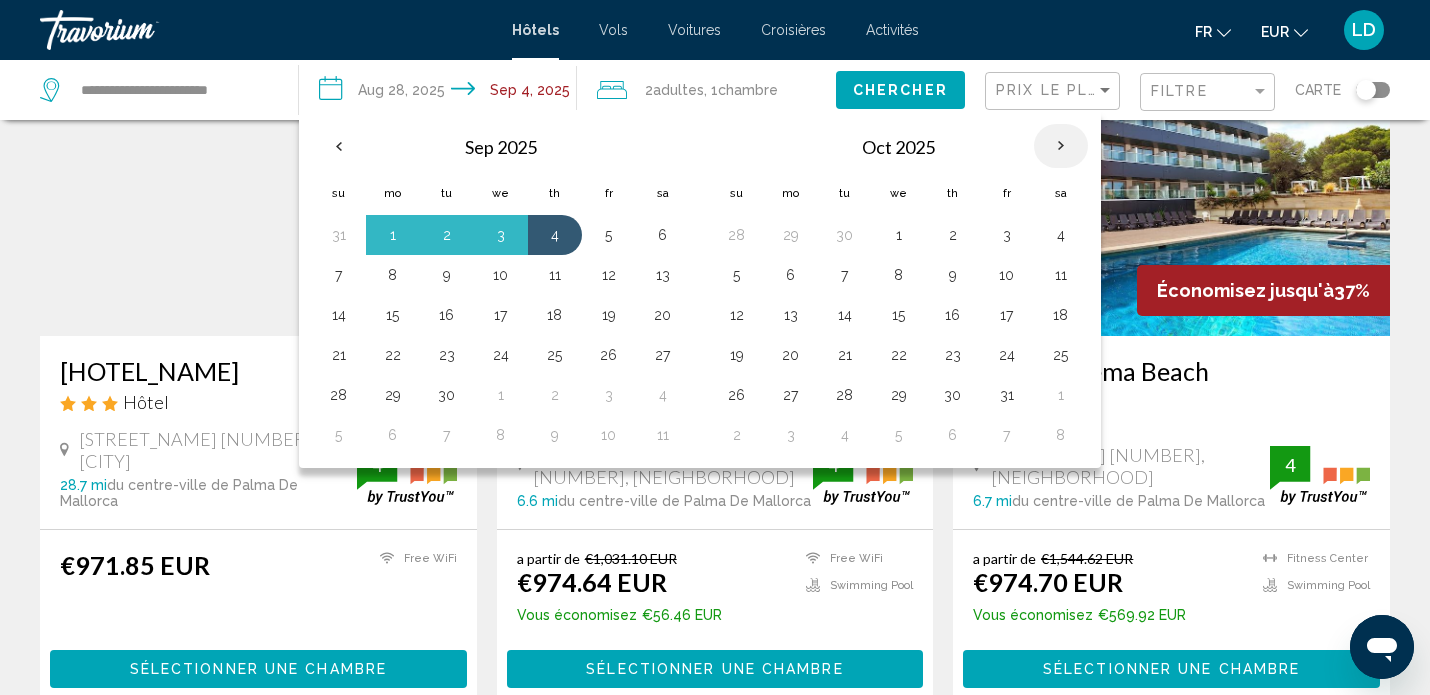 click at bounding box center [1061, 146] 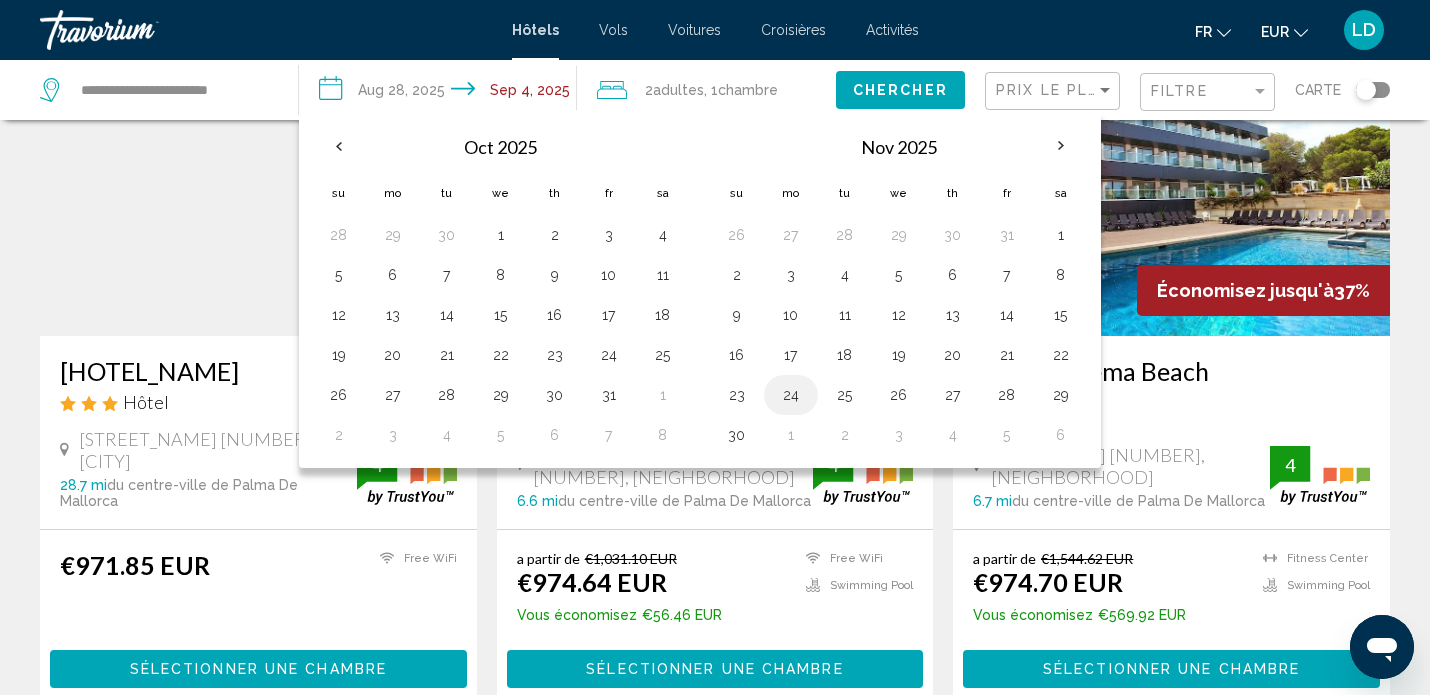 click on "24" at bounding box center [791, 395] 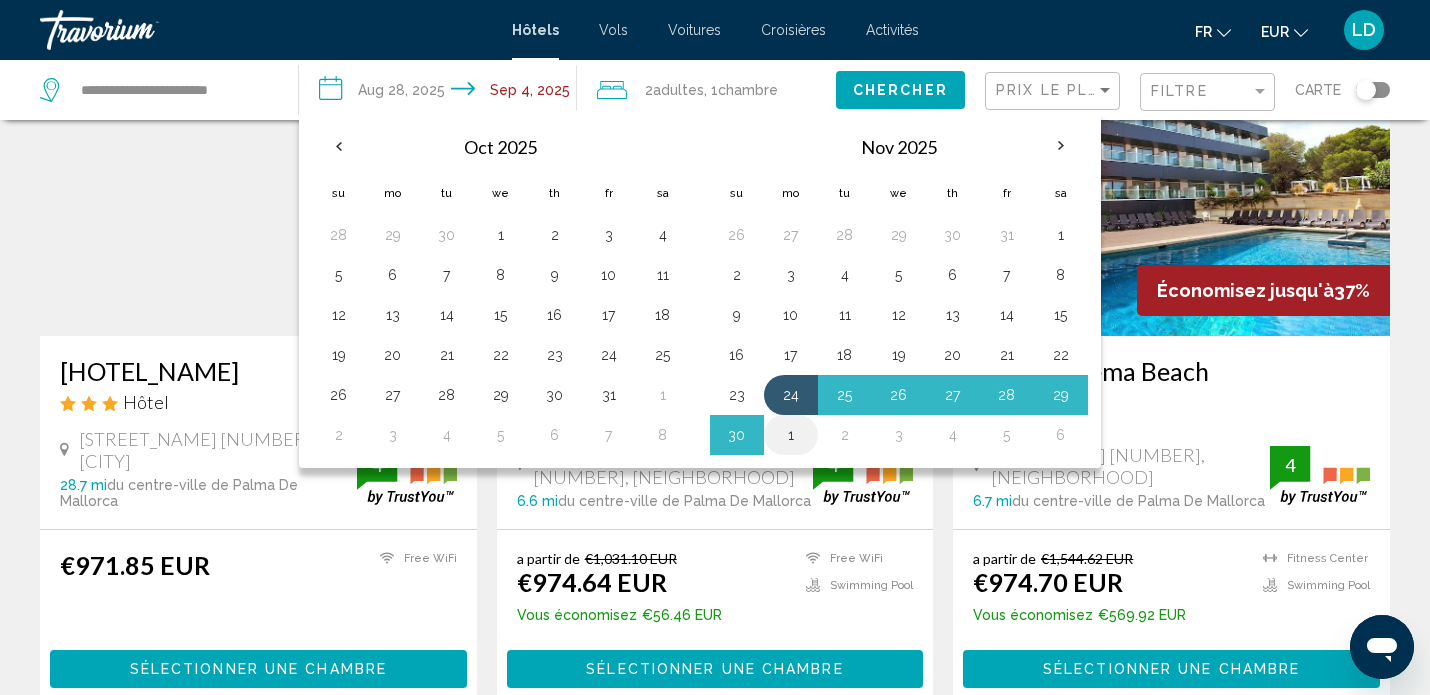 click on "1" at bounding box center [791, 435] 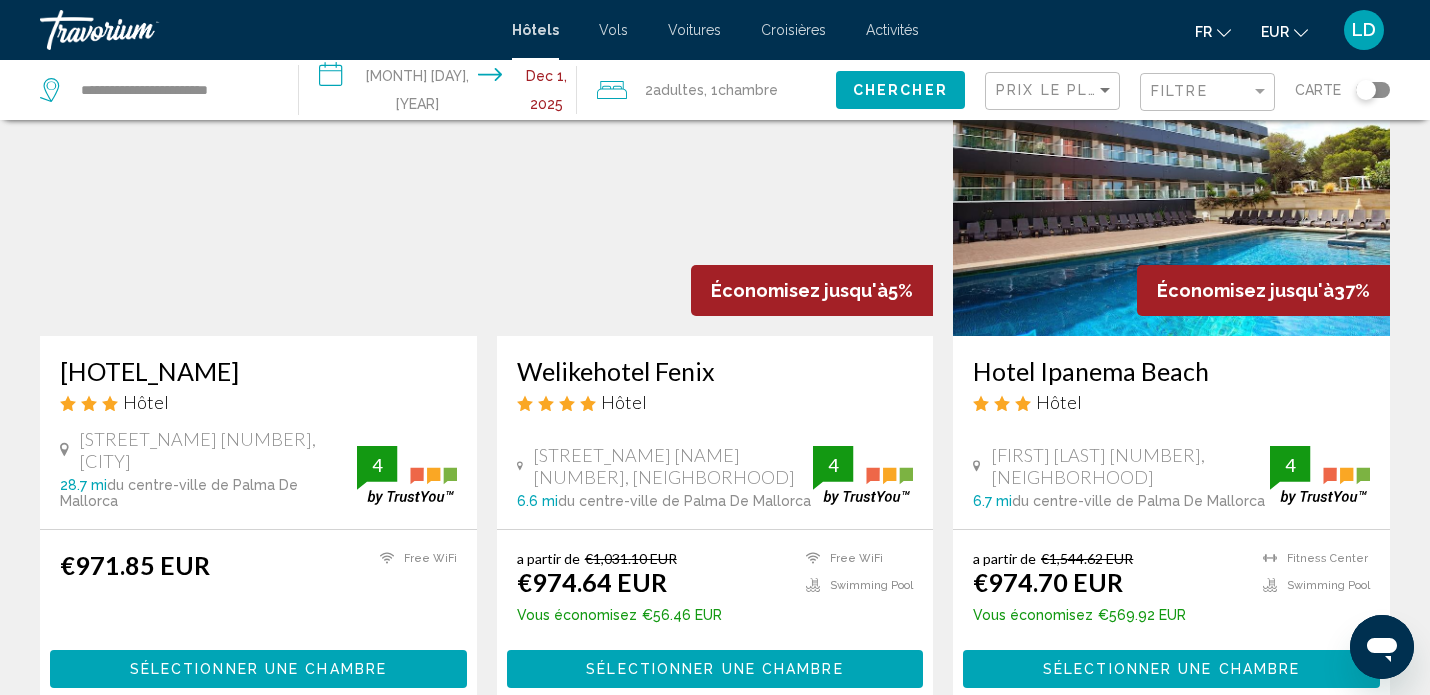click on "Chercher" at bounding box center [900, 91] 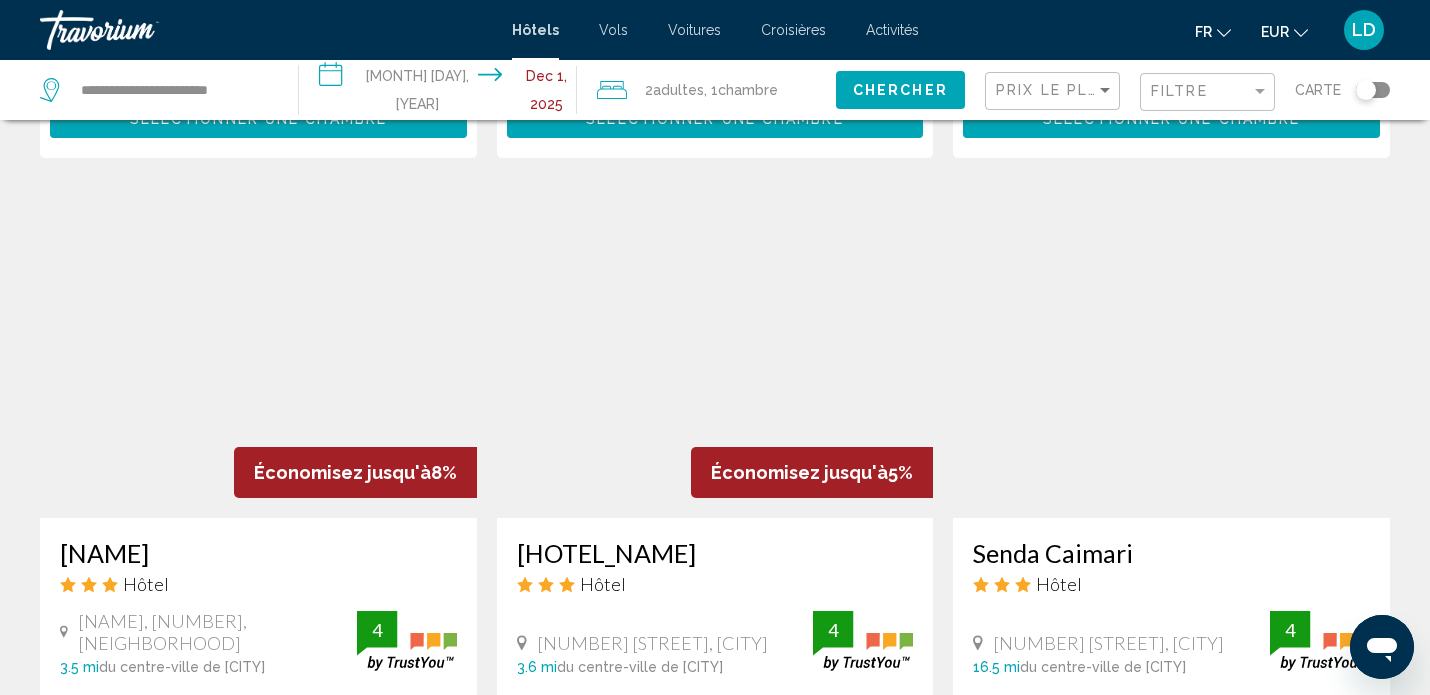 scroll, scrollTop: 2196, scrollLeft: 0, axis: vertical 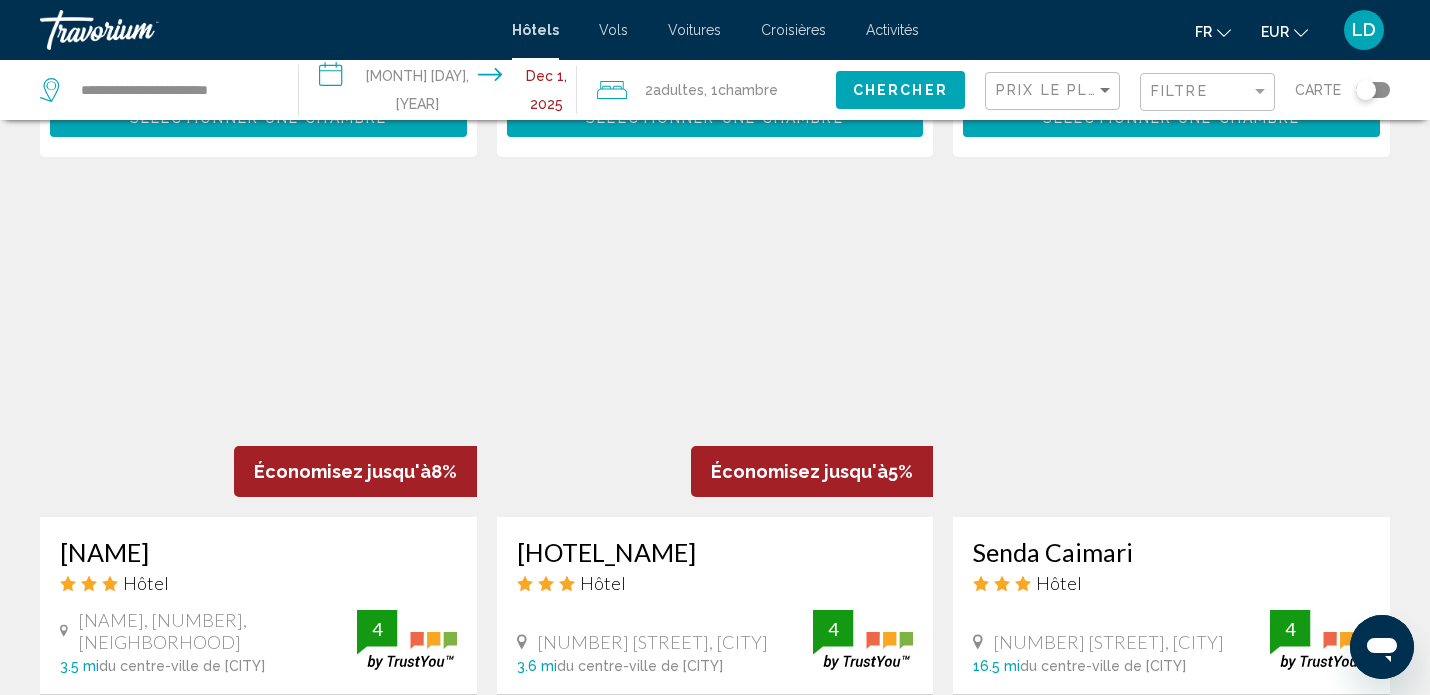 click on "Prix le plus bas" at bounding box center [1052, 91] 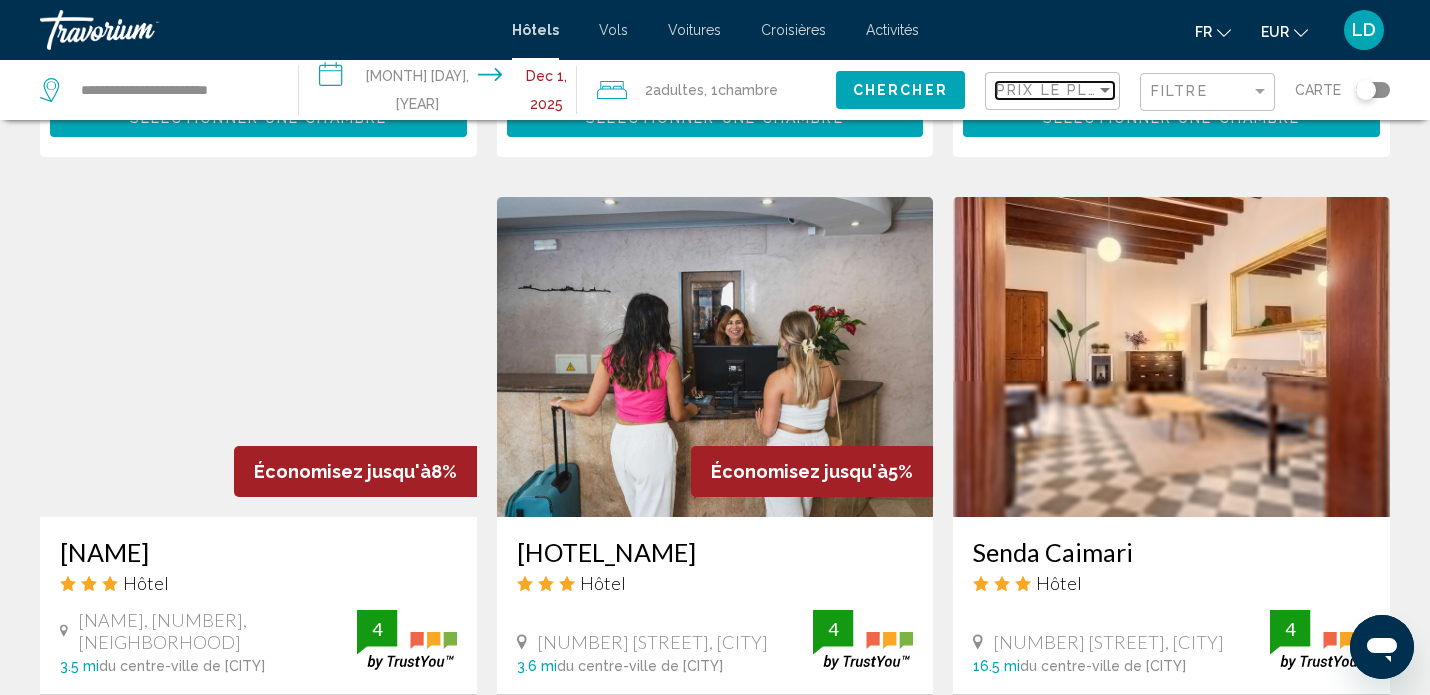 click on "Prix le plus bas" at bounding box center [1073, 90] 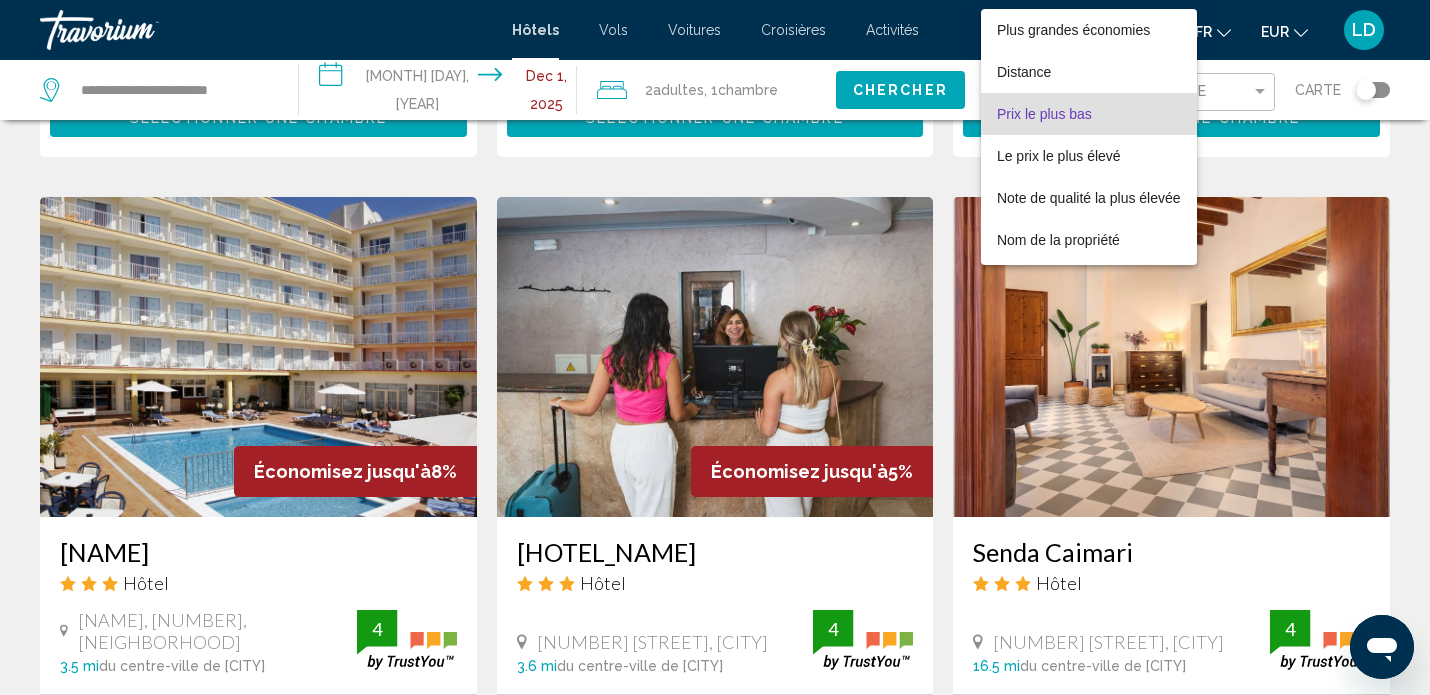 scroll, scrollTop: 23, scrollLeft: 0, axis: vertical 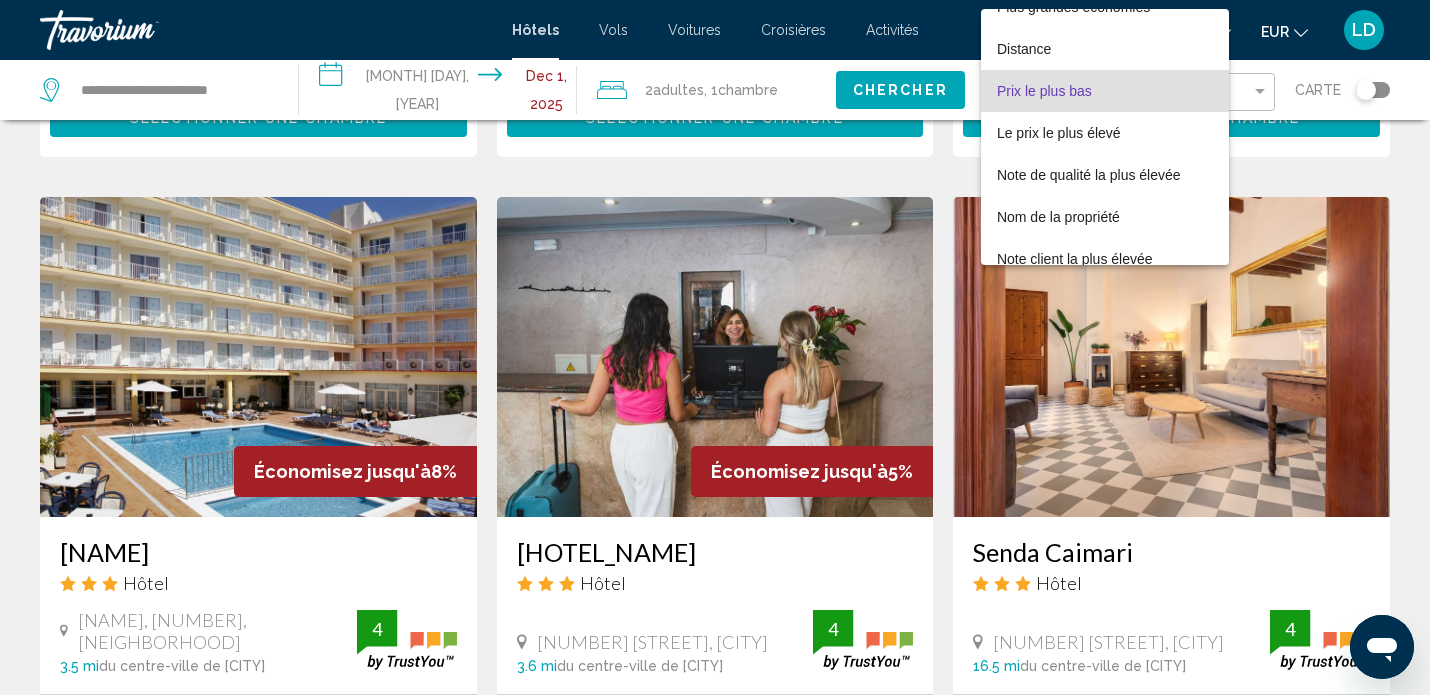 click at bounding box center [715, 347] 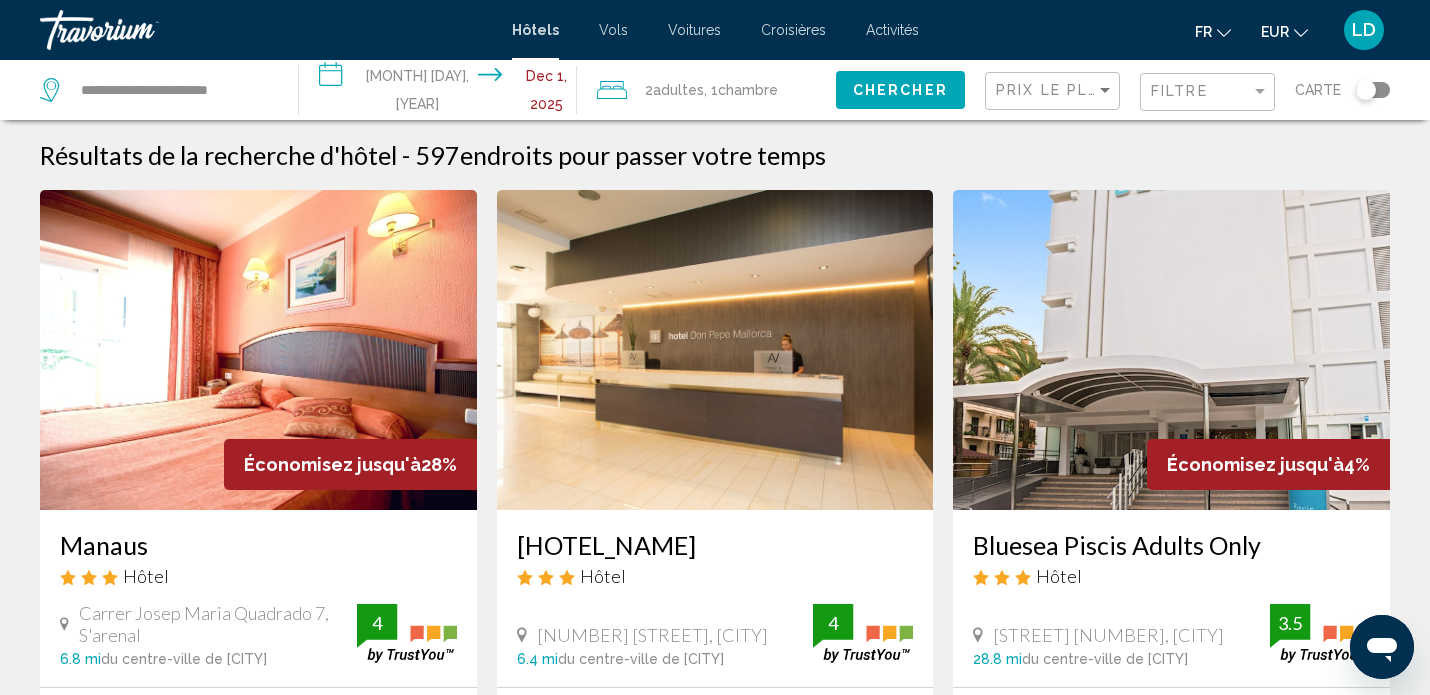 scroll, scrollTop: 0, scrollLeft: 0, axis: both 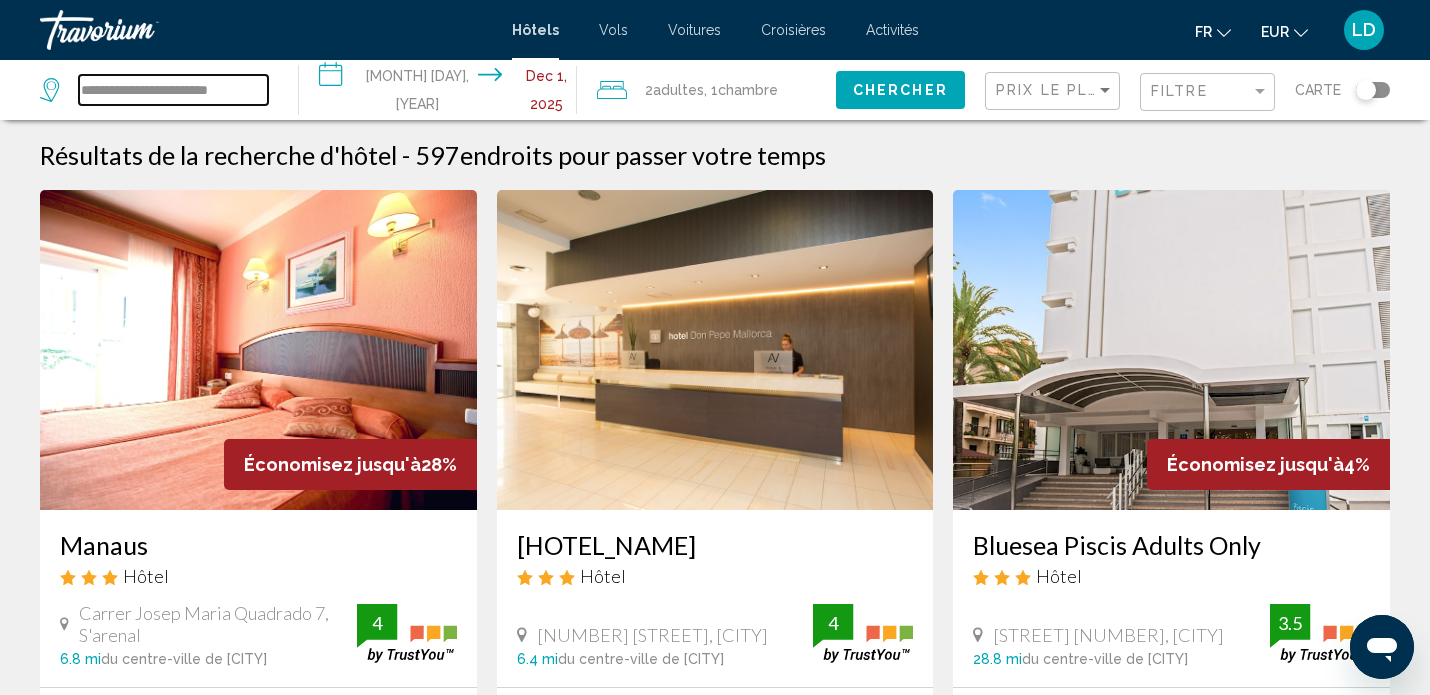 click on "**********" at bounding box center [173, 90] 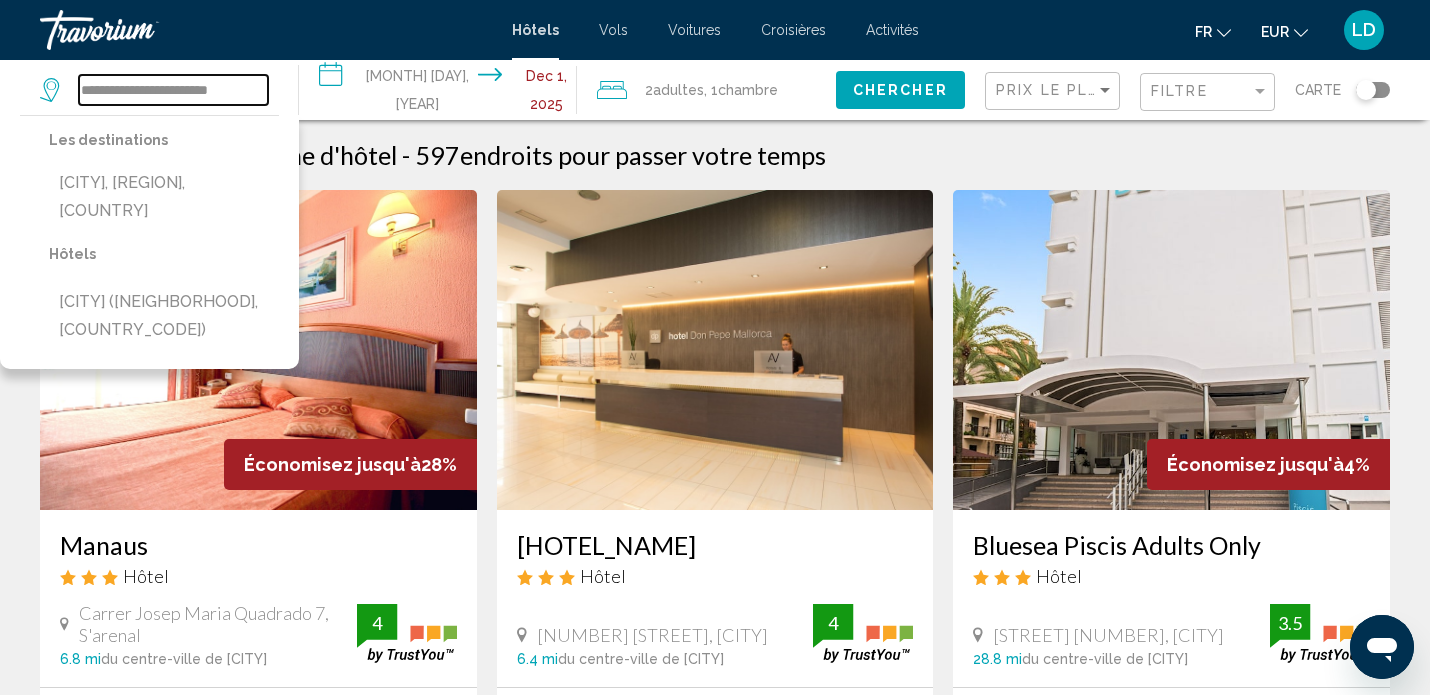 click on "**********" at bounding box center [173, 90] 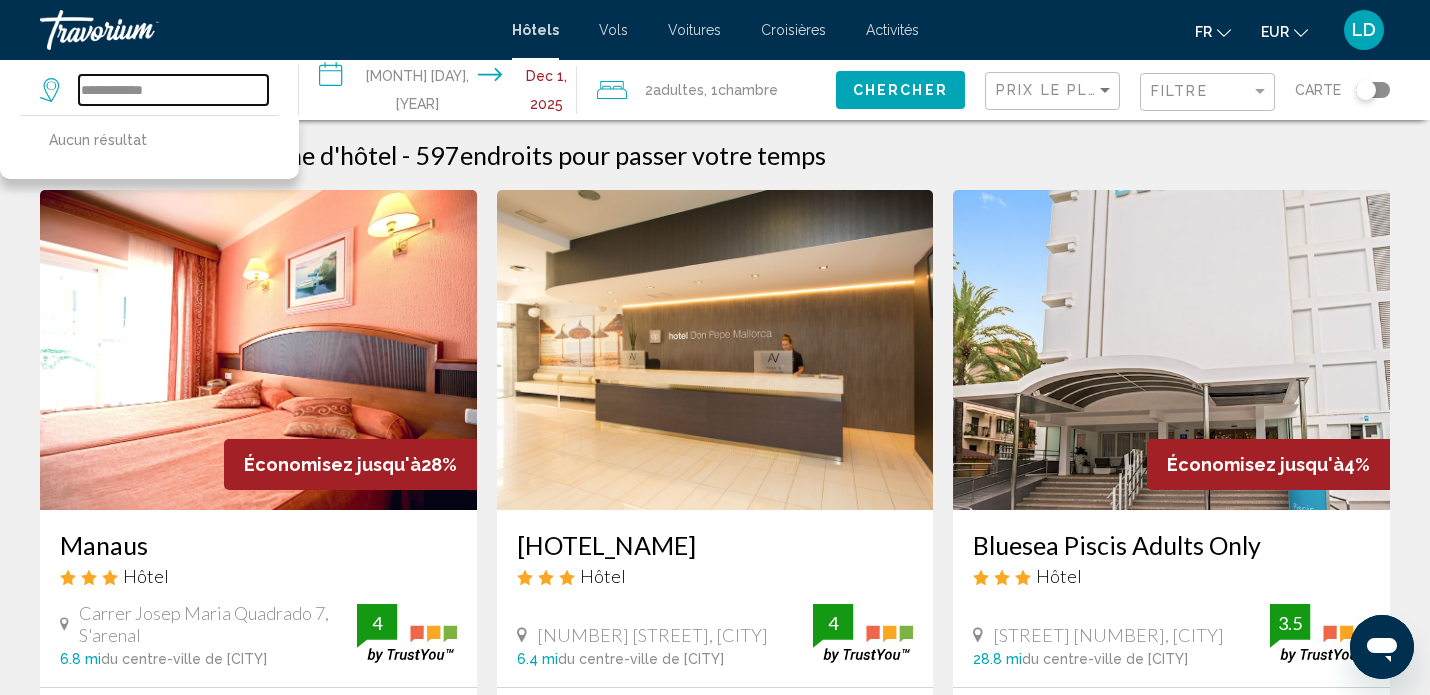 click on "**********" at bounding box center [173, 90] 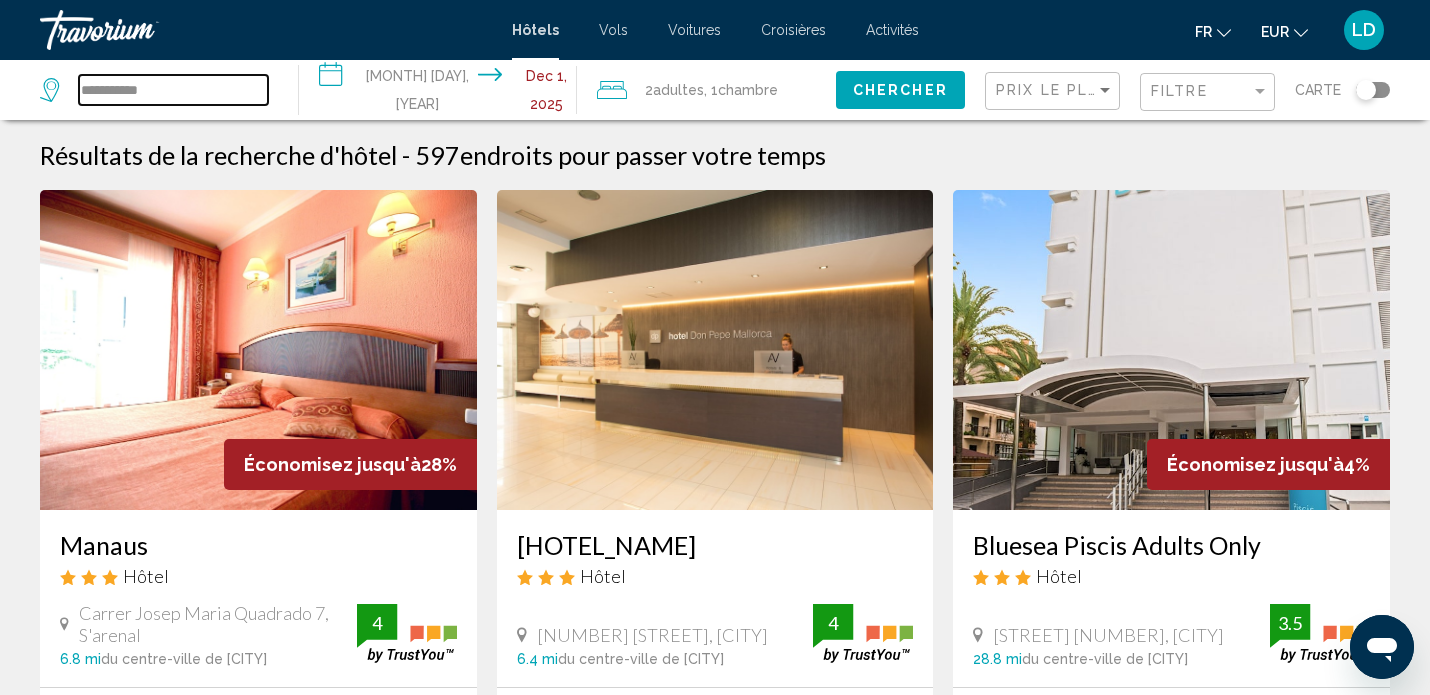 drag, startPoint x: 211, startPoint y: 86, endPoint x: 0, endPoint y: 77, distance: 211.19185 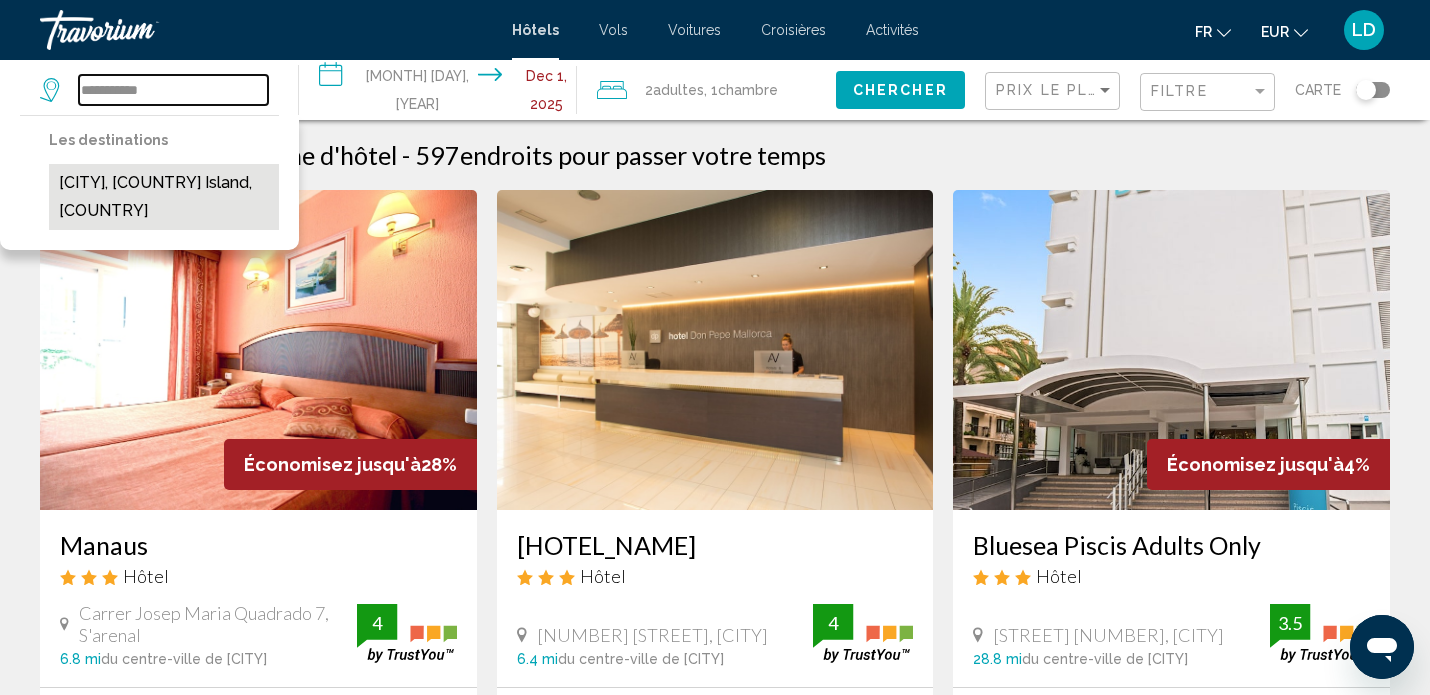 type on "**********" 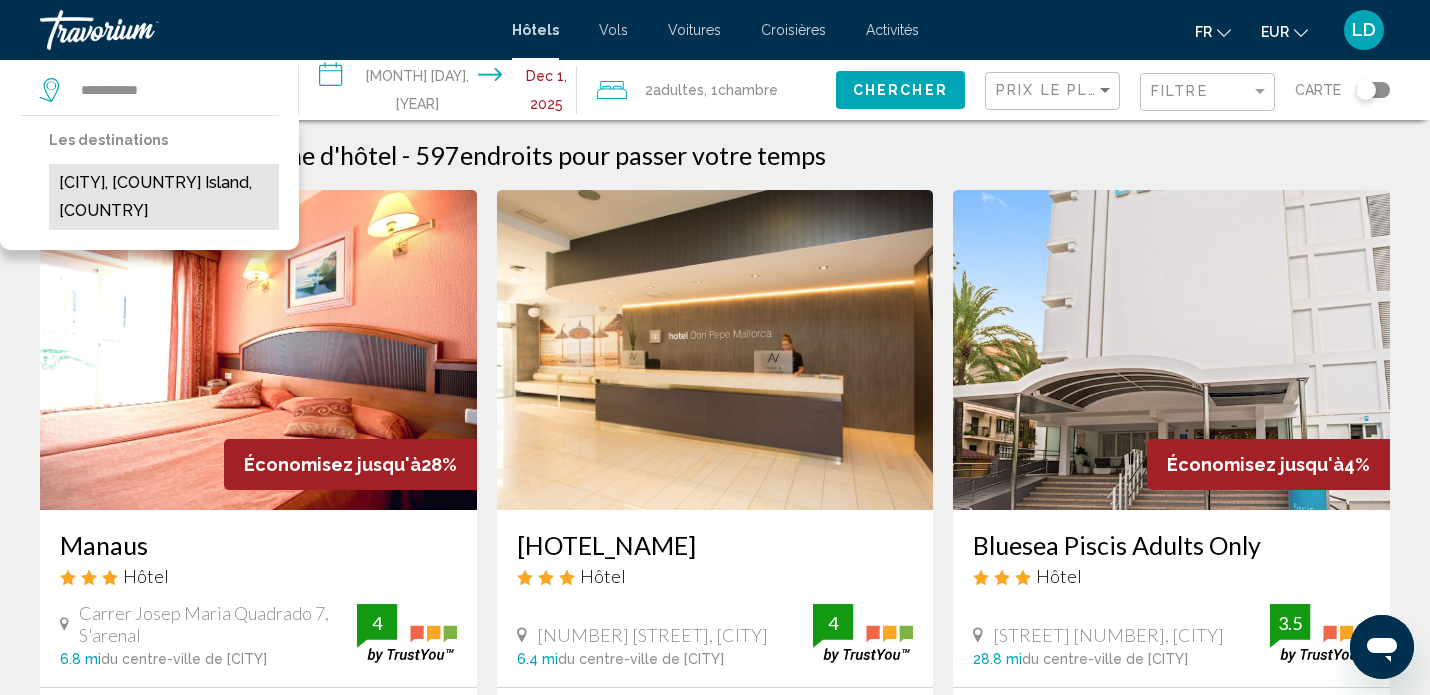 click on "[CITY], [COUNTRY] Island, [COUNTRY]" at bounding box center [164, 197] 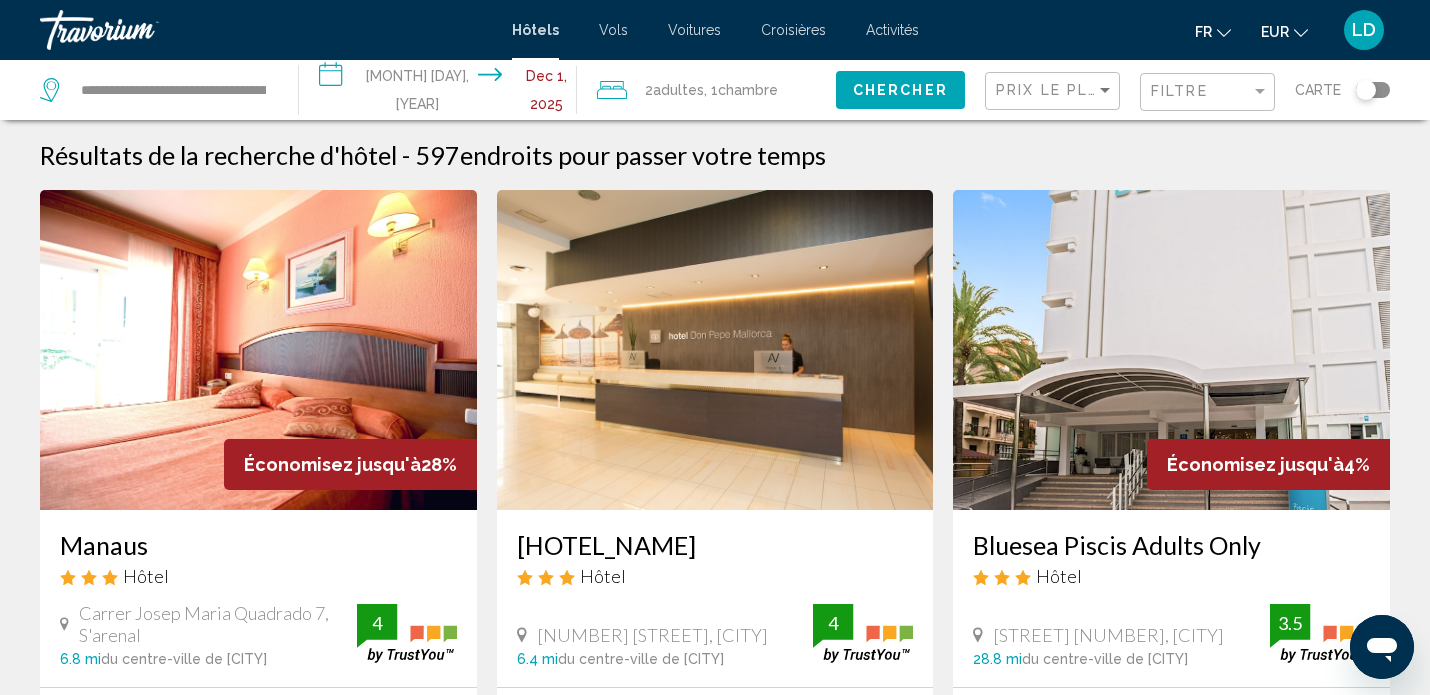 click on "**********" at bounding box center (442, 93) 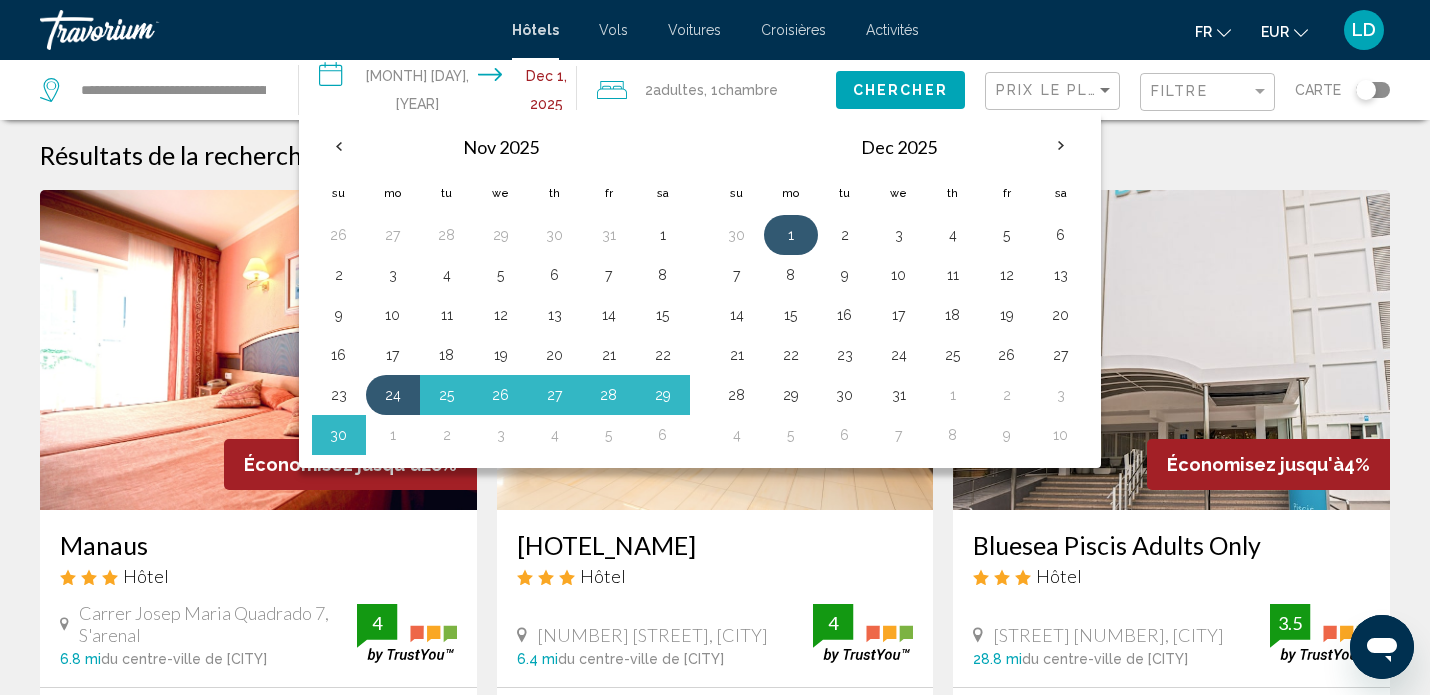 click on "1" at bounding box center [791, 235] 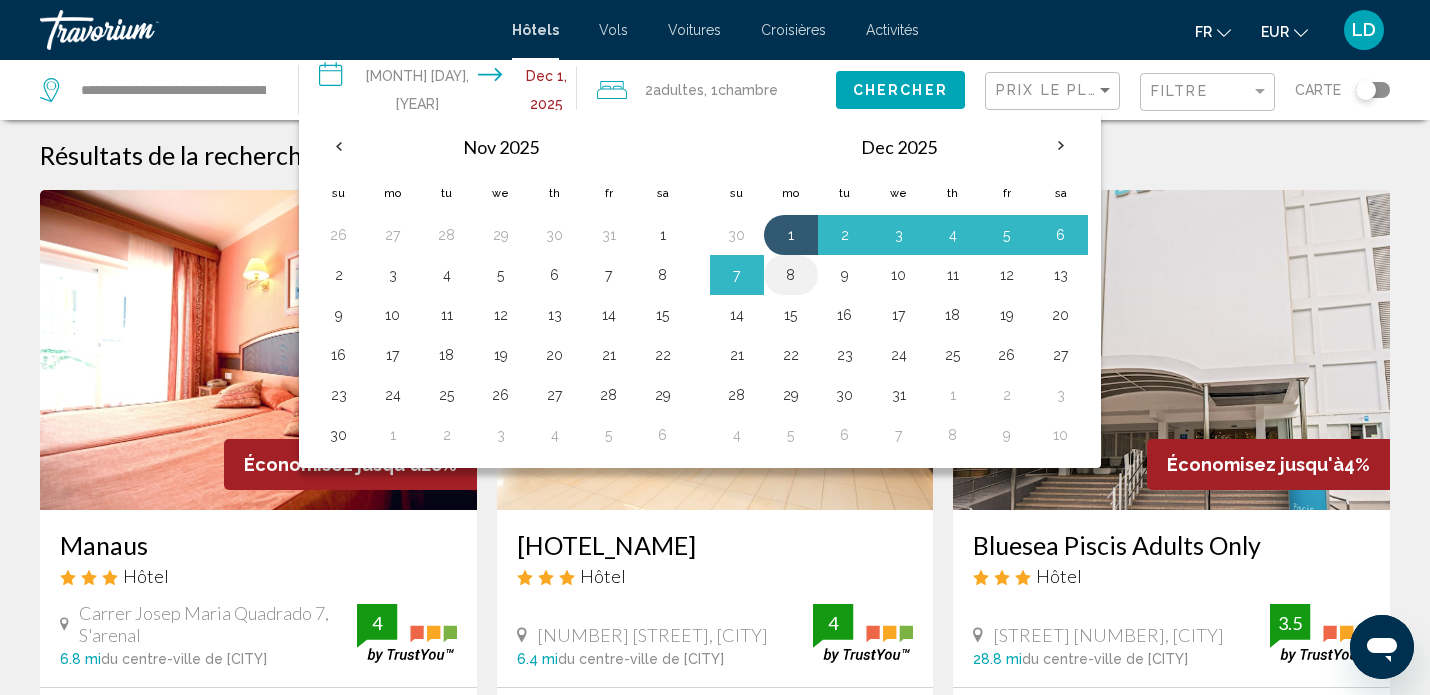 click on "8" at bounding box center [791, 275] 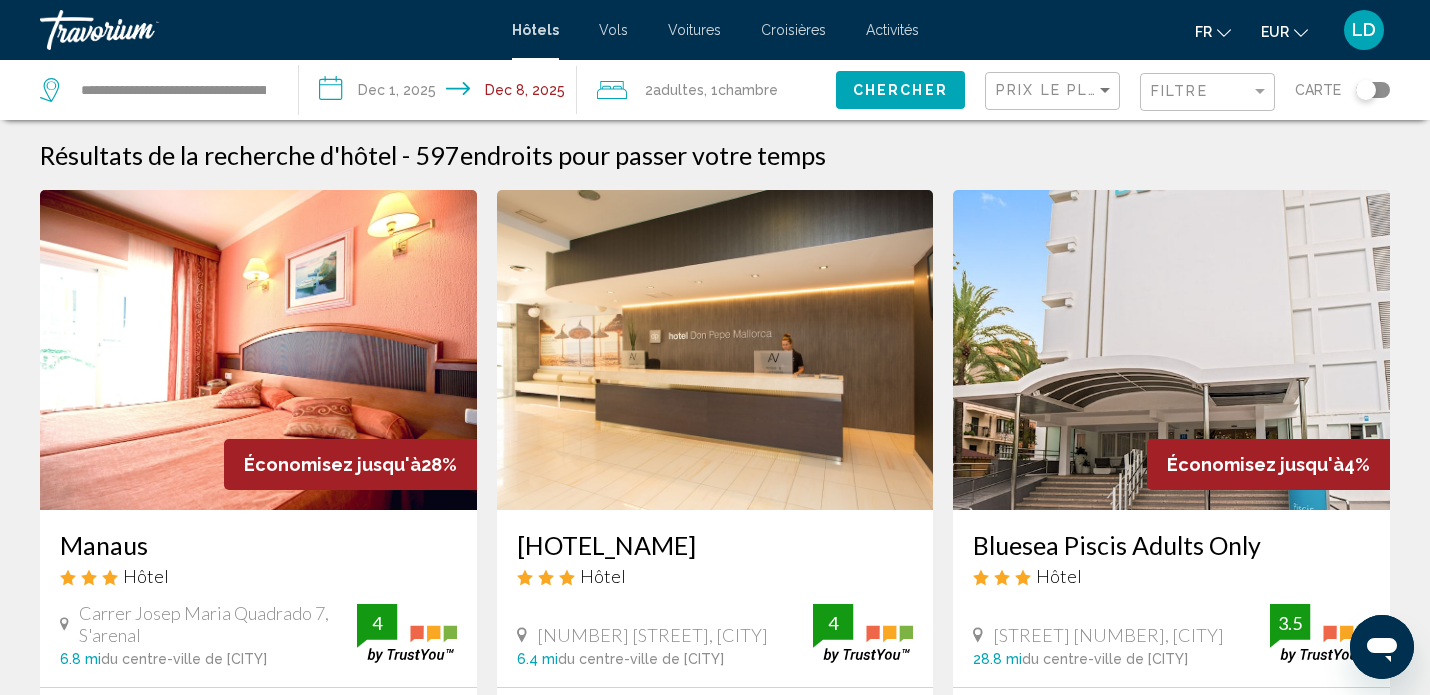 click on "**********" at bounding box center (442, 93) 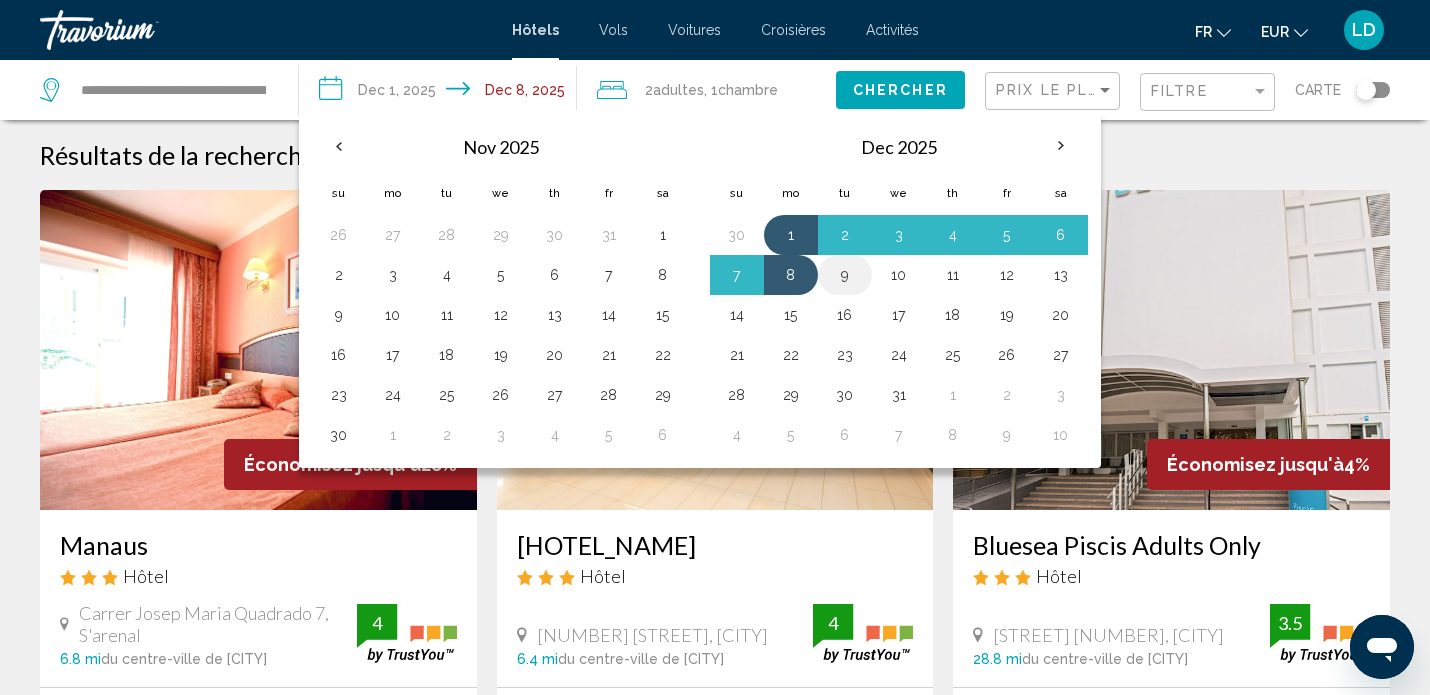 click on "9" at bounding box center [845, 275] 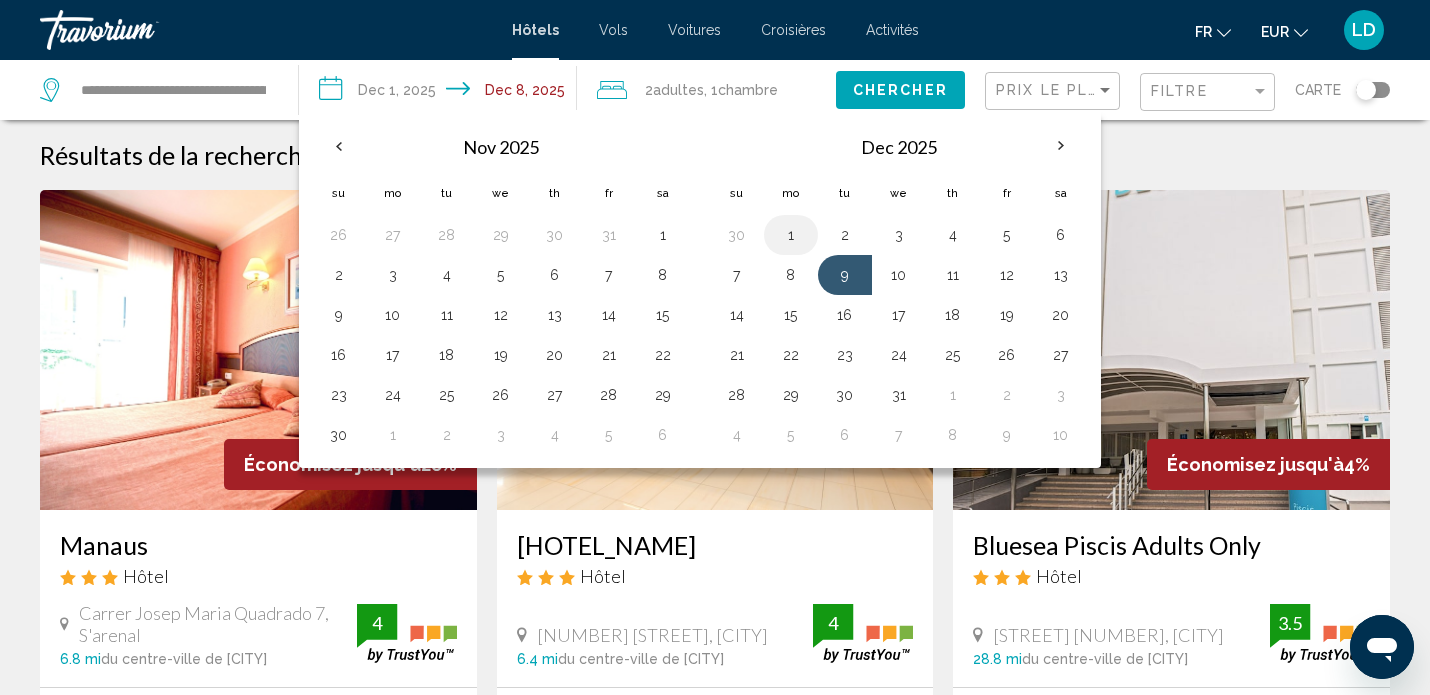 click on "1" at bounding box center [791, 235] 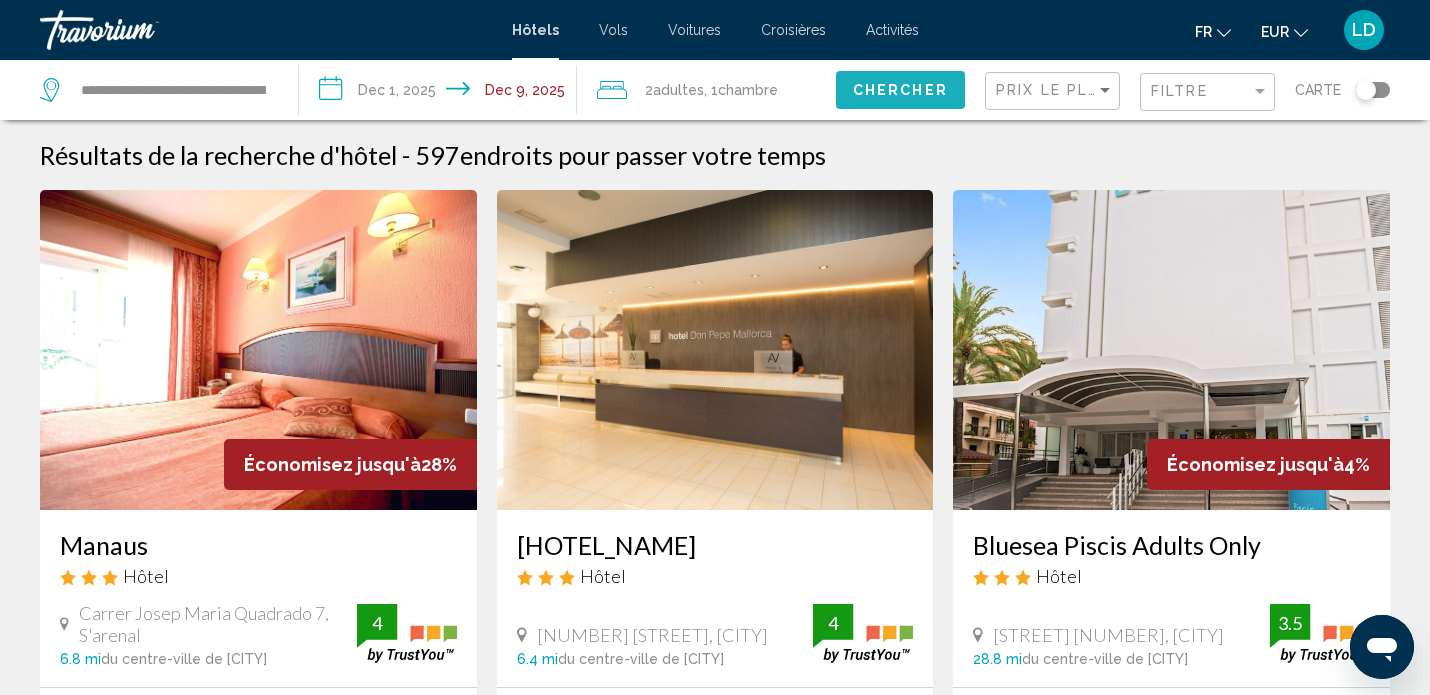 click on "Chercher" at bounding box center [900, 89] 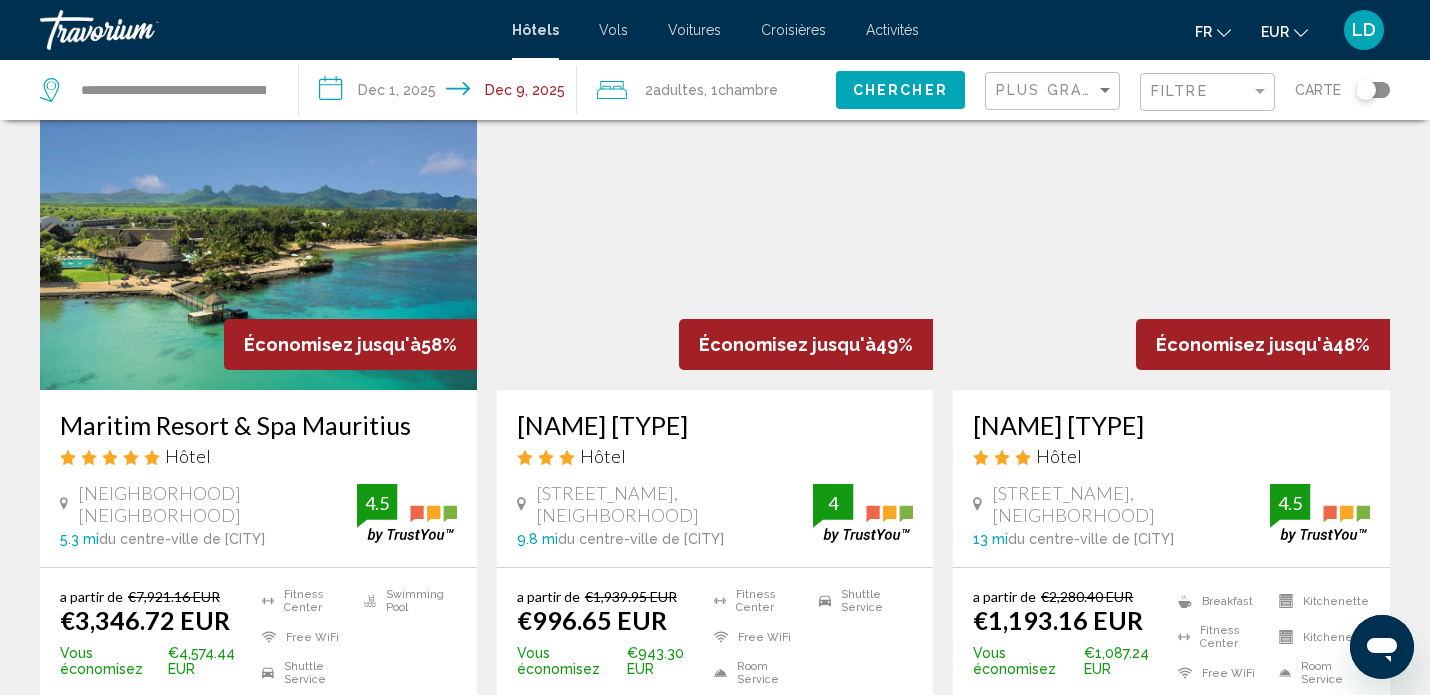 scroll, scrollTop: 136, scrollLeft: 0, axis: vertical 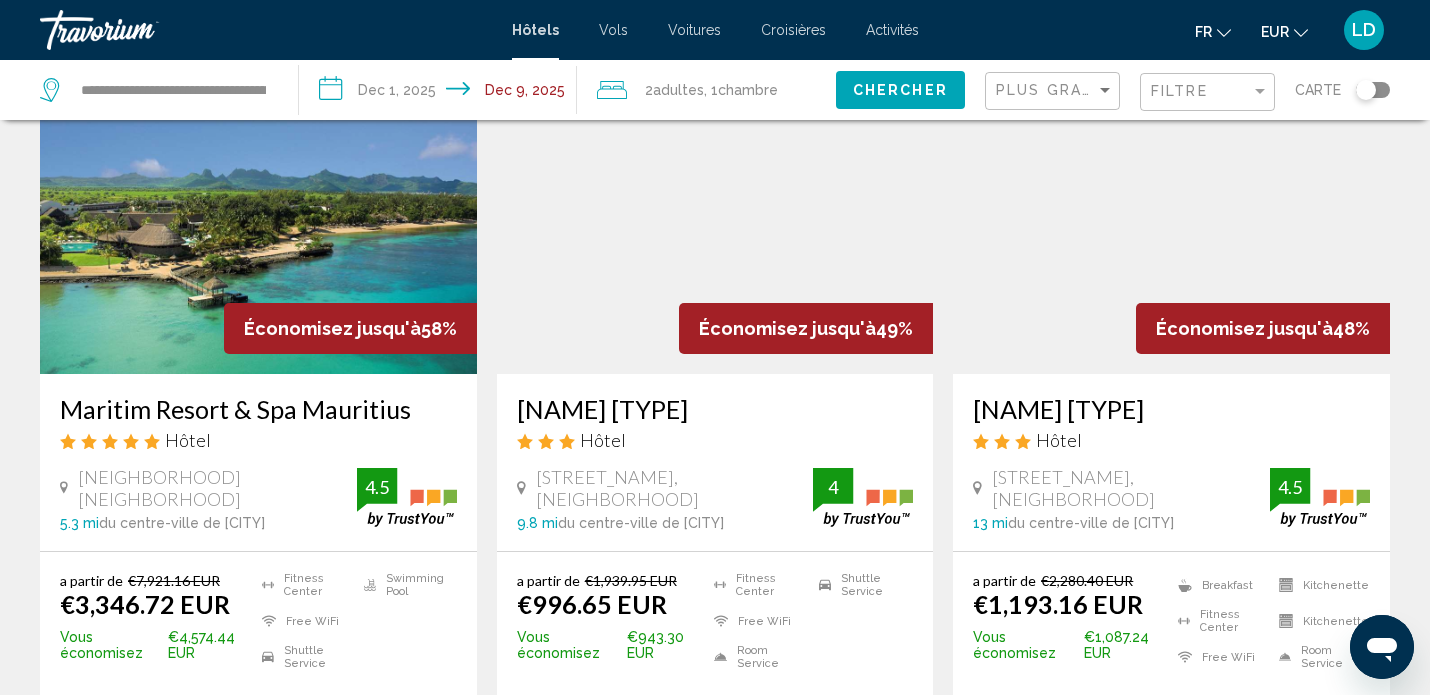 drag, startPoint x: 521, startPoint y: 413, endPoint x: 563, endPoint y: 412, distance: 42.0119 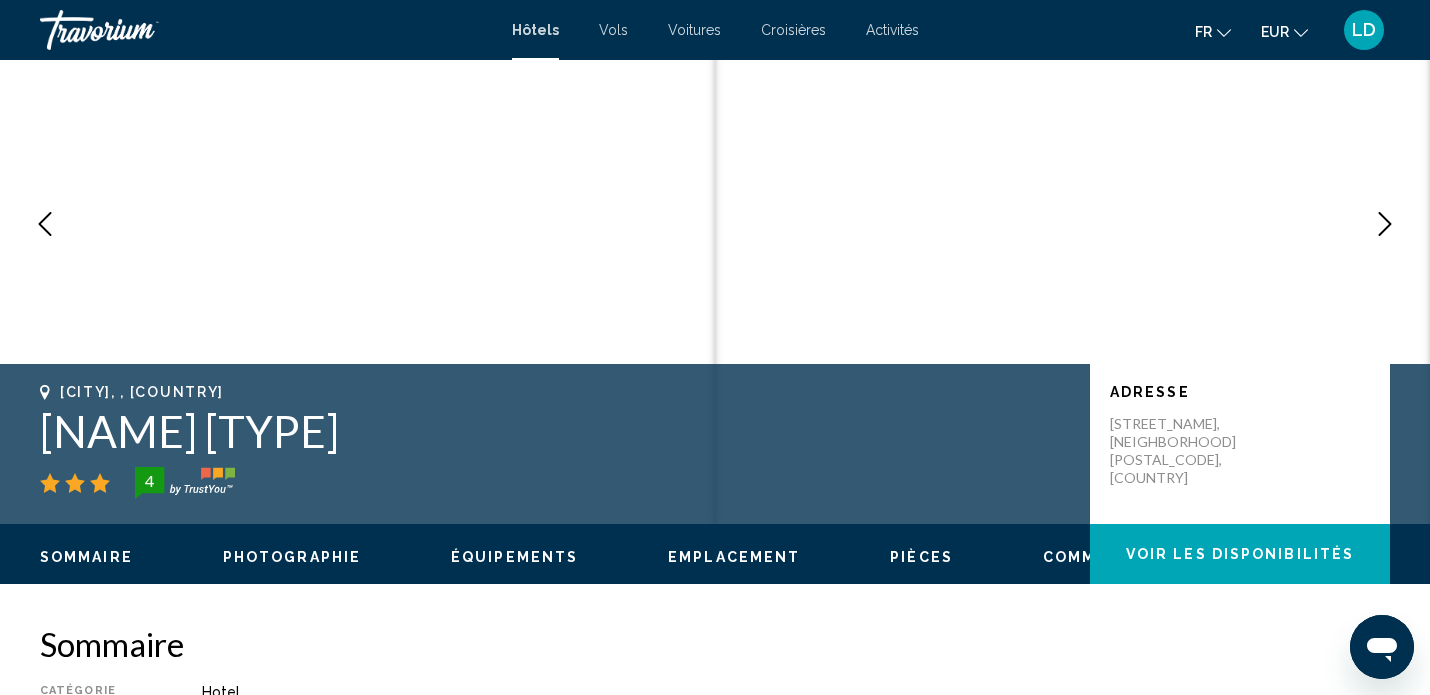 scroll, scrollTop: 0, scrollLeft: 0, axis: both 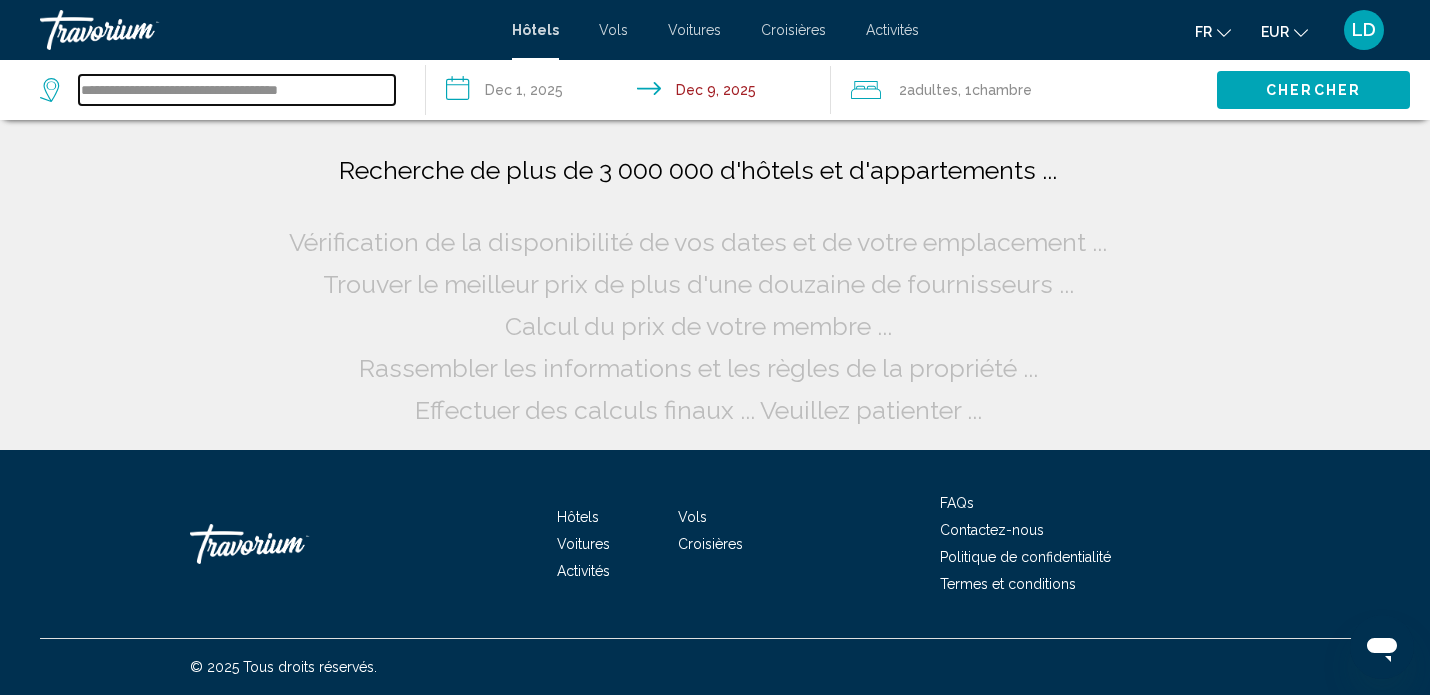 click on "**********" at bounding box center [237, 90] 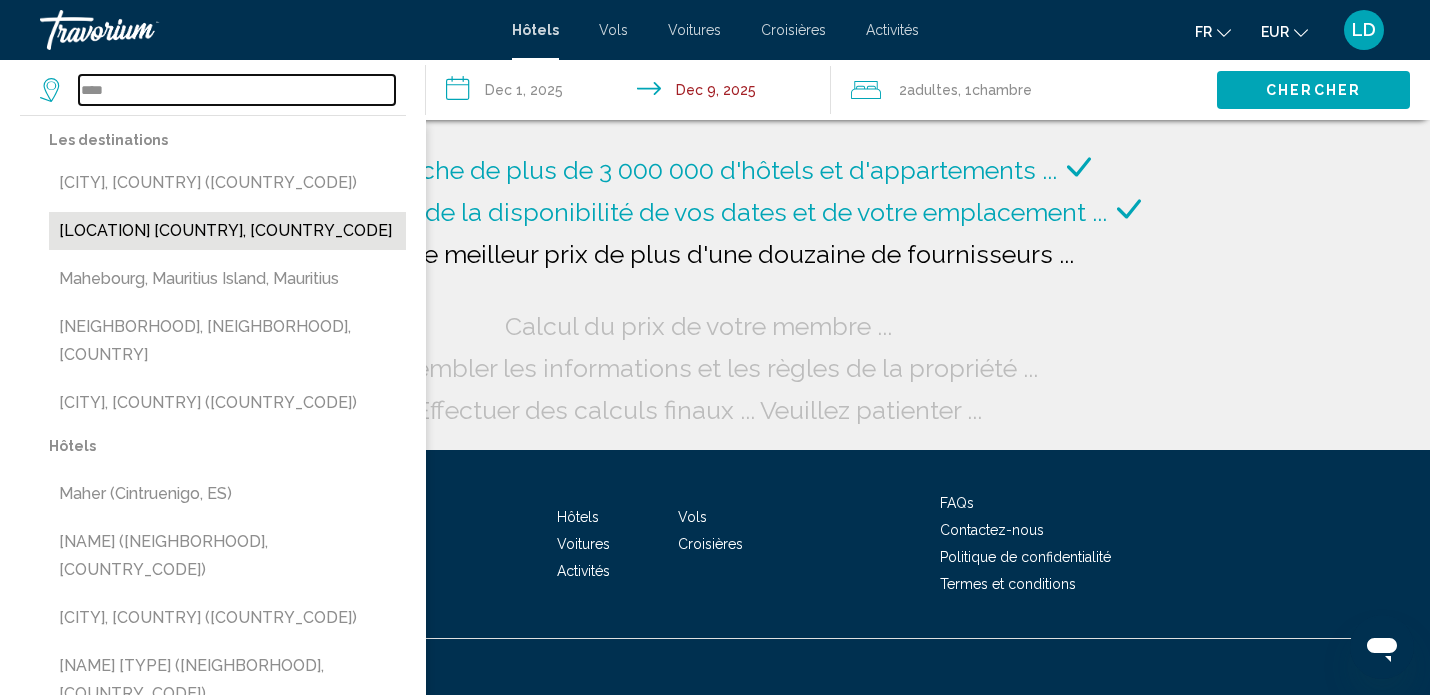type on "****" 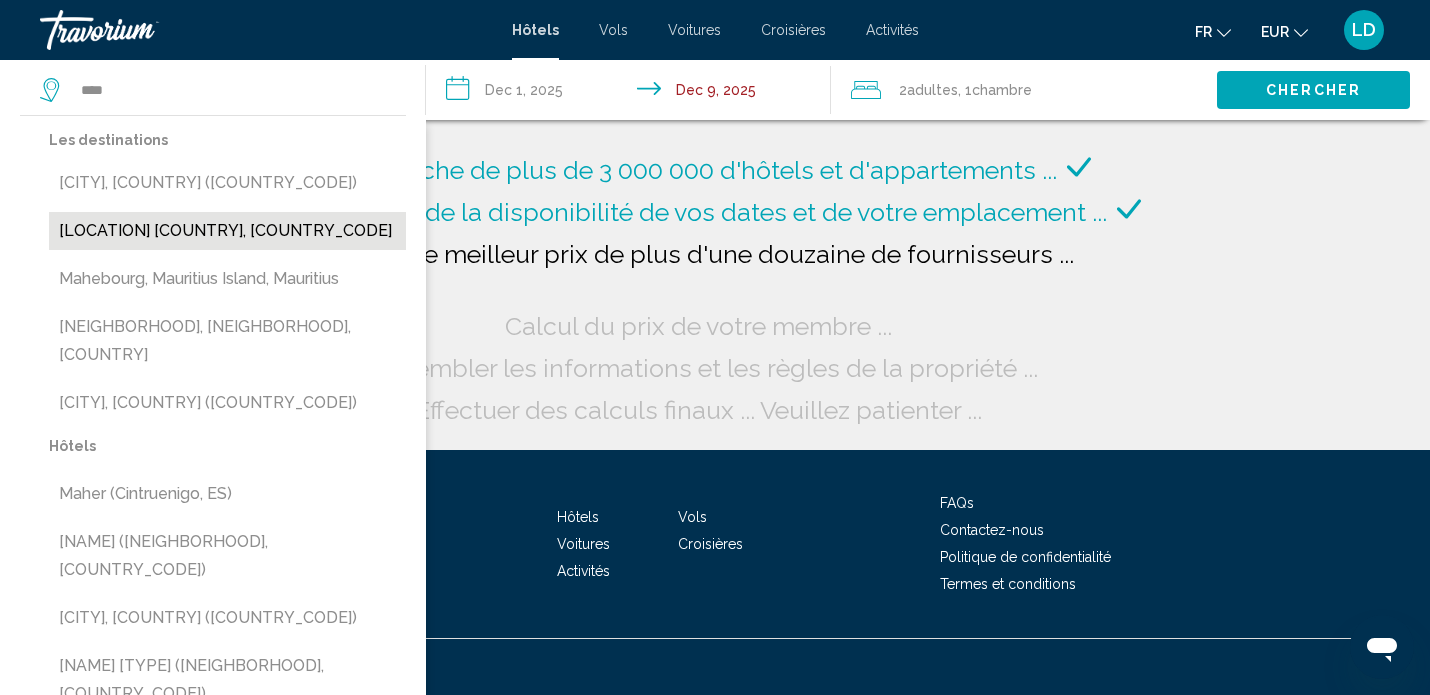 click on "[LOCATION] [COUNTRY], [COUNTRY_CODE]" at bounding box center (227, 231) 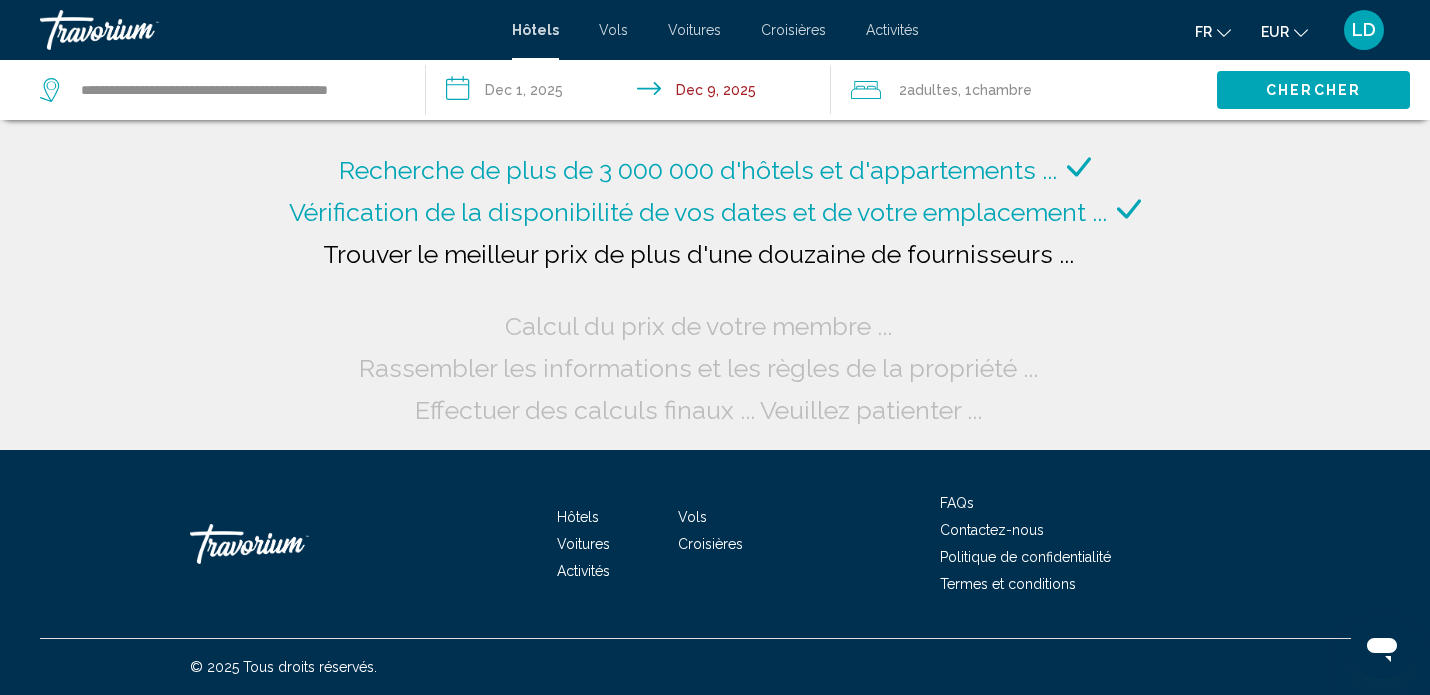 click on "**********" at bounding box center (633, 93) 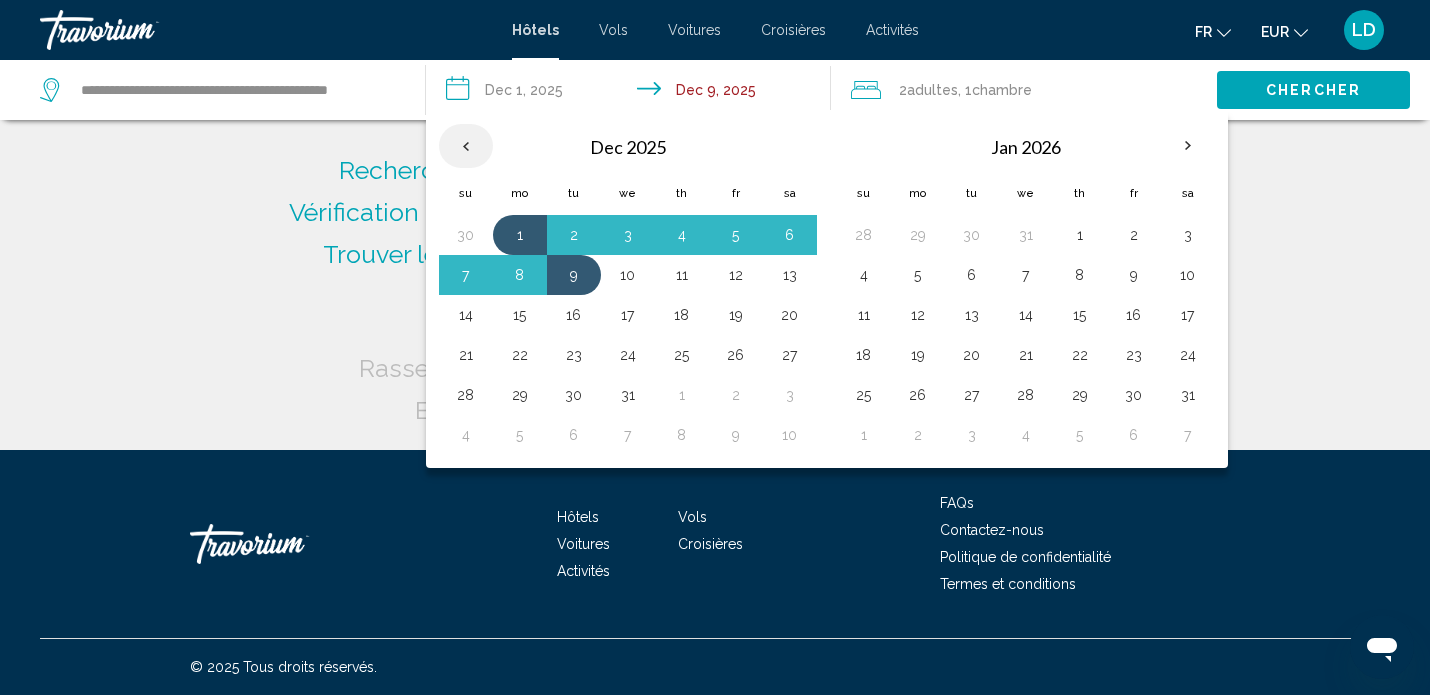 click at bounding box center [466, 146] 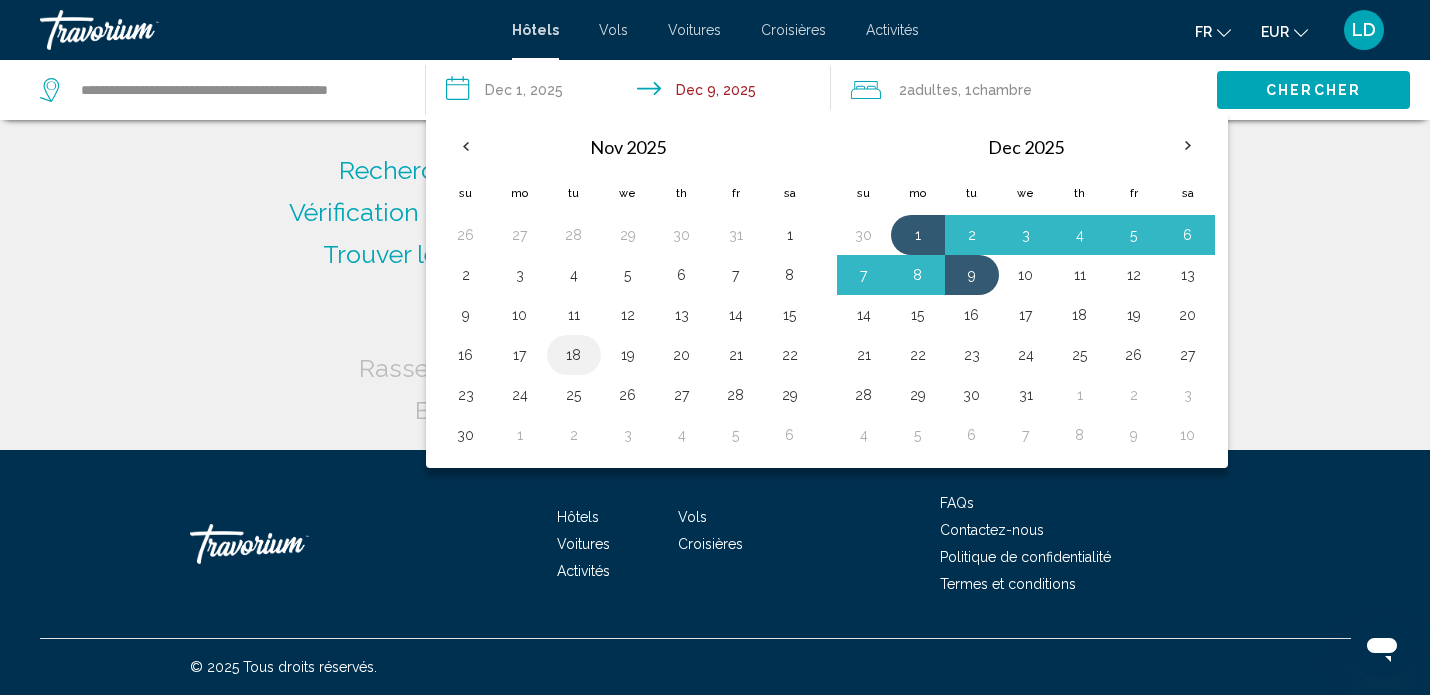 click on "18" at bounding box center [574, 235] 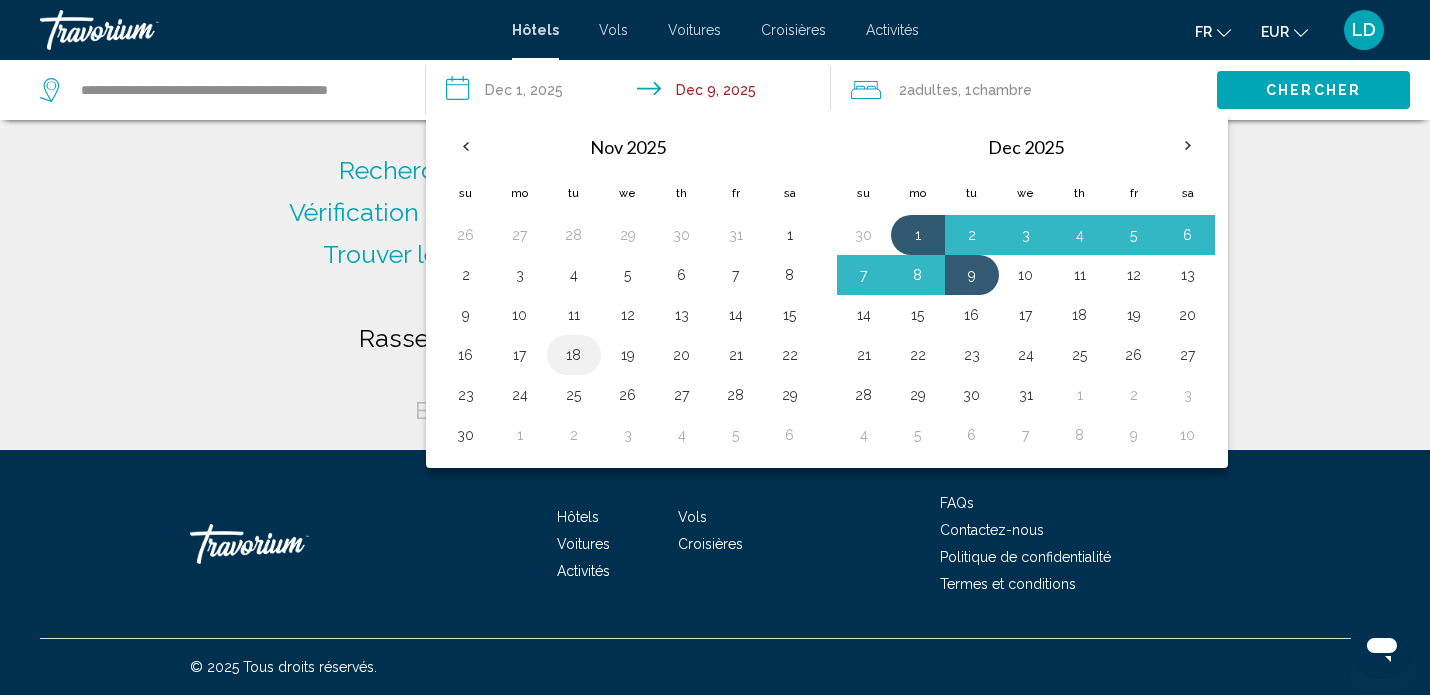 click on "18" at bounding box center (574, 355) 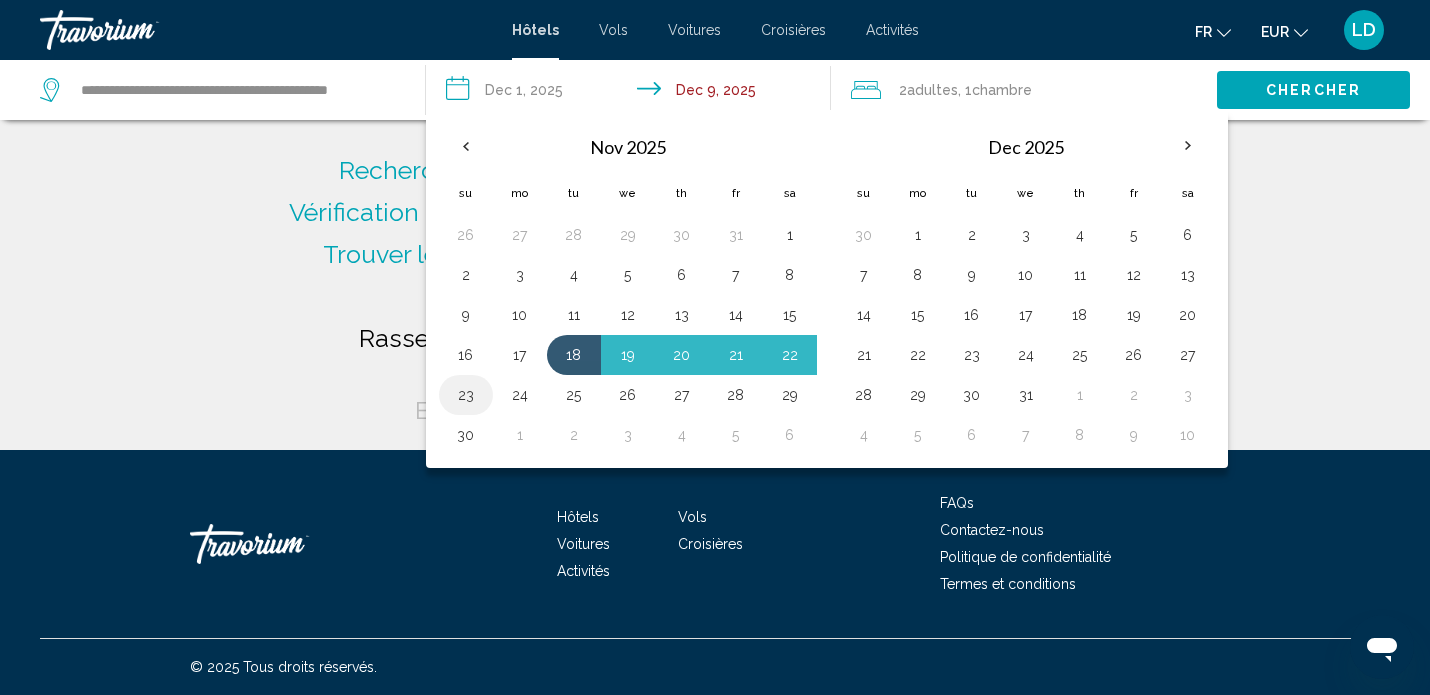 click on "23" at bounding box center [466, 395] 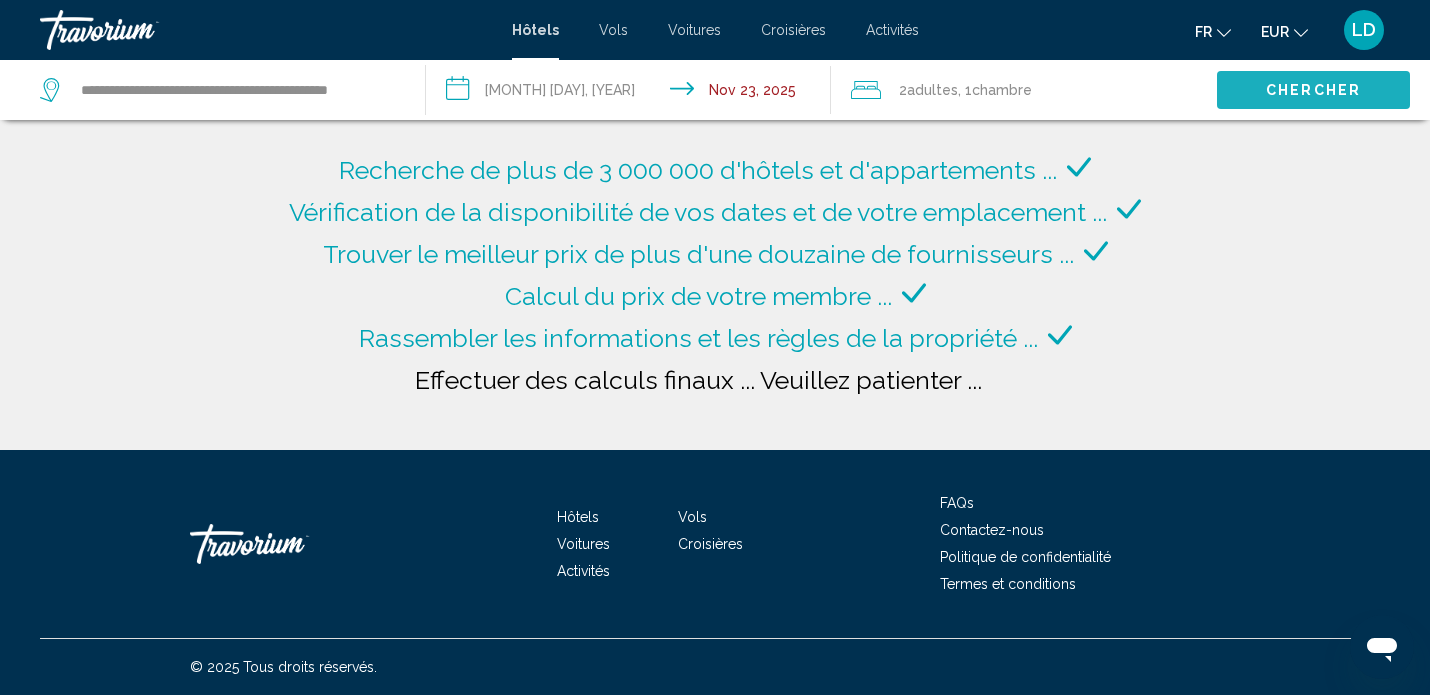 click on "Chercher" at bounding box center [1313, 89] 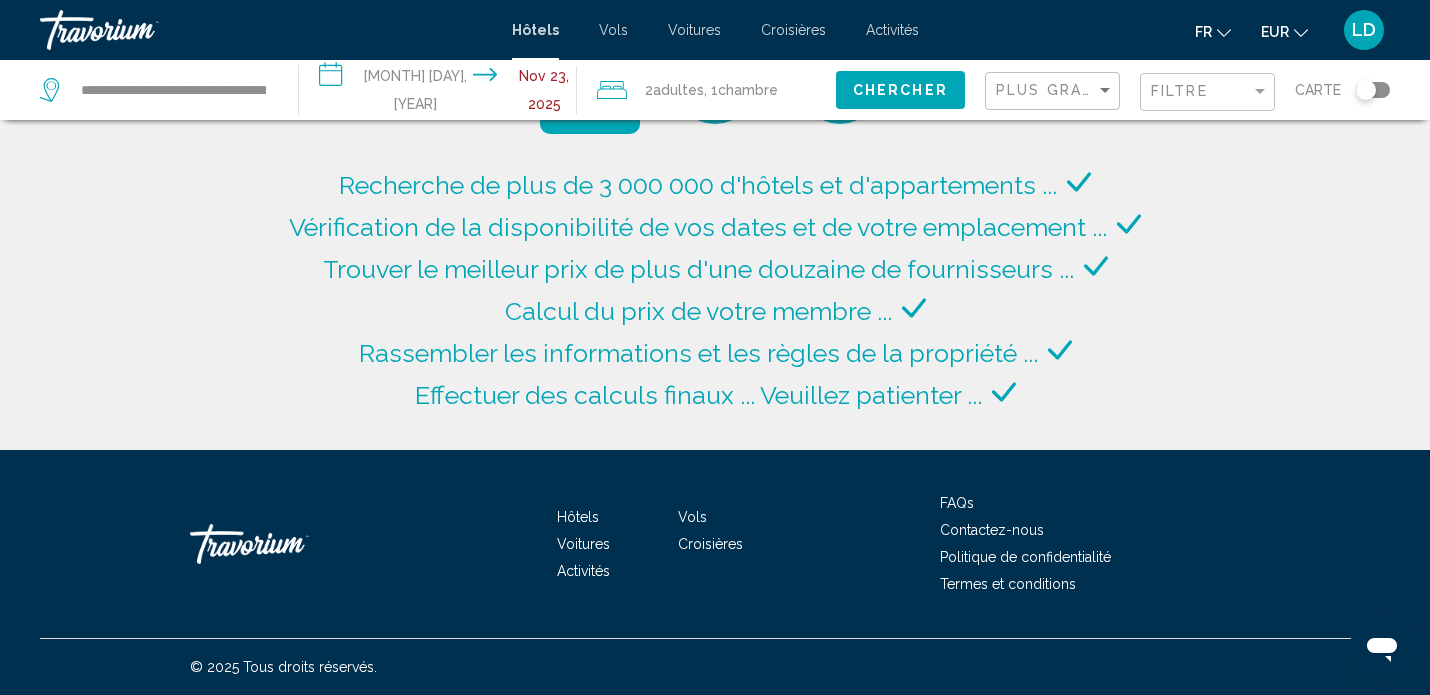 click on "**********" at bounding box center [442, 93] 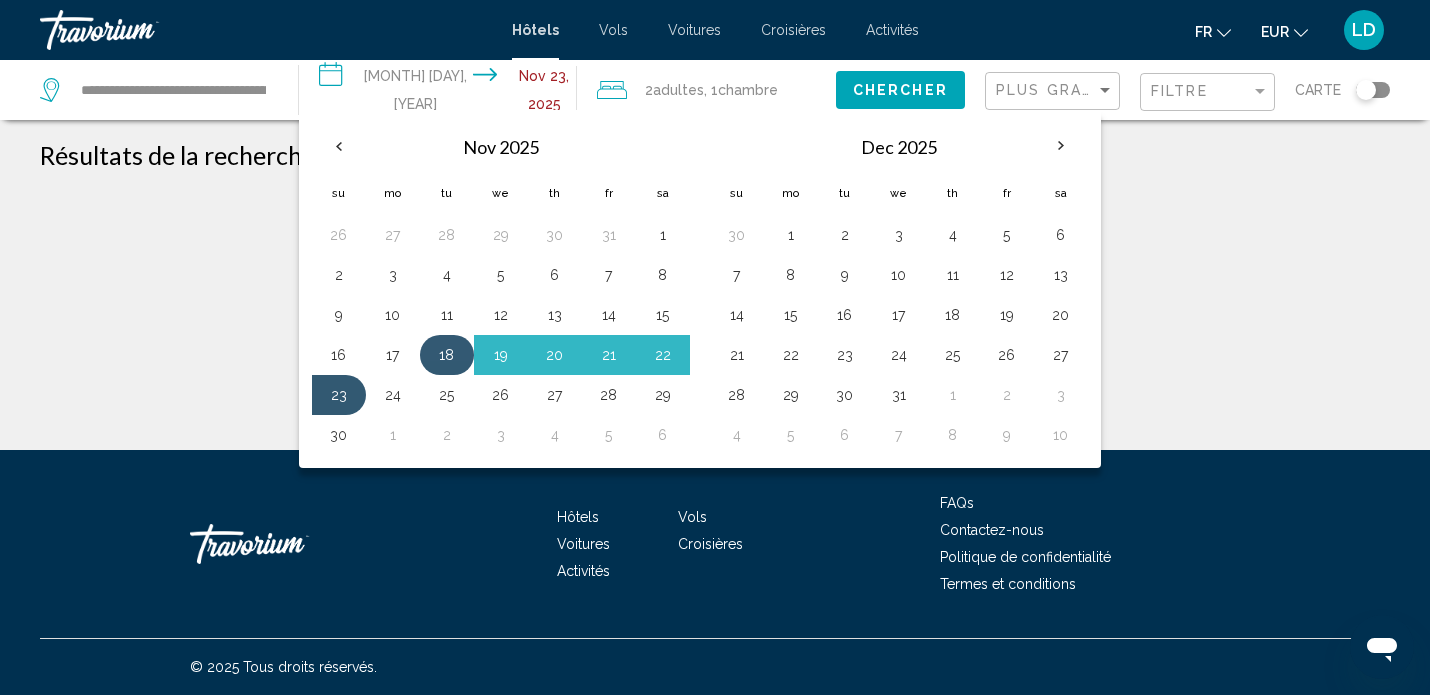 click on "18" at bounding box center [447, 355] 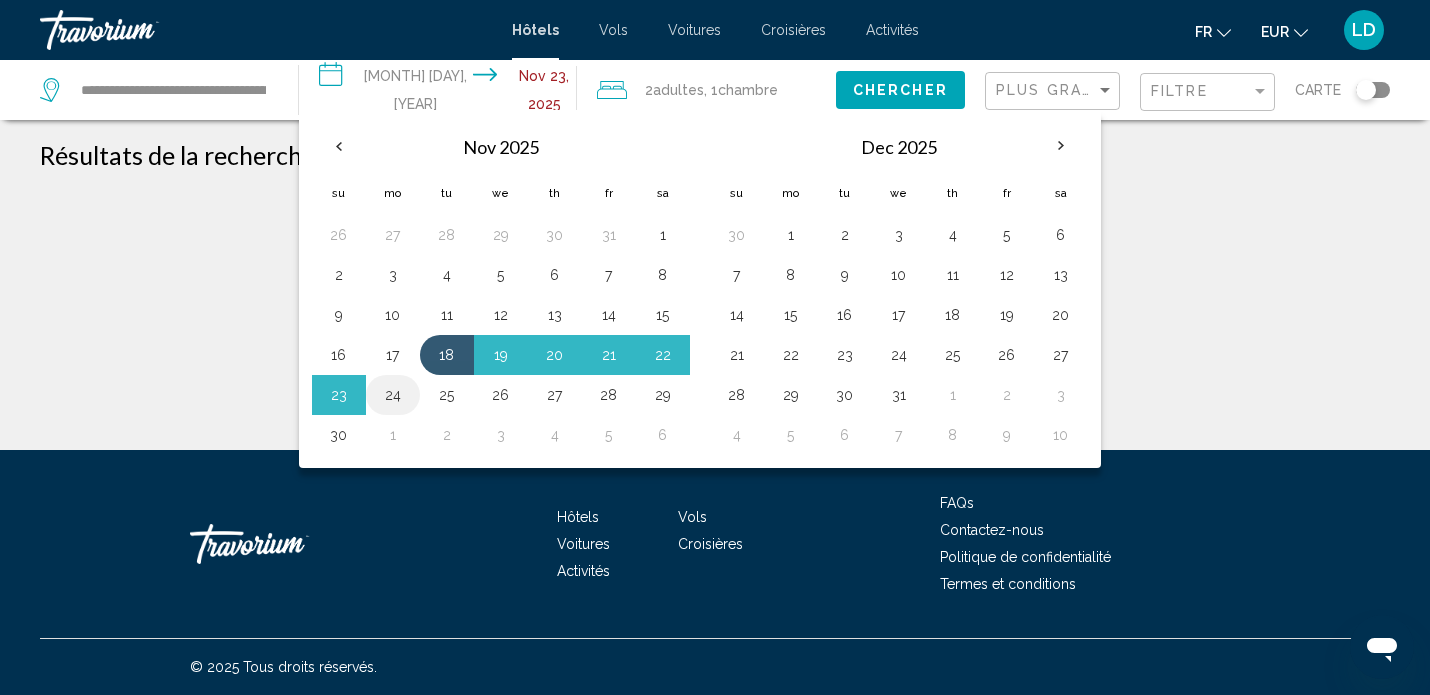 click on "24" at bounding box center [393, 395] 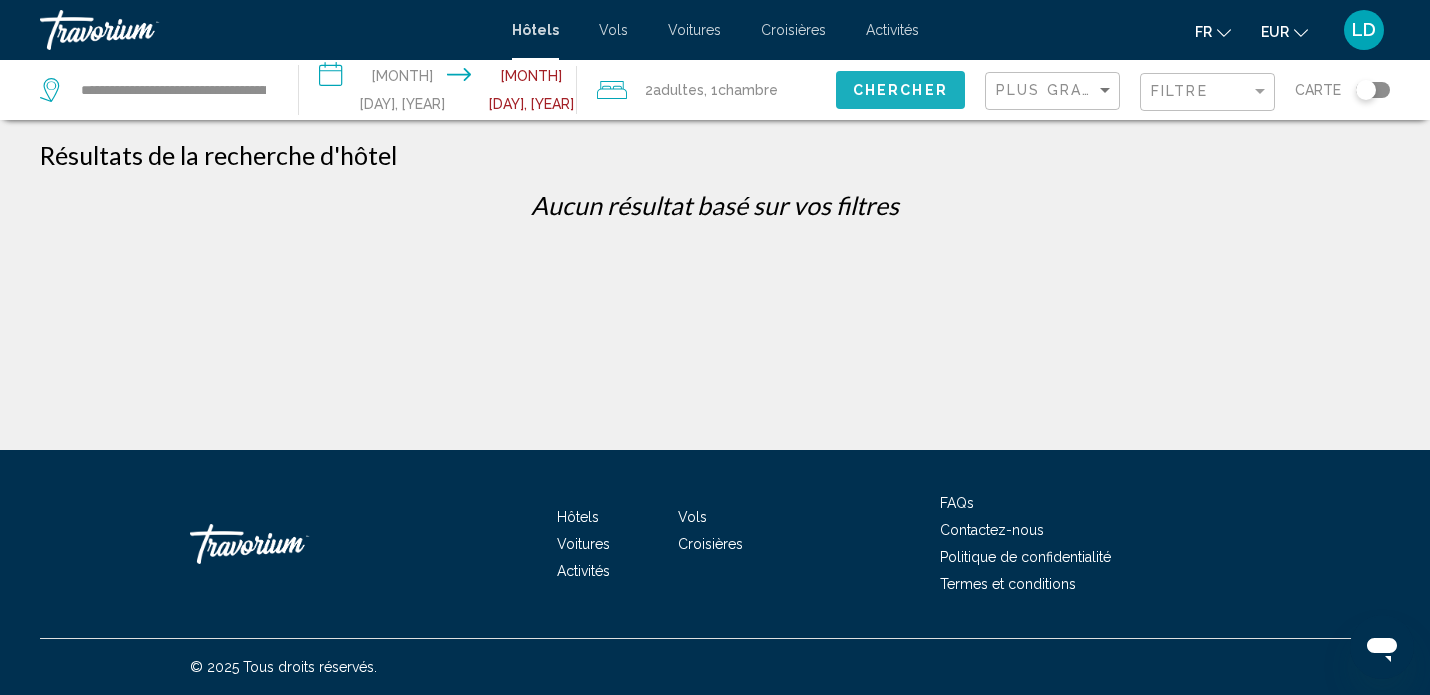 click on "Chercher" at bounding box center (900, 91) 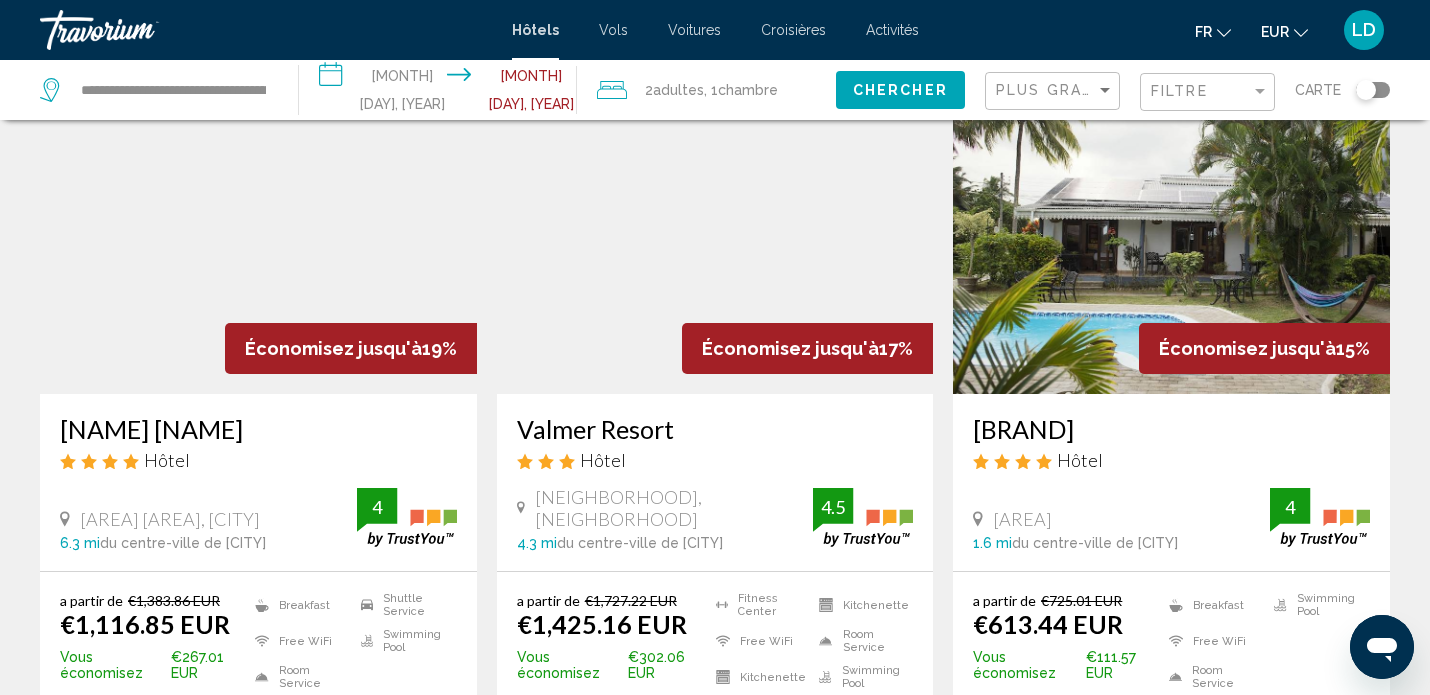 scroll, scrollTop: 2379, scrollLeft: 0, axis: vertical 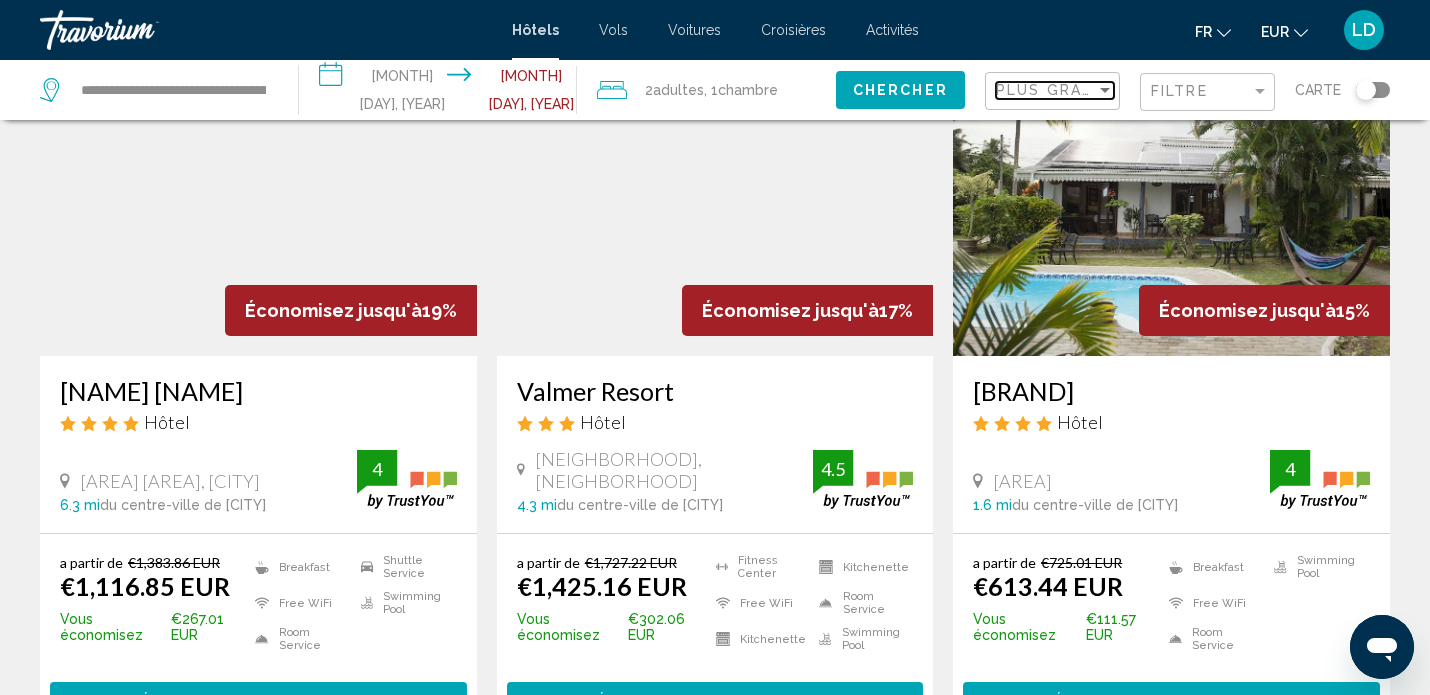 click on "Plus grandes économies" at bounding box center [1115, 90] 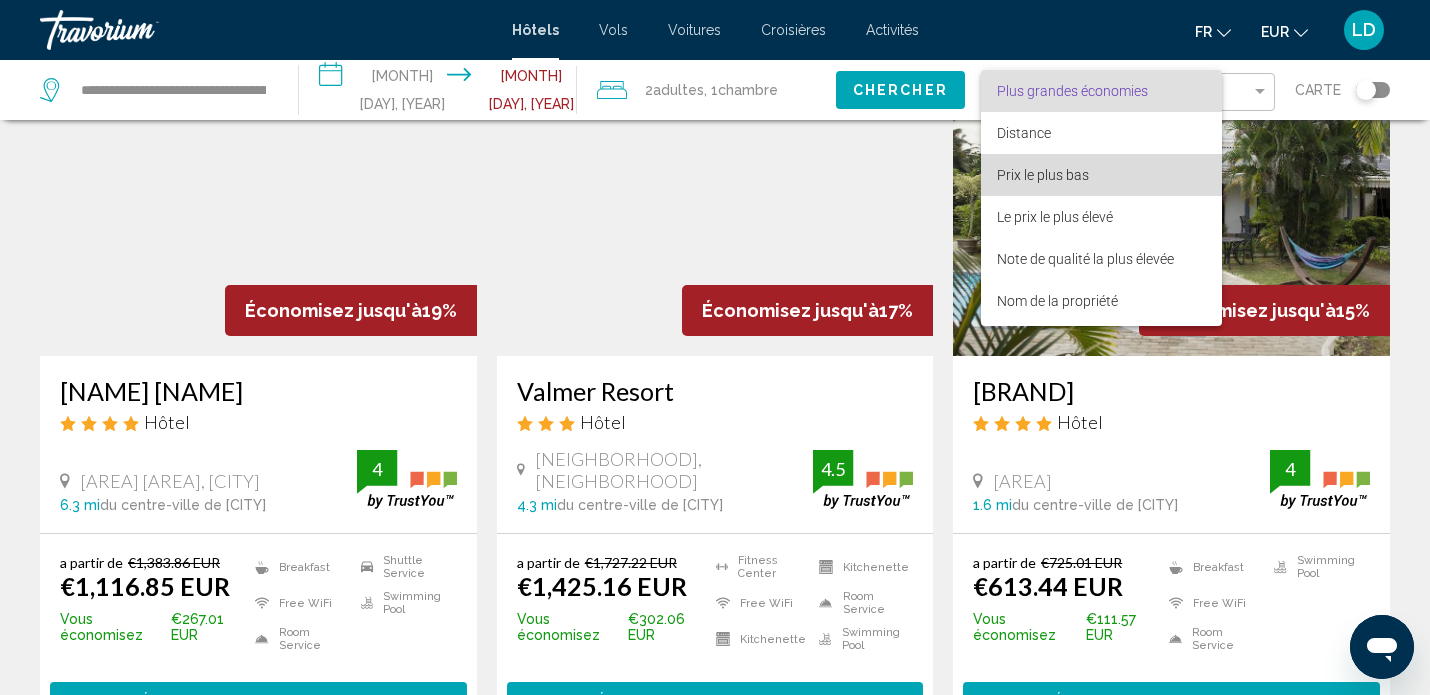 click on "Prix le plus bas" at bounding box center [1043, 175] 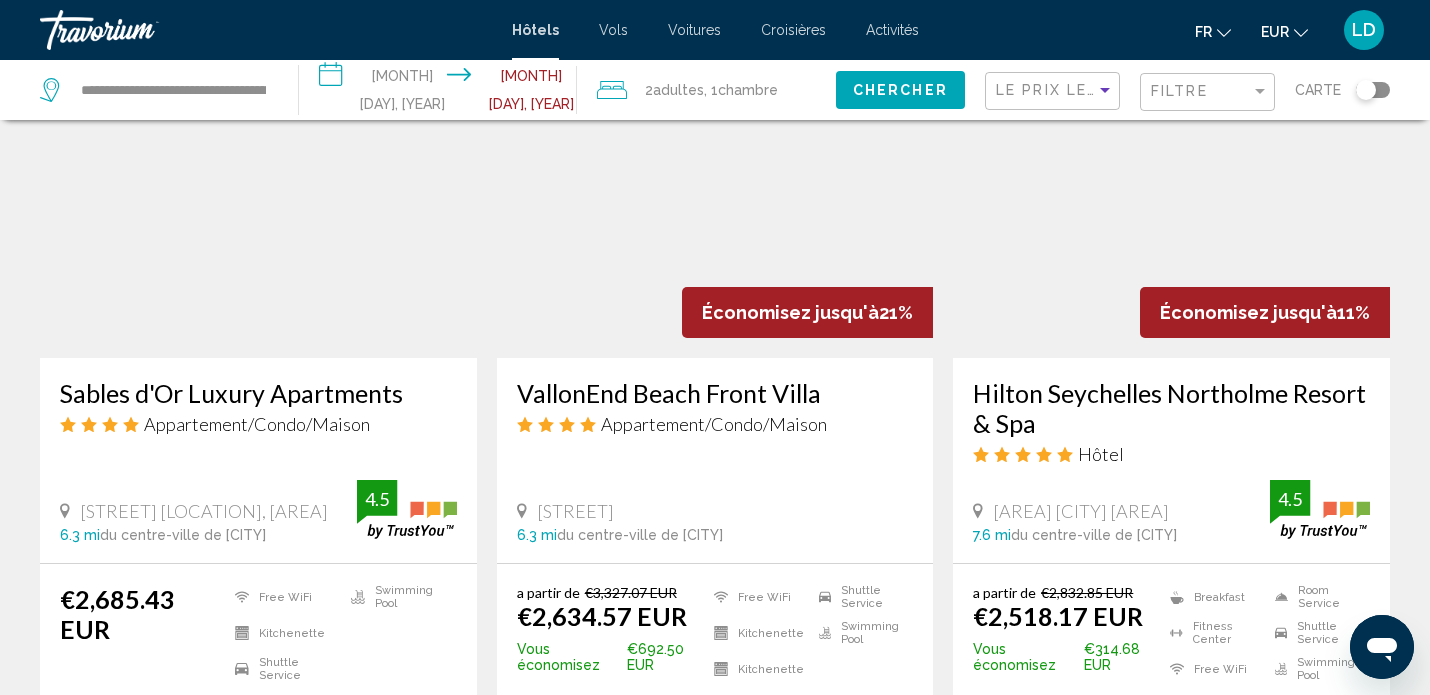 click on "Le prix le plus élevé" at bounding box center [1055, 91] 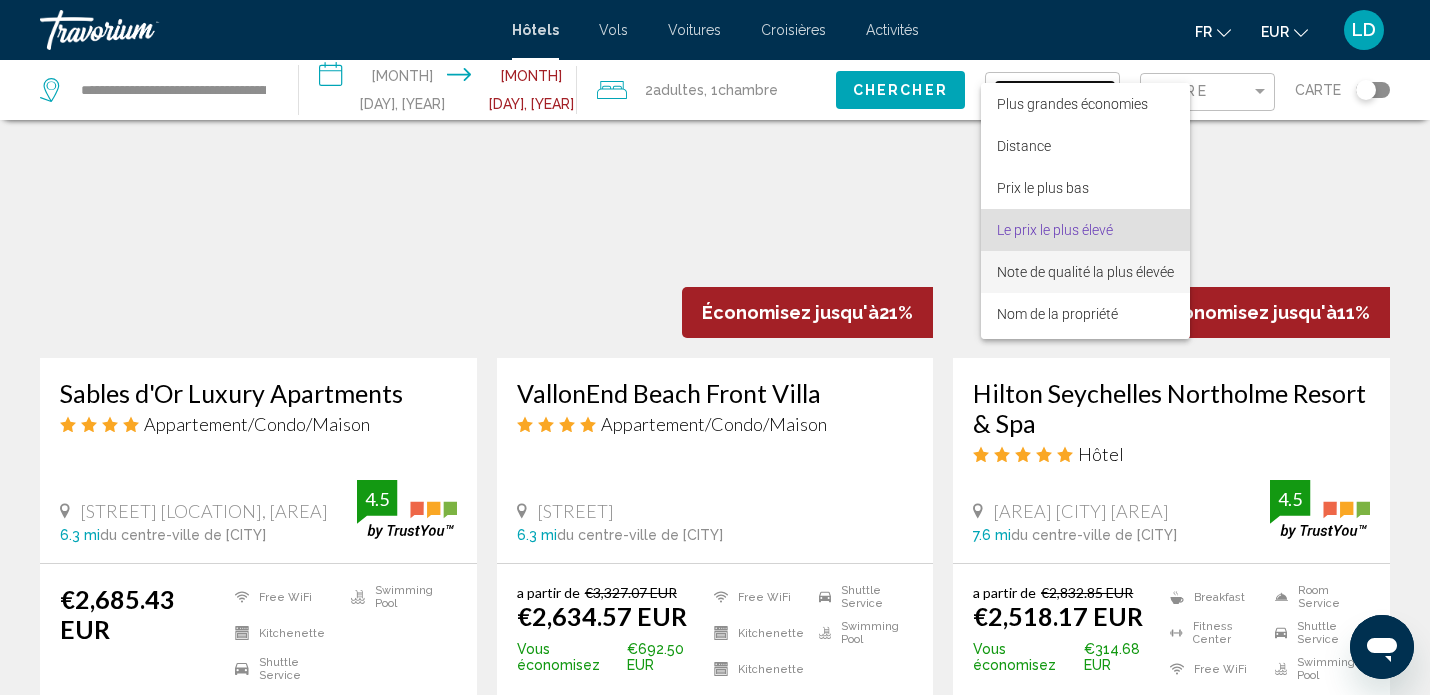 scroll, scrollTop: 38, scrollLeft: 0, axis: vertical 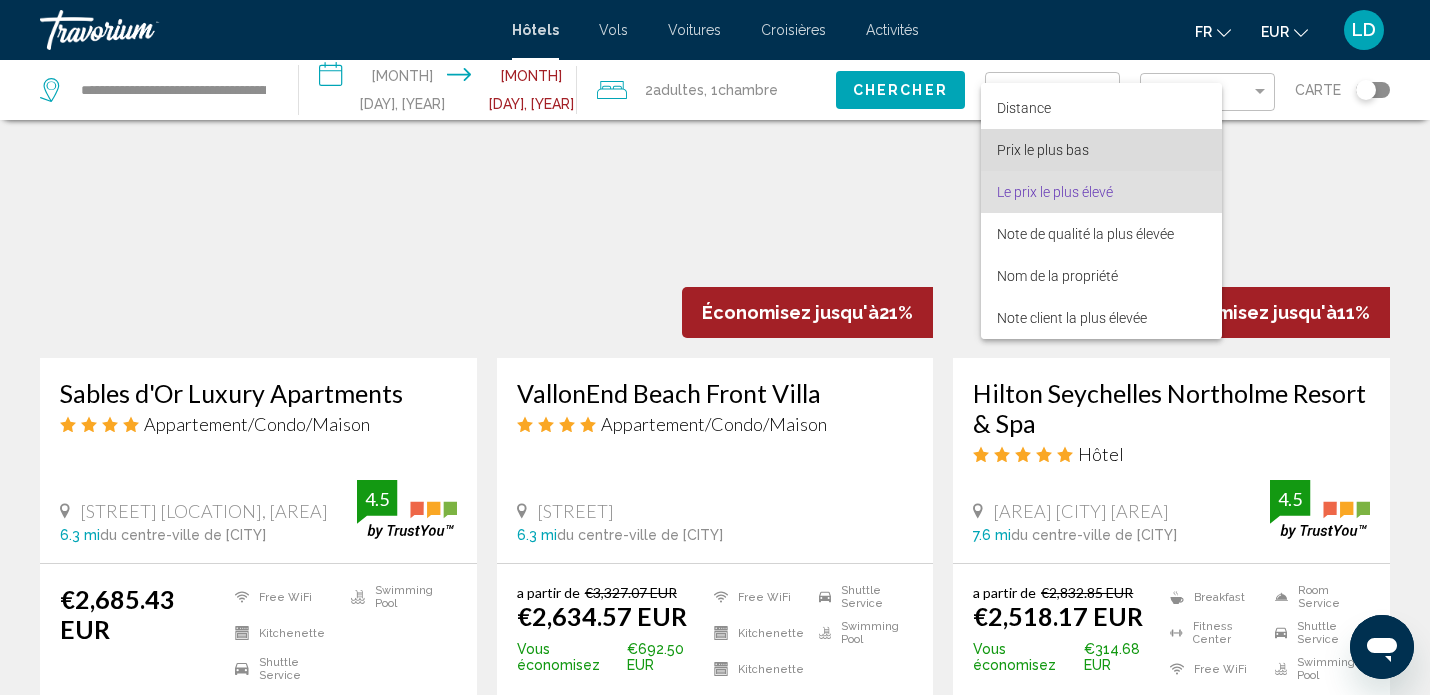 click on "Prix le plus bas" at bounding box center [1101, 150] 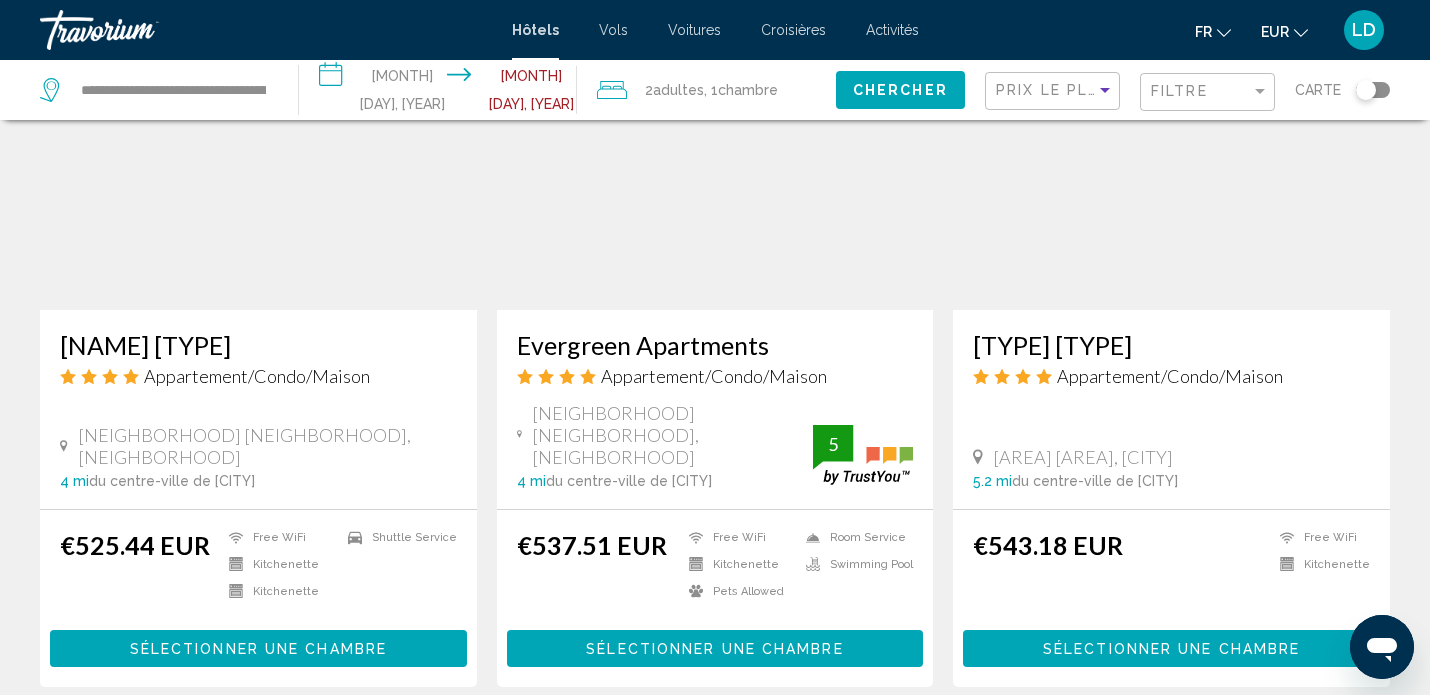 click on "Résultats de la recherche d'hôtel  -   97  endroits pour passer votre temps Économisez jusqu'à  6%   La Residence
Appartement/Condo/Maison
[AREA], [AREA] [NUMBER] mi  du centre-ville de [LOCATION] de l'hôtel 4.5 a partir de €395.24 EUR €372.70 EUR  Vous économisez  €22.54 EUR
Breakfast
Free WiFi
Kitchenette
Kitchenette  4.5Sélectionner une chambre  Paul's Residence
Appartement/Condo/Maison
[AREA], [CITY] [NUMBER] mi  du centre-ville de [LOCATION]  3%" at bounding box center (715, -736) 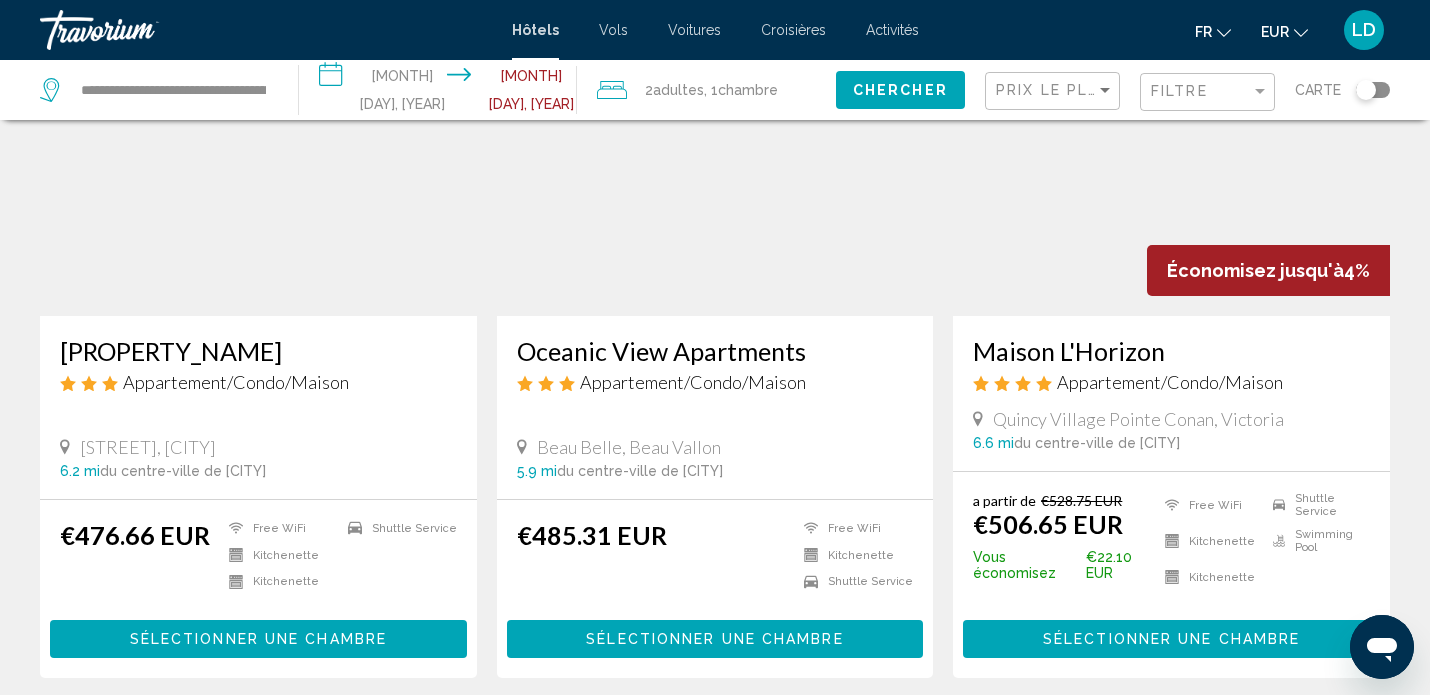 scroll, scrollTop: 1646, scrollLeft: 0, axis: vertical 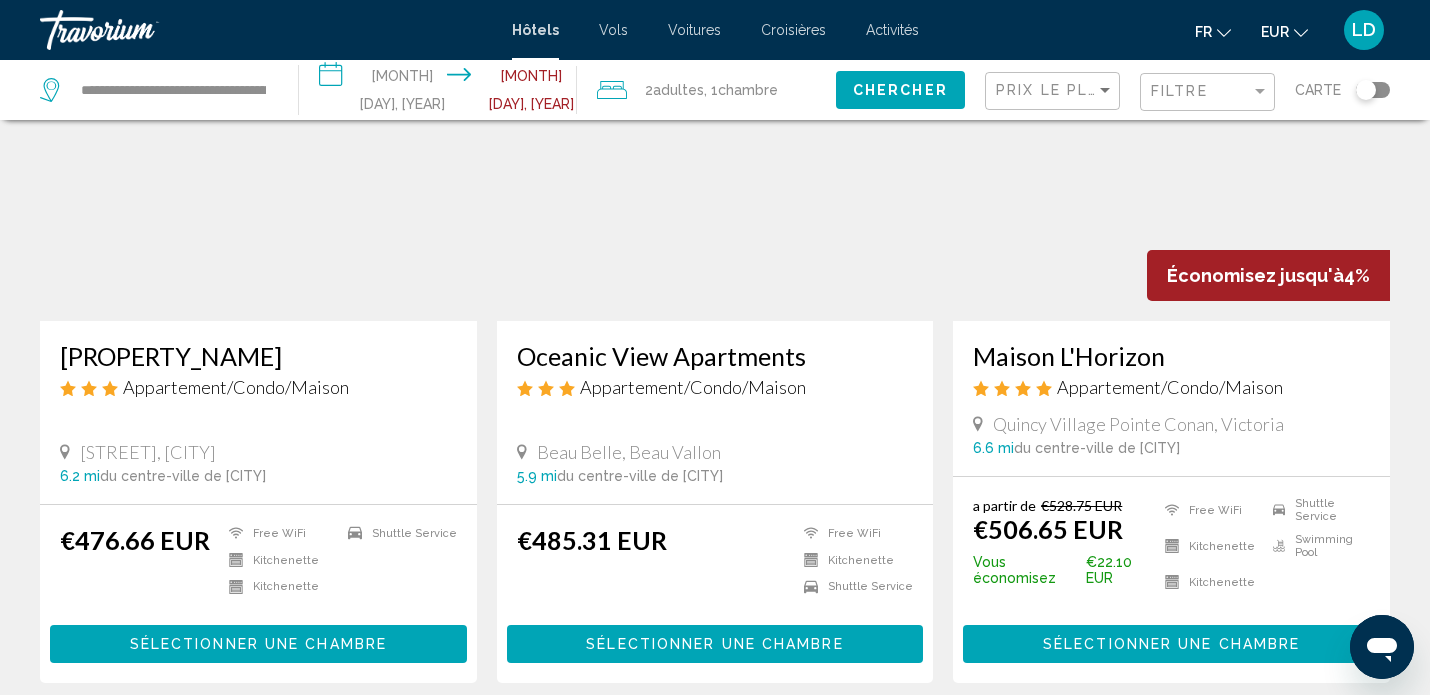 click on "Sélectionner une chambre" at bounding box center (1171, 645) 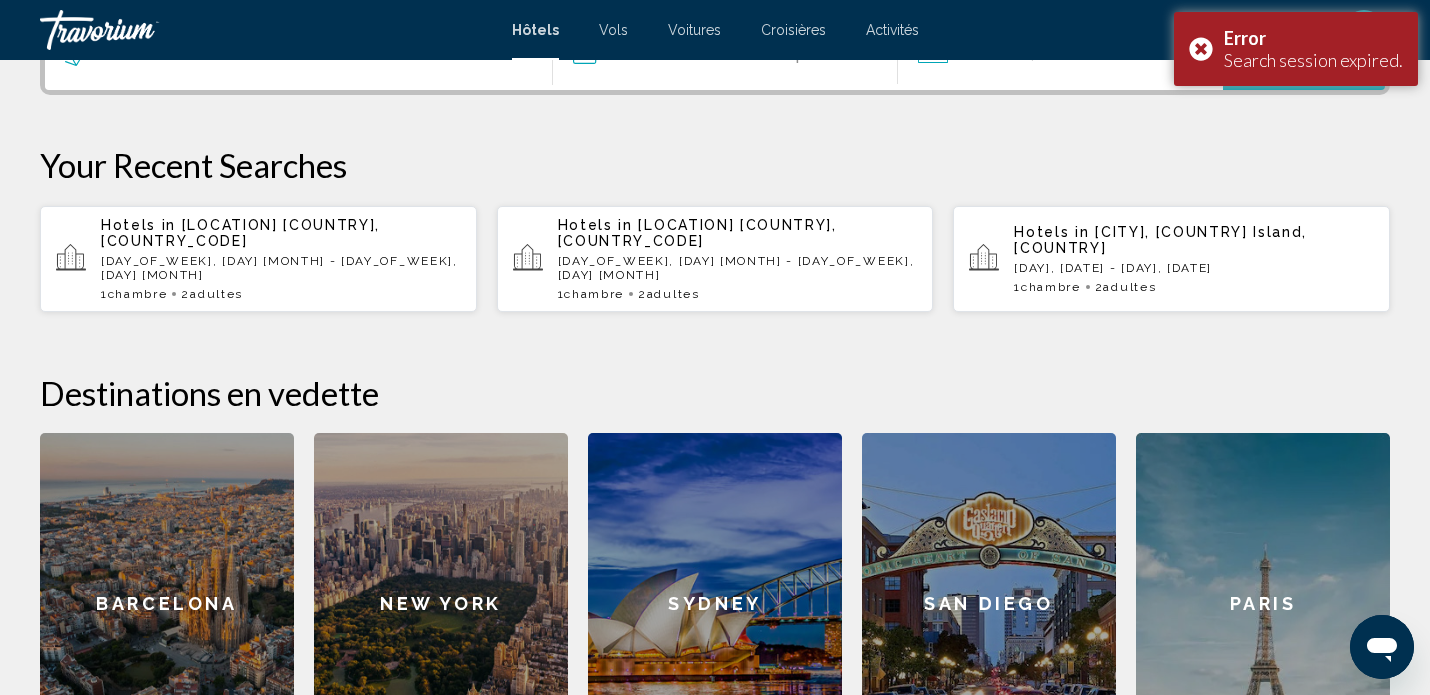 scroll, scrollTop: 553, scrollLeft: 0, axis: vertical 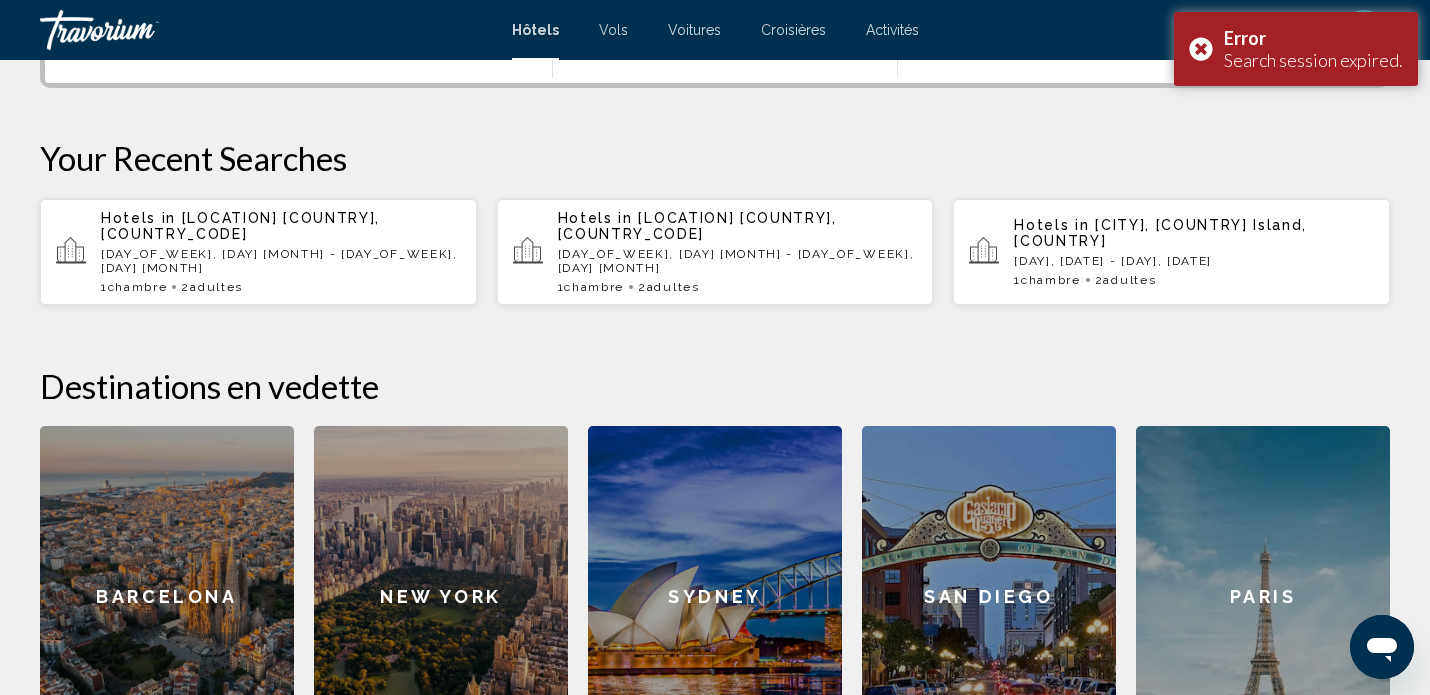 click on "[DAY_OF_WEEK], [DAY] [MONTH] - [DAY_OF_WEEK], [DAY] [MONTH]" at bounding box center (281, 261) 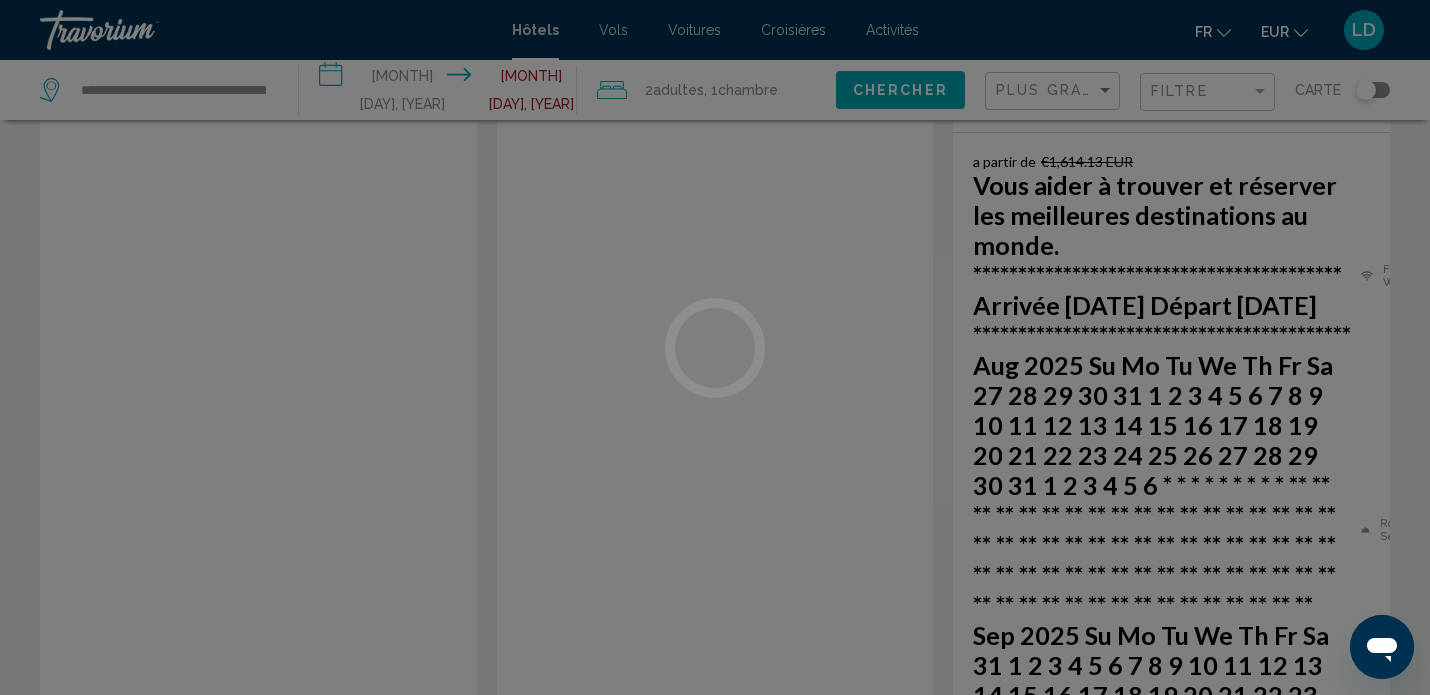 scroll, scrollTop: 0, scrollLeft: 0, axis: both 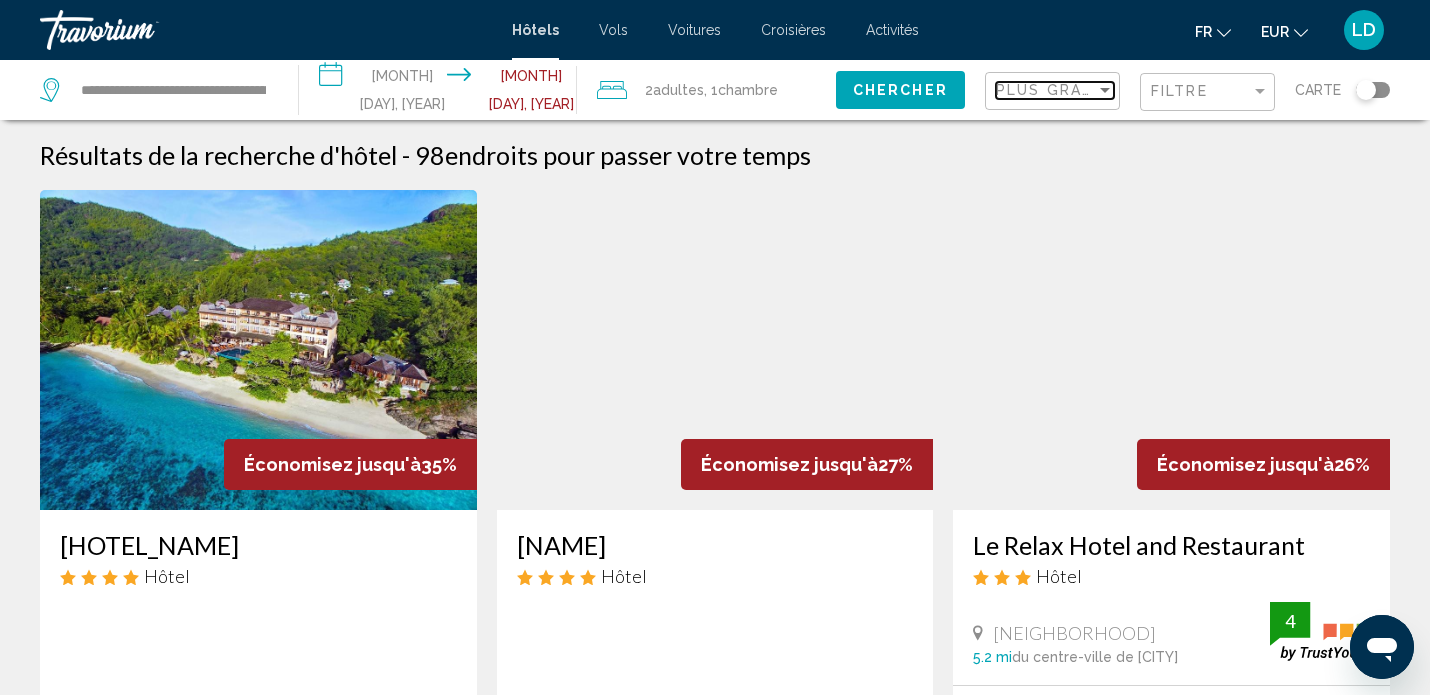 click on "Plus grandes économies" at bounding box center [1115, 90] 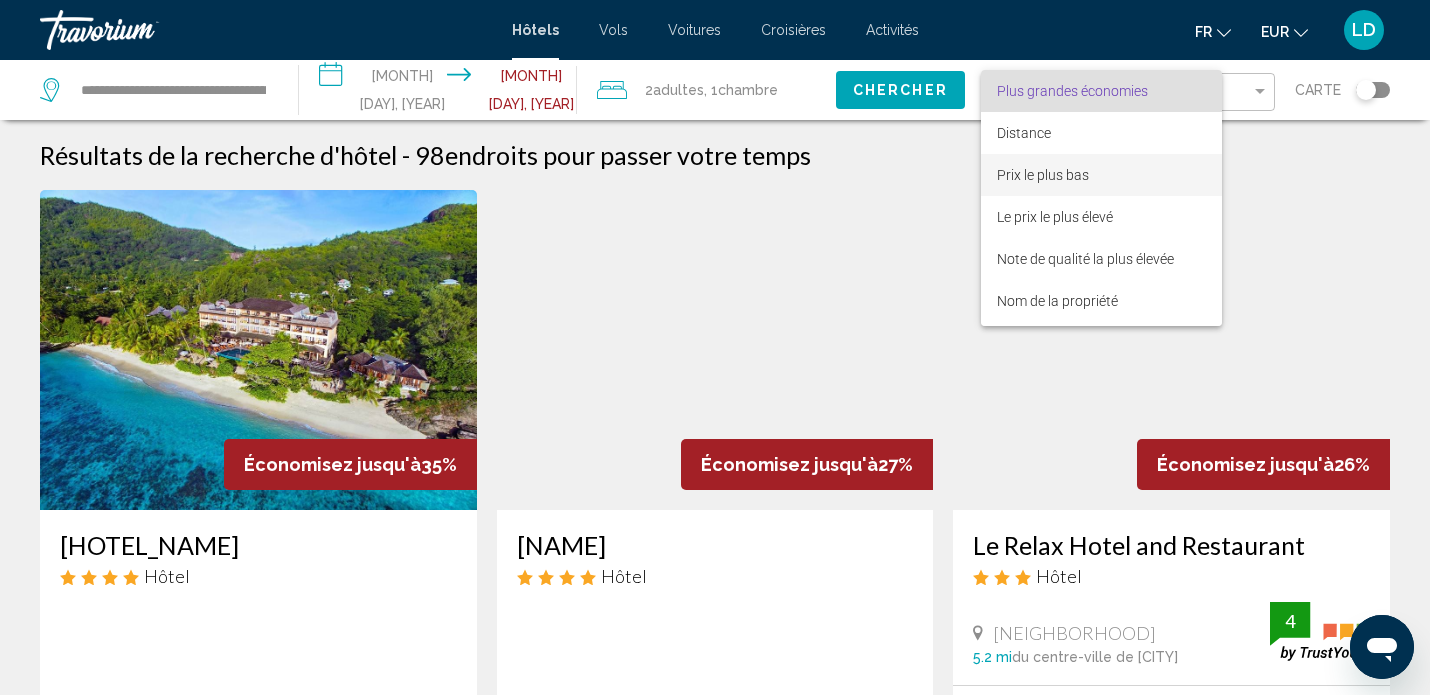 click on "Prix le plus bas" at bounding box center [1043, 175] 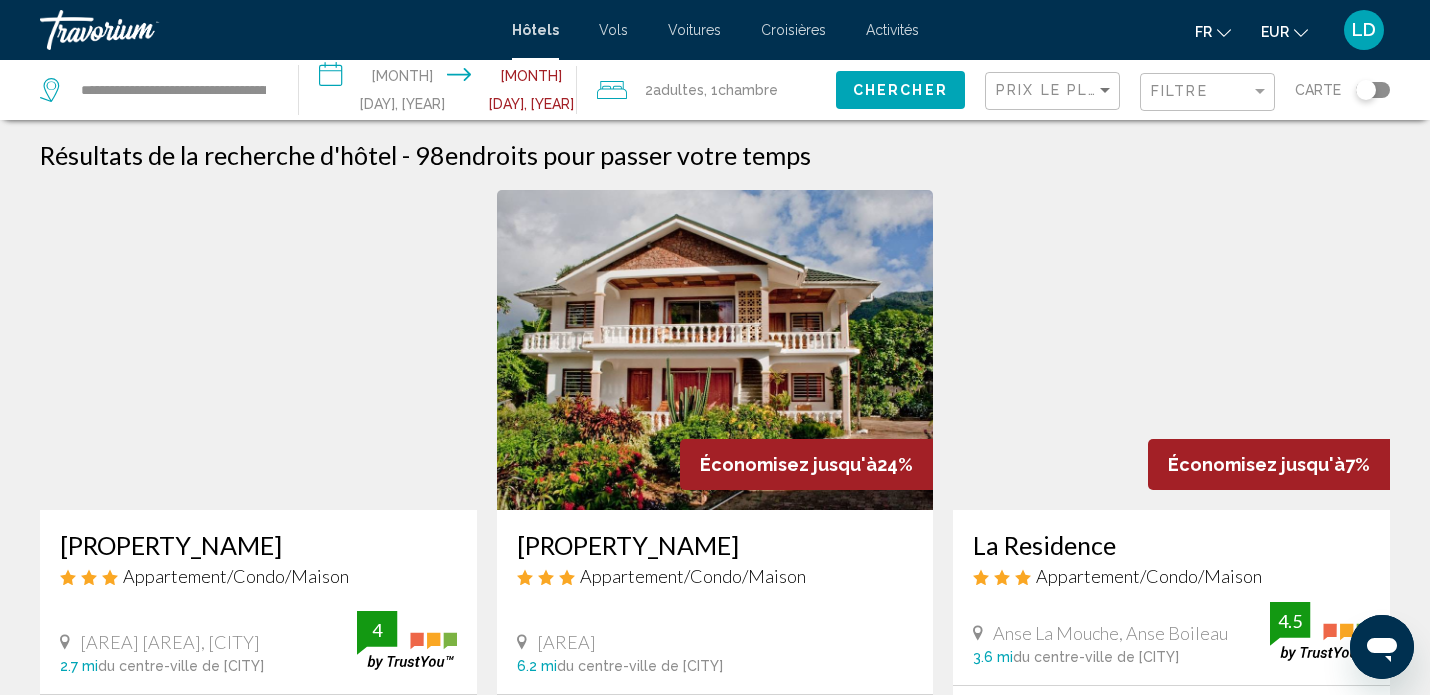 click on "Prix le plus bas" at bounding box center [1052, 90] 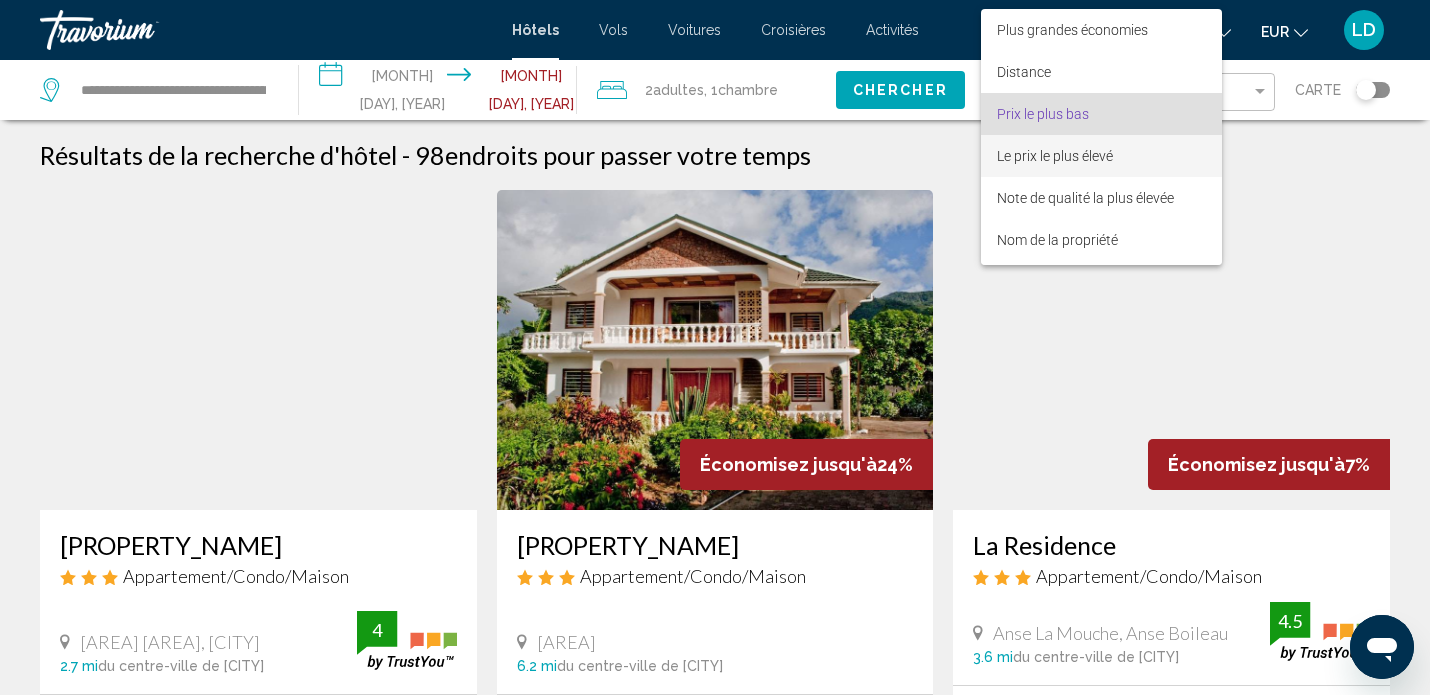 scroll, scrollTop: 23, scrollLeft: 0, axis: vertical 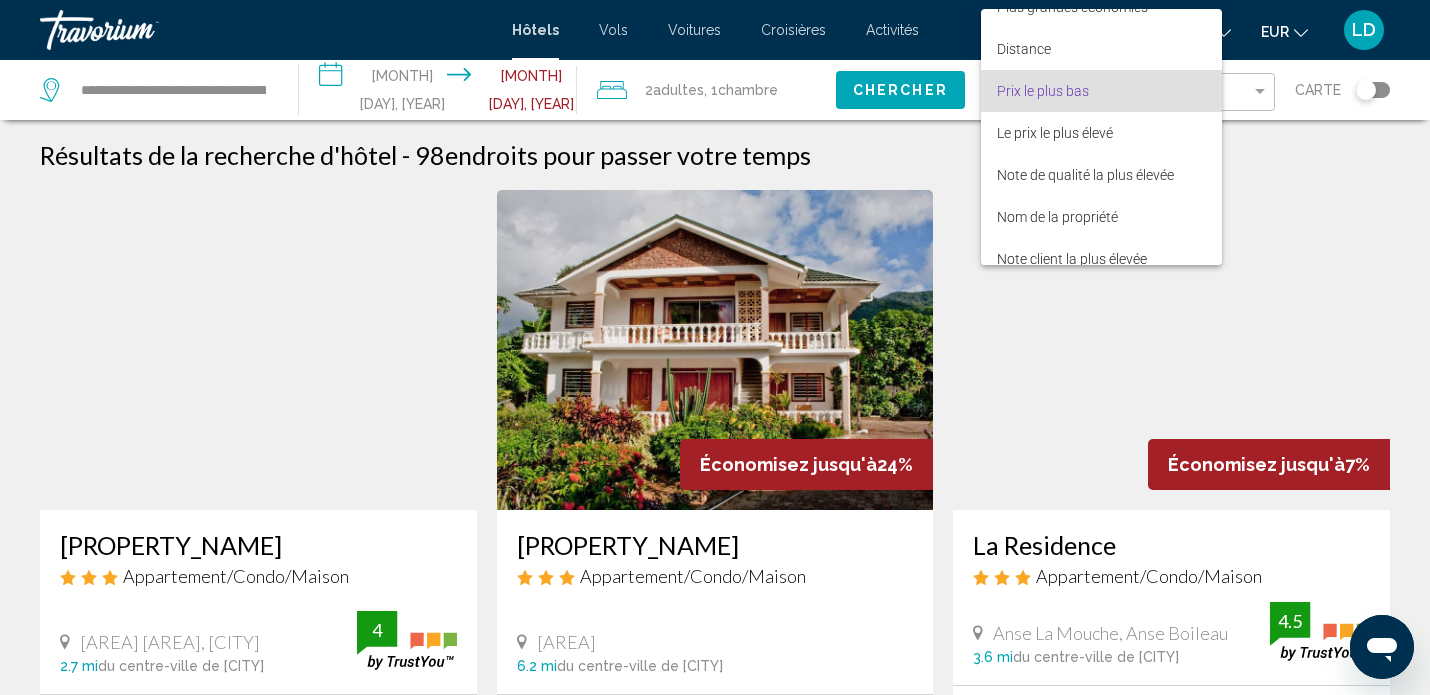 click on "Prix le plus bas" at bounding box center [1101, 91] 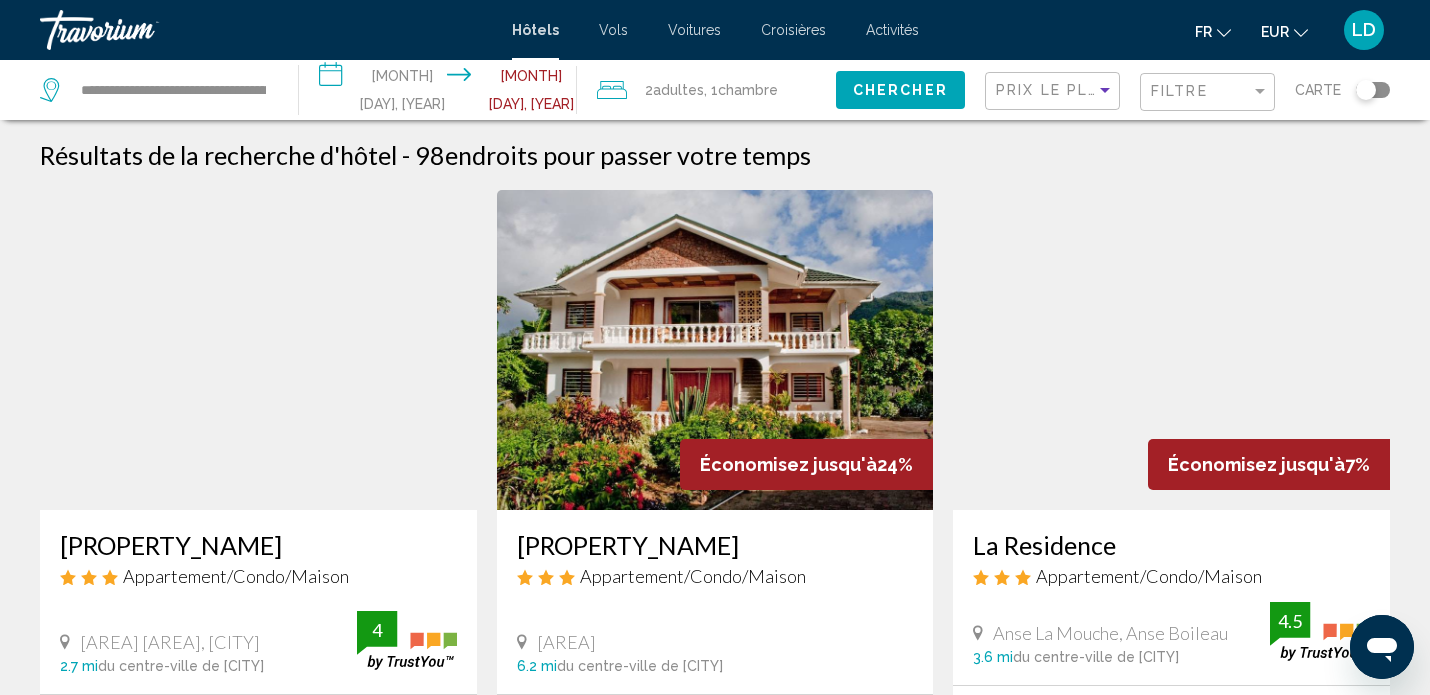 click on "Résultats de la recherche d'hôtel  -   98  endroits pour passer votre temps  Papaya Guesthouse
Appartement/Condo/Maison
La Solitude La Misere, Victoria 2.7 mi  du centre-ville de Mahe Island de l'hôtel 4 €320.79 EUR
Free WiFi
Kitchenette
Kitchenette
Pets Allowed
Shuttle Service  4 Sélectionner une chambre Économisez jusqu'à  24%   Villa de Roses
Appartement/Condo/Maison
Beau Vallon 6.2 mi  du centre-ville de Mahe Island de l'hôtel a partir de €447.49 EUR €340.39 EUR  Vous économisez  7%" at bounding box center [715, 1638] 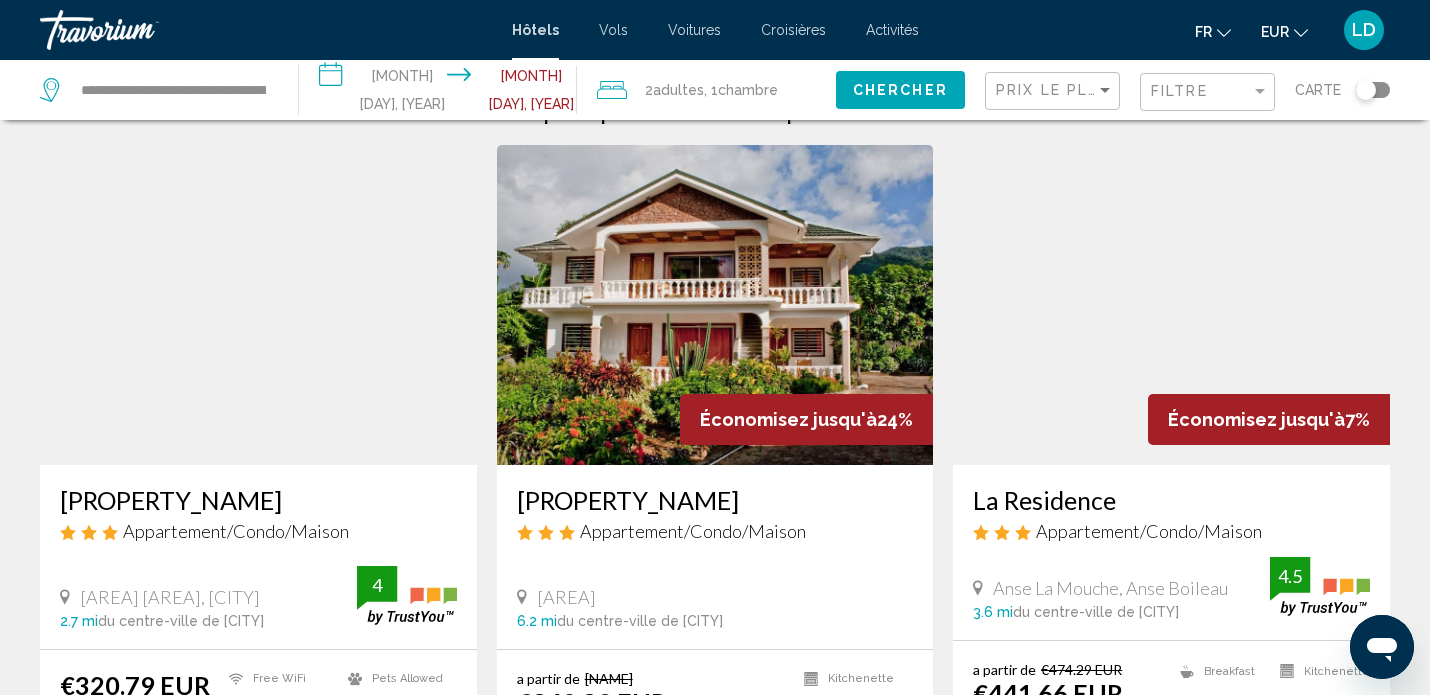 scroll, scrollTop: 35, scrollLeft: 0, axis: vertical 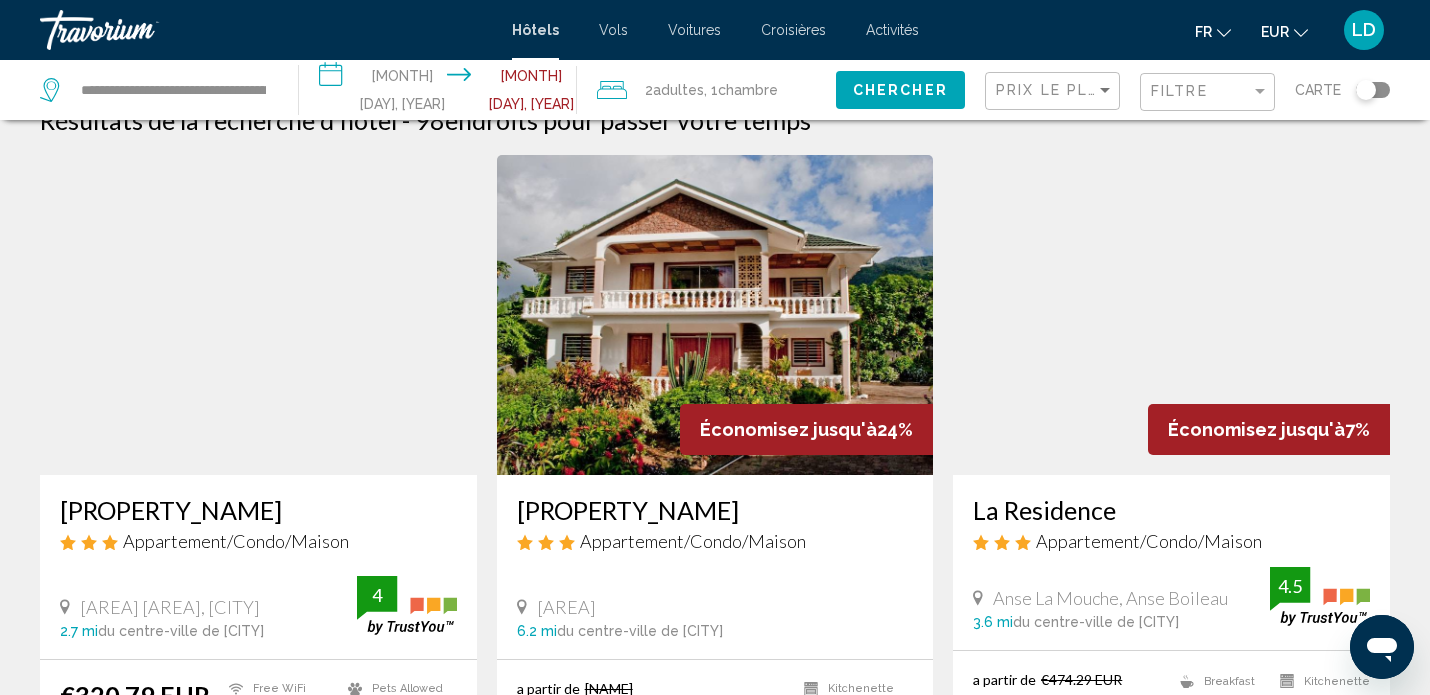 click on "Résultats de la recherche d'hôtel  -   98  endroits pour passer votre temps  Papaya Guesthouse
Appartement/Condo/Maison
La Solitude La Misere, Victoria 2.7 mi  du centre-ville de Mahe Island de l'hôtel 4 €320.79 EUR
Free WiFi
Kitchenette
Kitchenette
Pets Allowed
Shuttle Service  4 Sélectionner une chambre Économisez jusqu'à  24%   Villa de Roses
Appartement/Condo/Maison
Beau Vallon 6.2 mi  du centre-ville de Mahe Island de l'hôtel a partir de €447.49 EUR €340.39 EUR  Vous économisez  7%" at bounding box center [715, 1603] 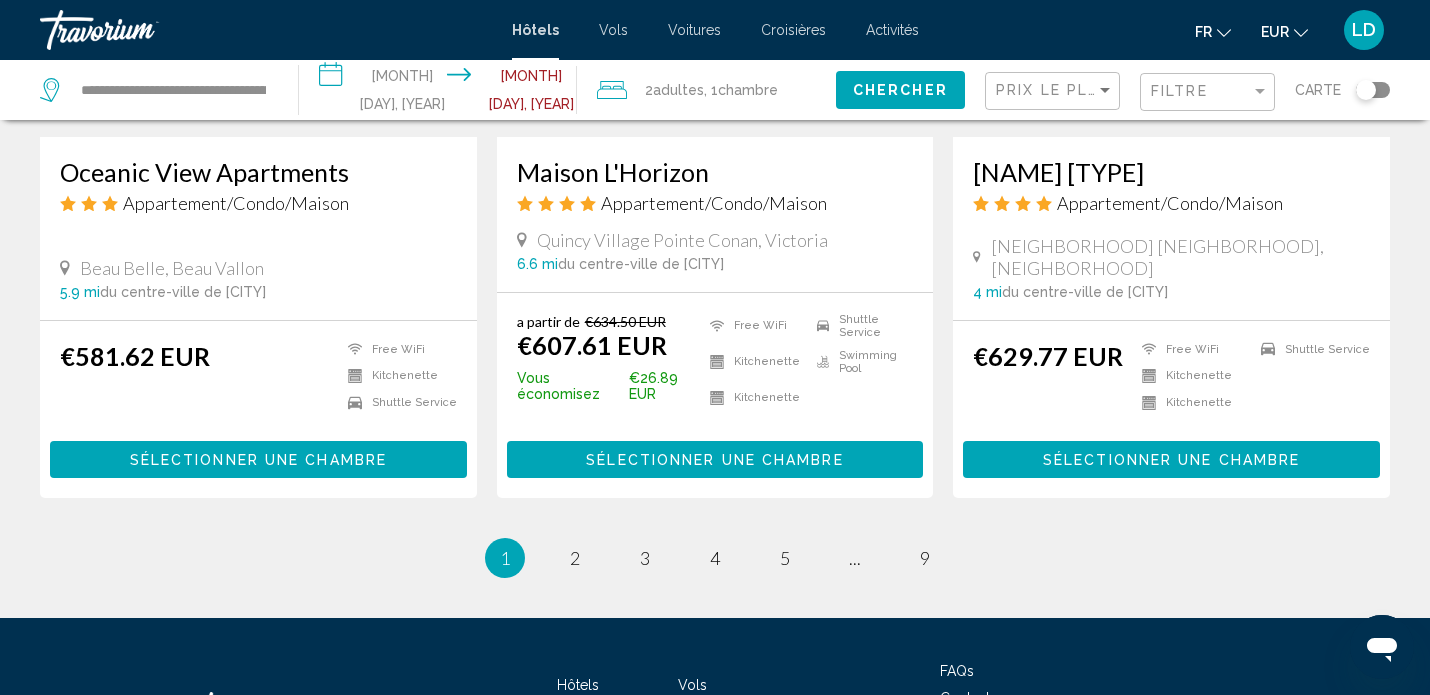scroll, scrollTop: 2567, scrollLeft: 0, axis: vertical 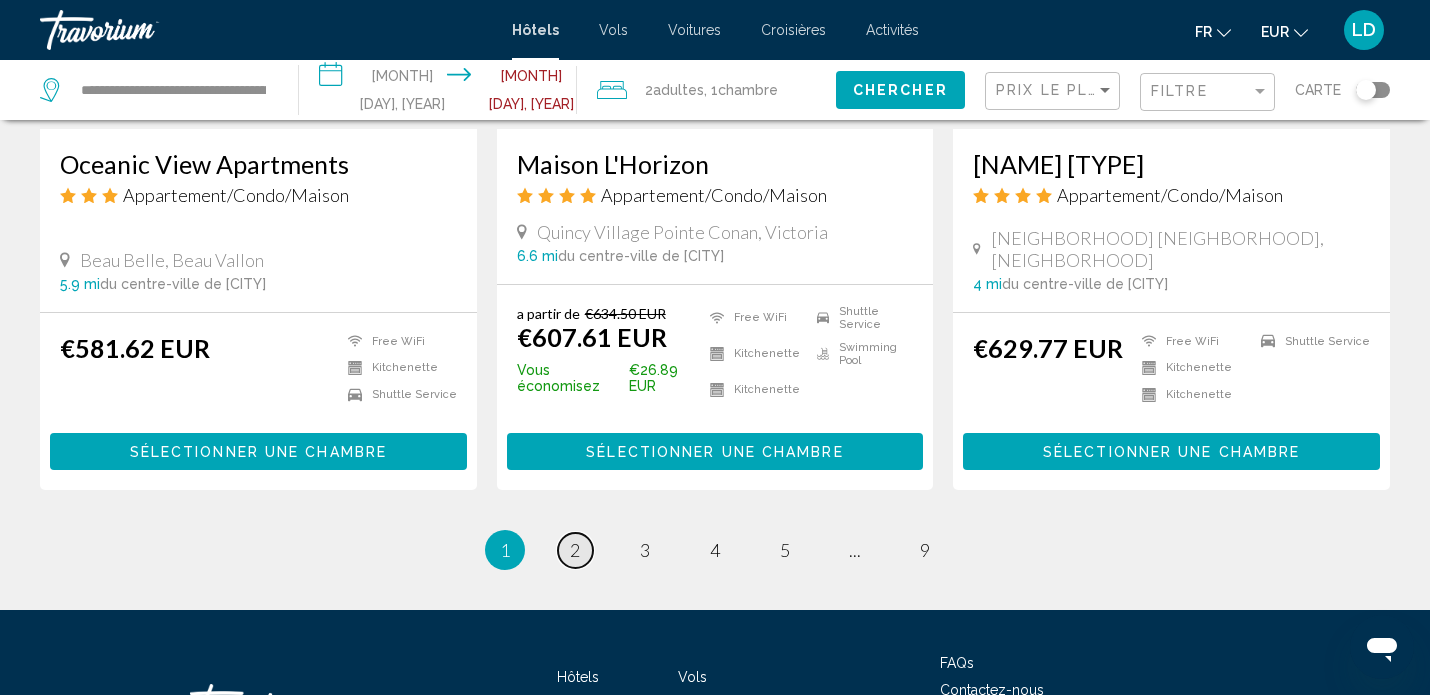 click on "page  2" at bounding box center [575, 550] 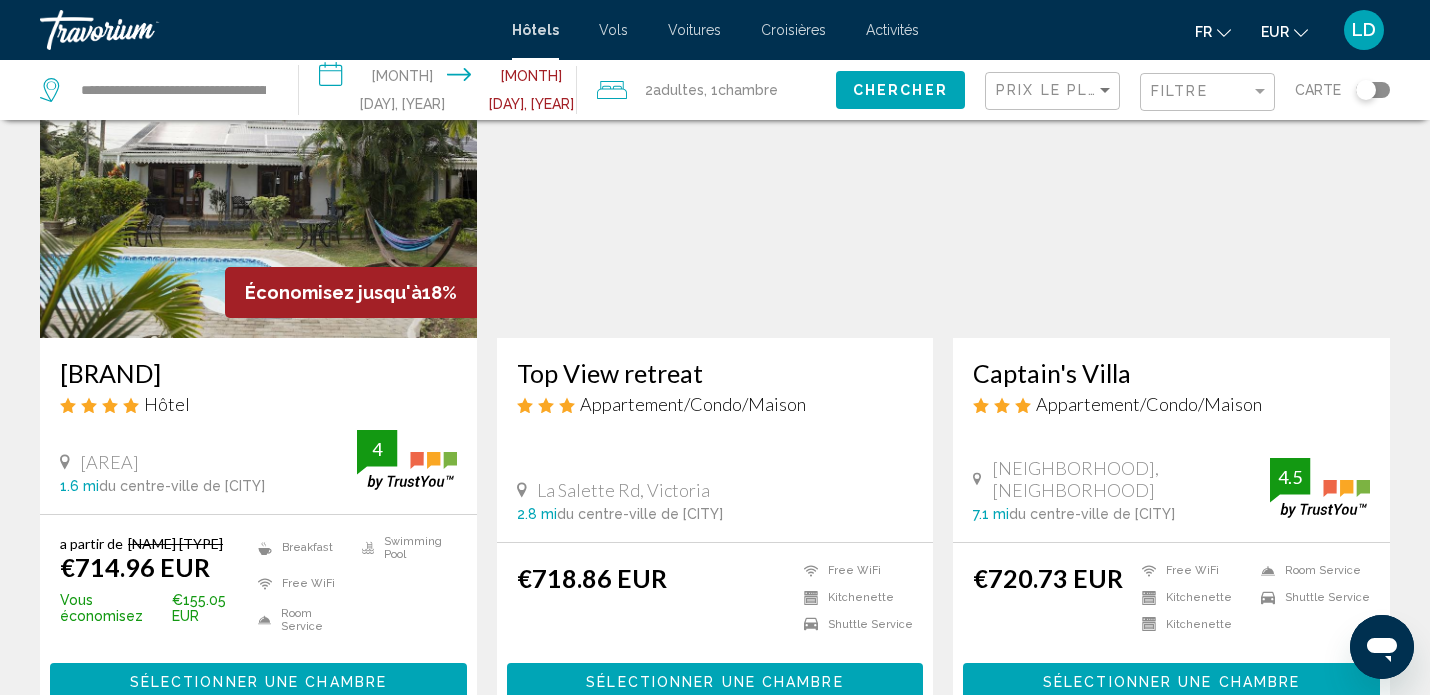 scroll, scrollTop: 1639, scrollLeft: 0, axis: vertical 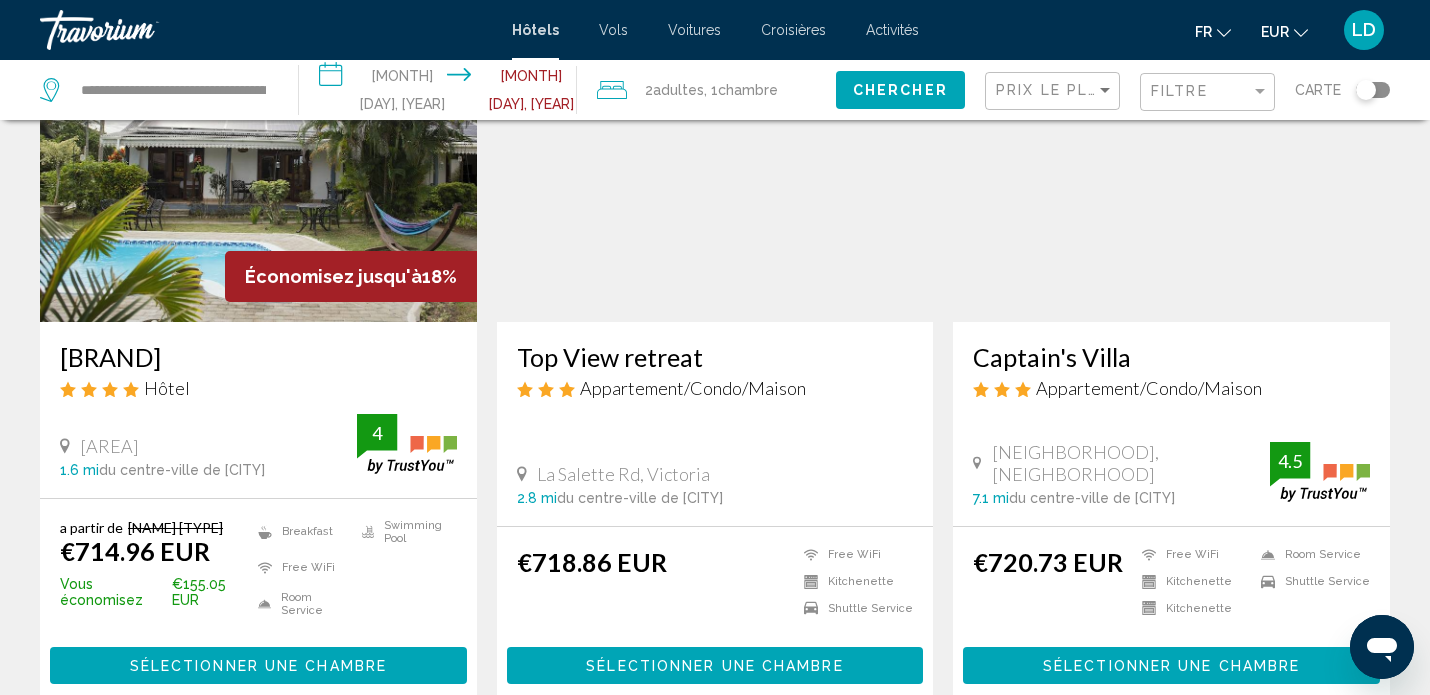 click on "Résultats de la recherche d'hôtel  -   98  endroits pour passer votre temps  Evergreen Apartments
Appartement/Condo/Maison
Santa Maria Estate Anse La Mouche, Anse Boileau 4 mi  du centre-ville de Mahe Island de l'hôtel 5 €638.17 EUR
Free WiFi
Kitchenette
Pets Allowed
Room Service
Swimming Pool  5 Sélectionner une chambre  Island Cove
Appartement/Condo/Maison
Anse Royale Fairyland, Victoria 5.2 mi  du centre-ville de Mahe Island de l'hôtel €650.12 EUR
4" at bounding box center (715, -11) 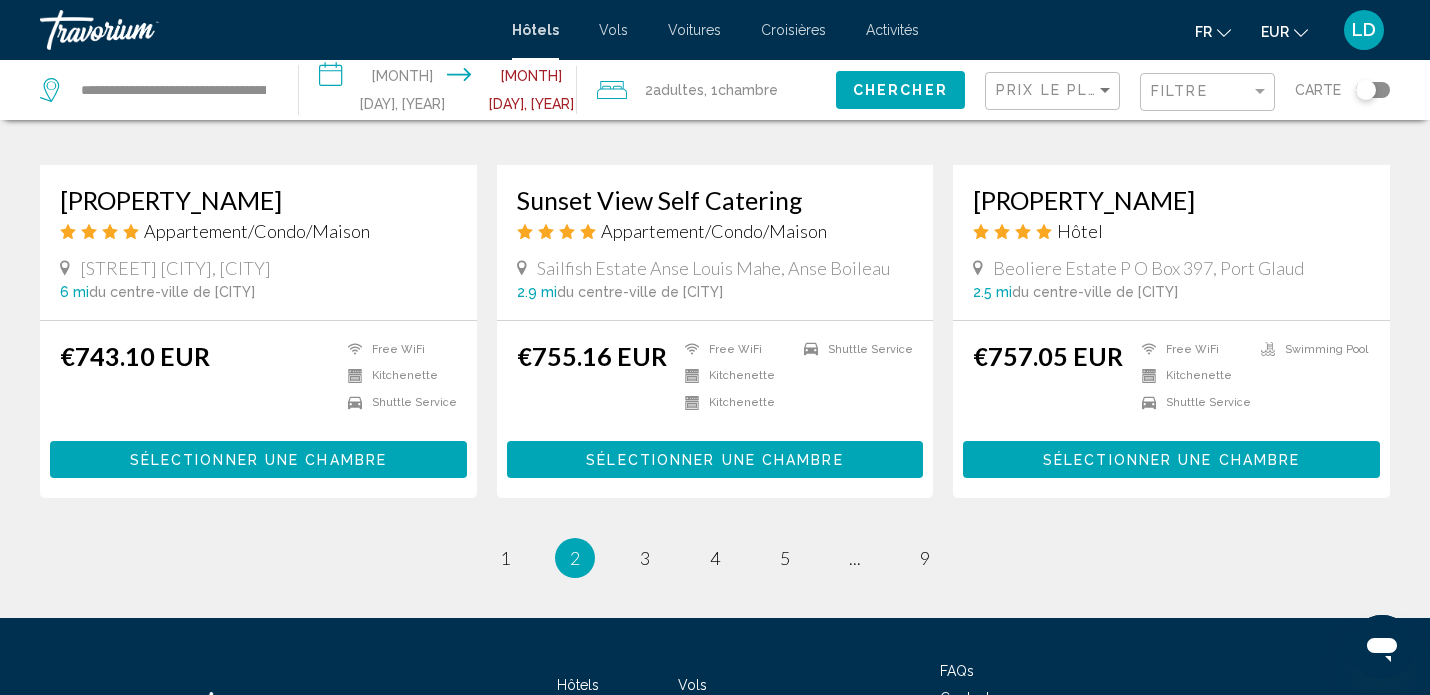 scroll, scrollTop: 2696, scrollLeft: 0, axis: vertical 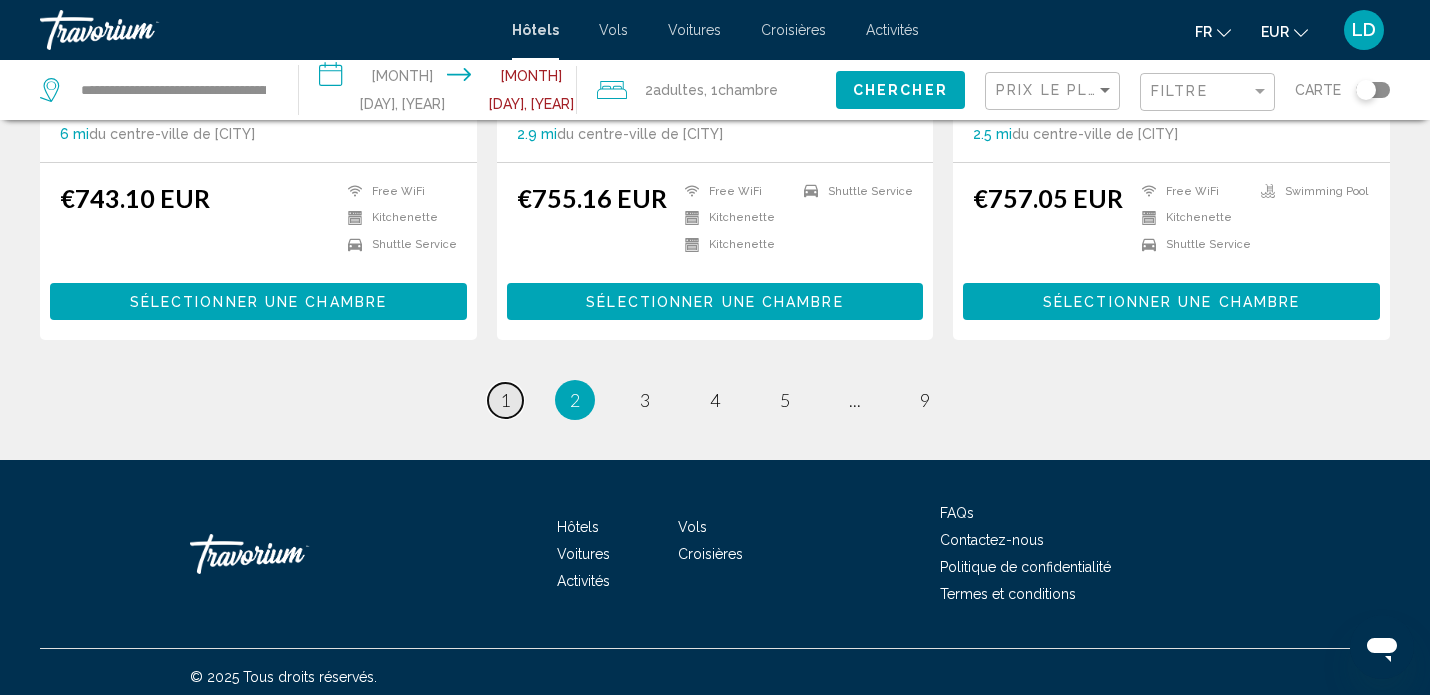 click on "1" at bounding box center (505, 400) 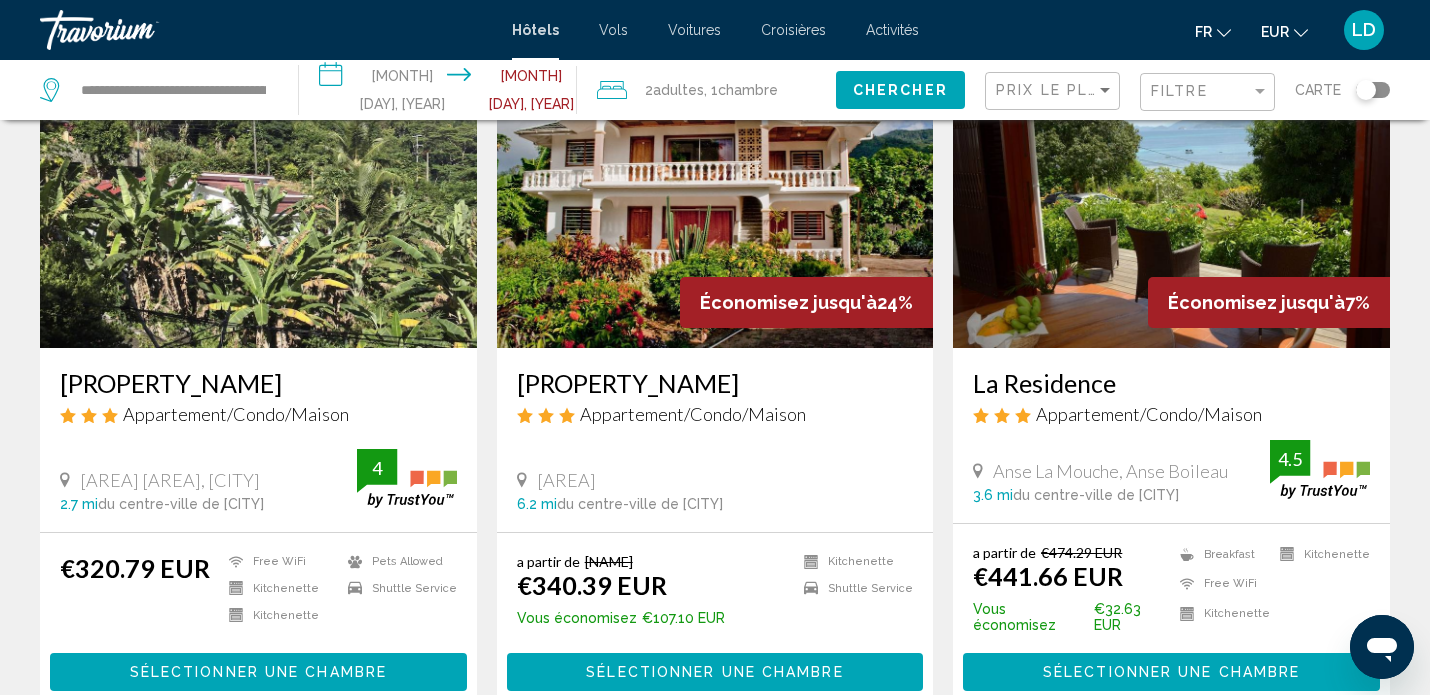 scroll, scrollTop: 206, scrollLeft: 0, axis: vertical 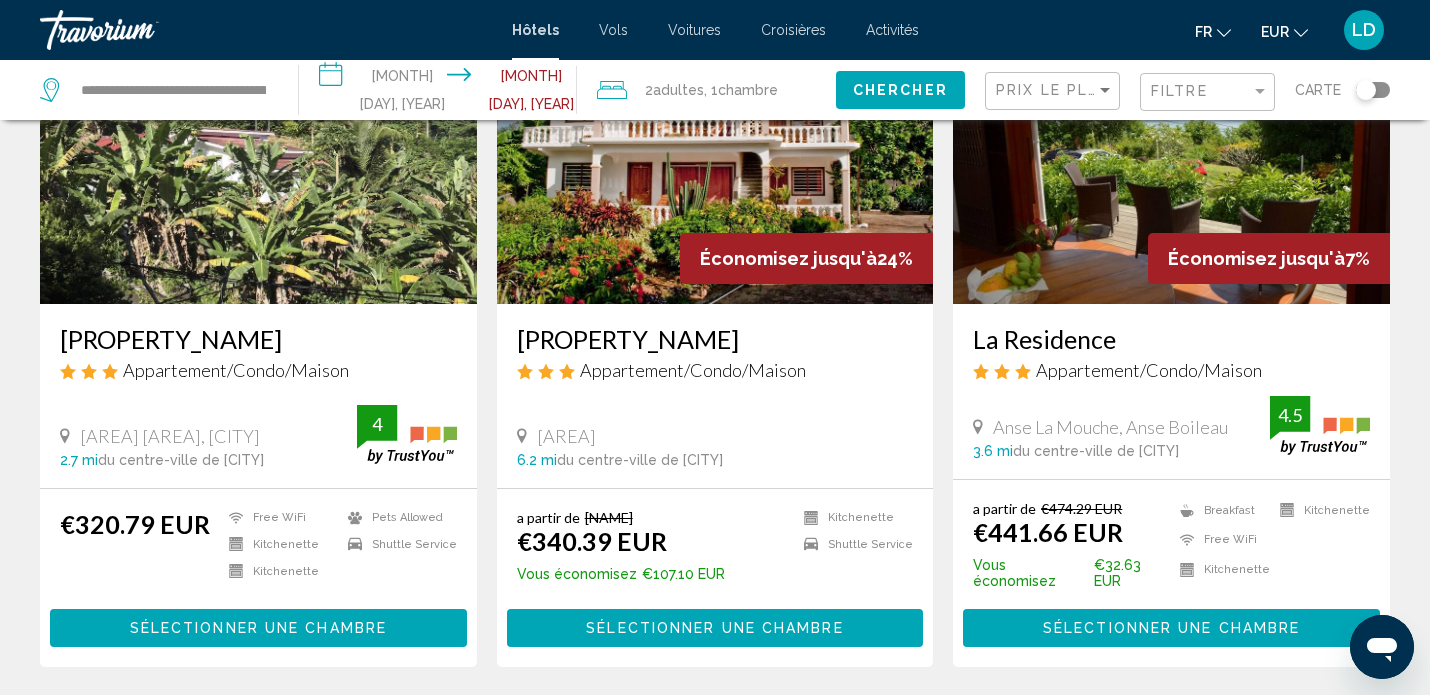 click on "Résultats de la recherche d'hôtel  -   98  endroits pour passer votre temps  Papaya Guesthouse
Appartement/Condo/Maison
La Solitude La Misere, Victoria 2.7 mi  du centre-ville de Mahe Island de l'hôtel 4 €320.79 EUR
Free WiFi
Kitchenette
Kitchenette
Pets Allowed
Shuttle Service  4 Sélectionner une chambre Économisez jusqu'à  24%   Villa de Roses
Appartement/Condo/Maison
Beau Vallon 6.2 mi  du centre-ville de Mahe Island de l'hôtel a partir de €447.49 EUR €340.39 EUR  Vous économisez  7%" at bounding box center [715, 1432] 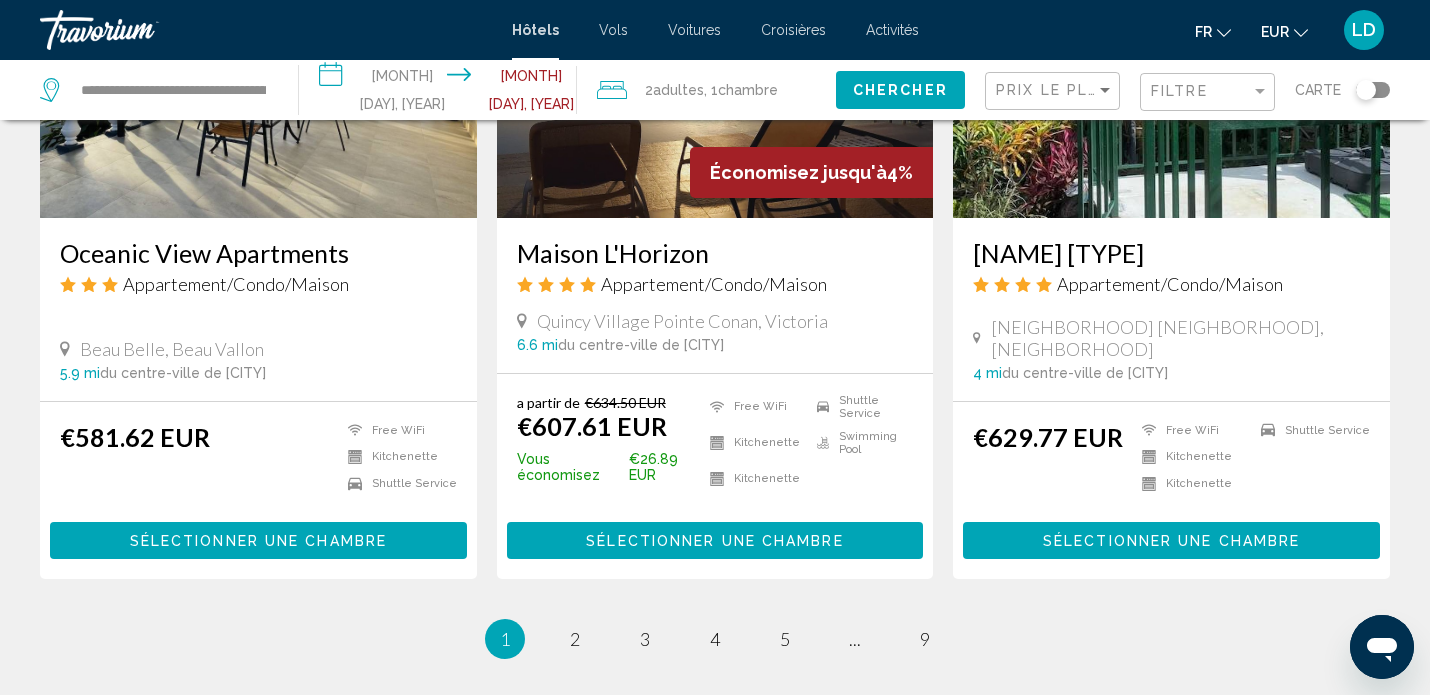 scroll, scrollTop: 2477, scrollLeft: 0, axis: vertical 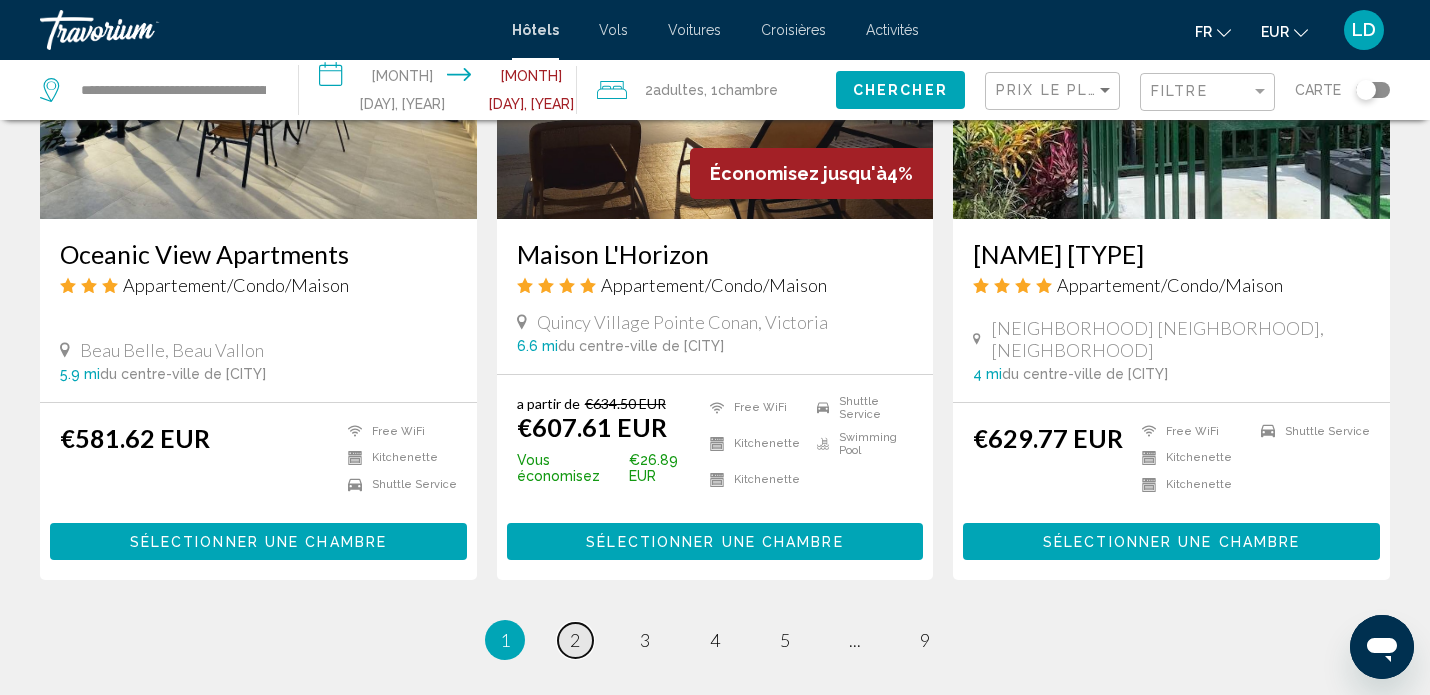 click on "2" at bounding box center (575, 640) 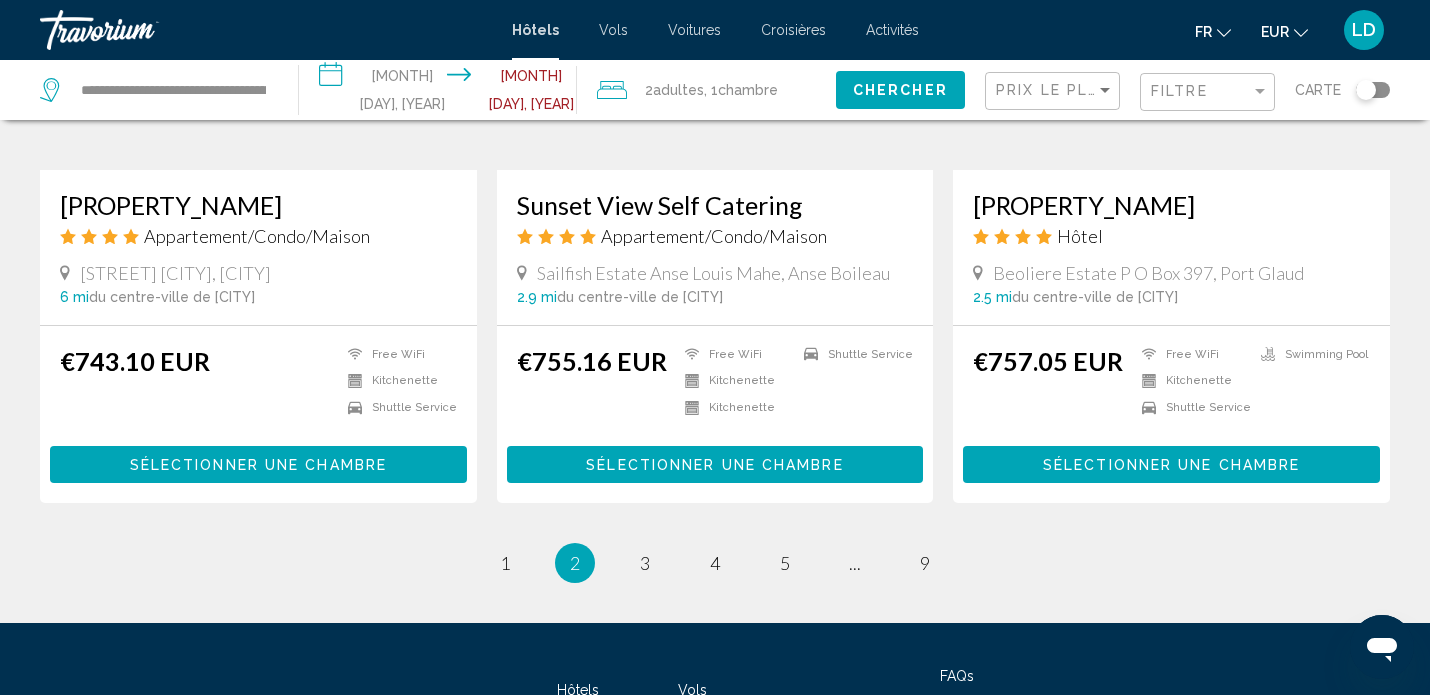 scroll, scrollTop: 2545, scrollLeft: 0, axis: vertical 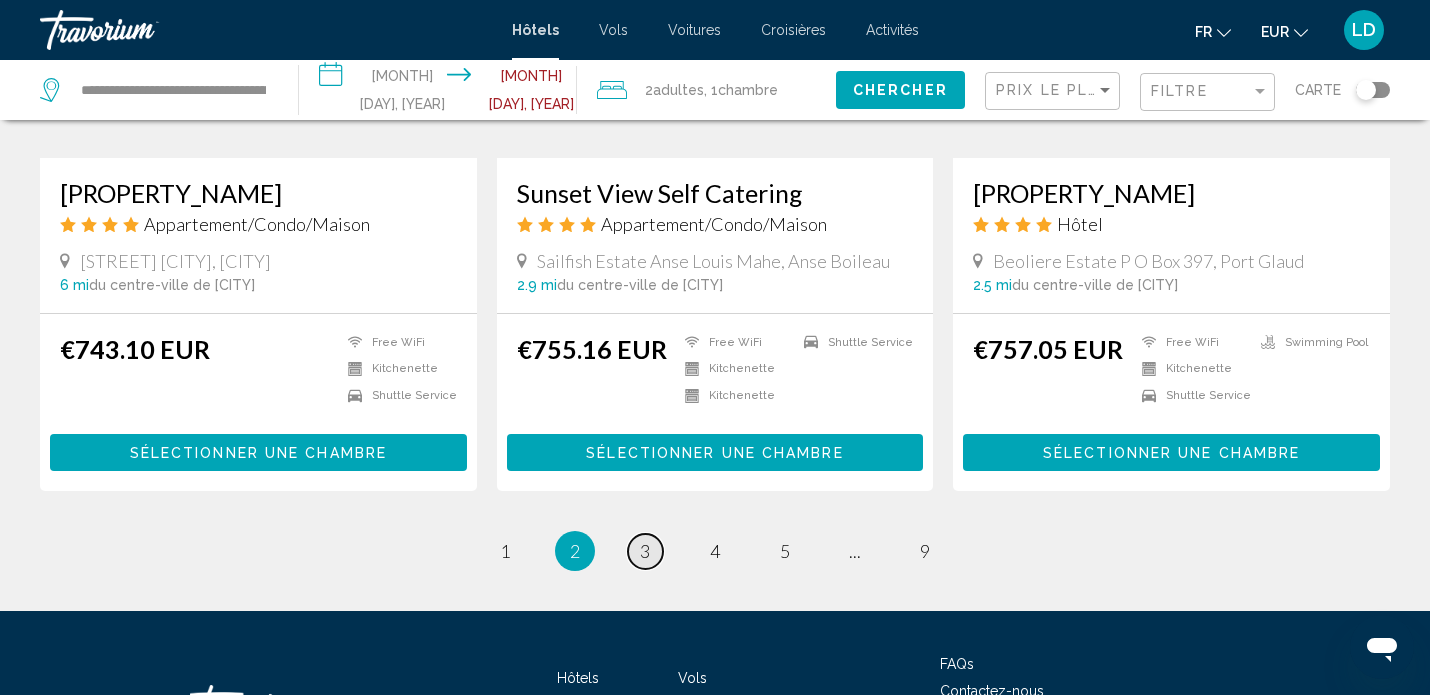 click on "page  3" at bounding box center (505, 551) 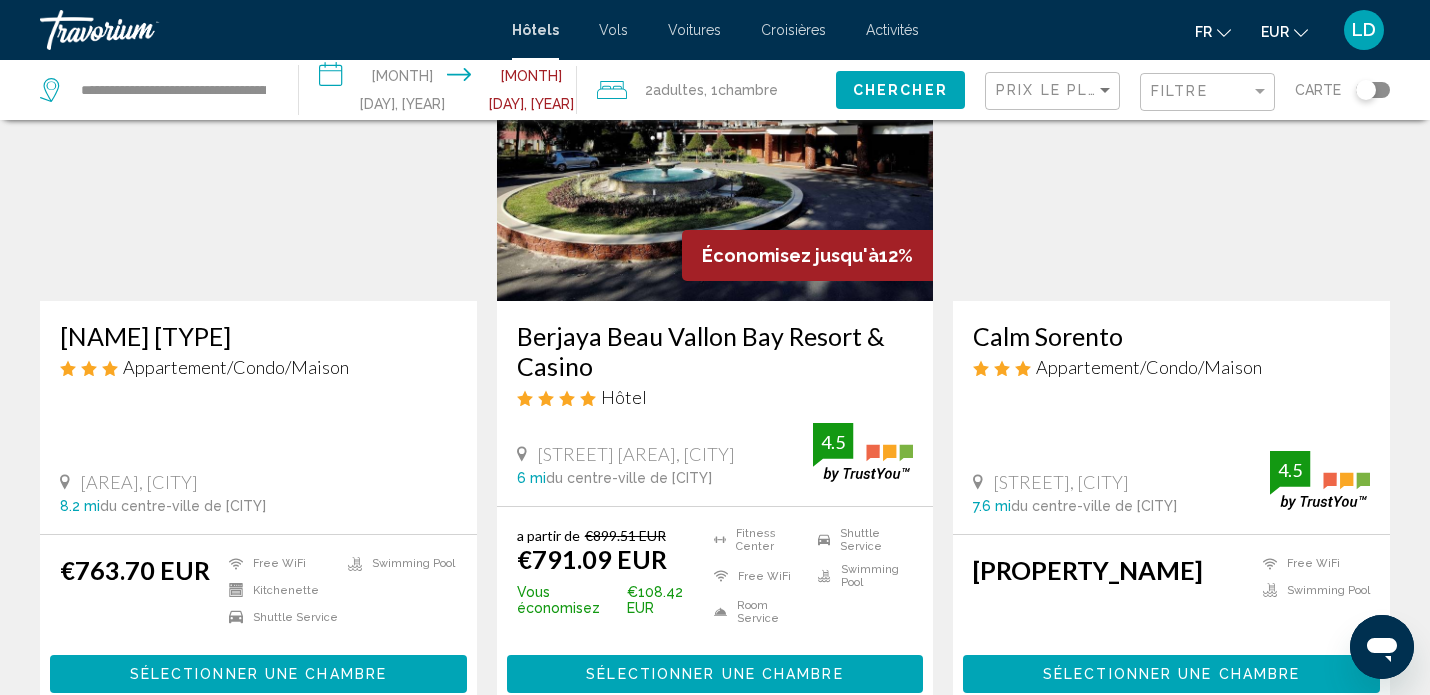 scroll, scrollTop: 226, scrollLeft: 0, axis: vertical 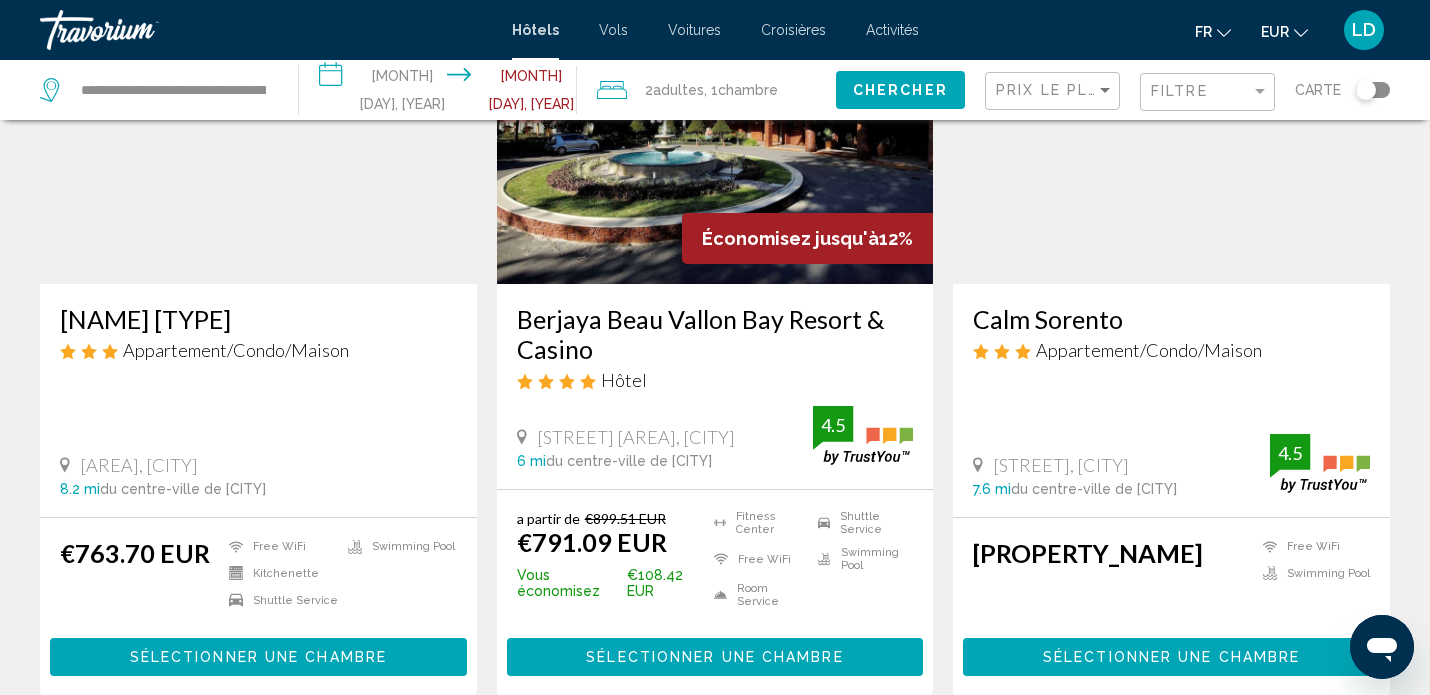 click on "Berjaya Beau Vallon Bay Resort & Casino" at bounding box center (715, 334) 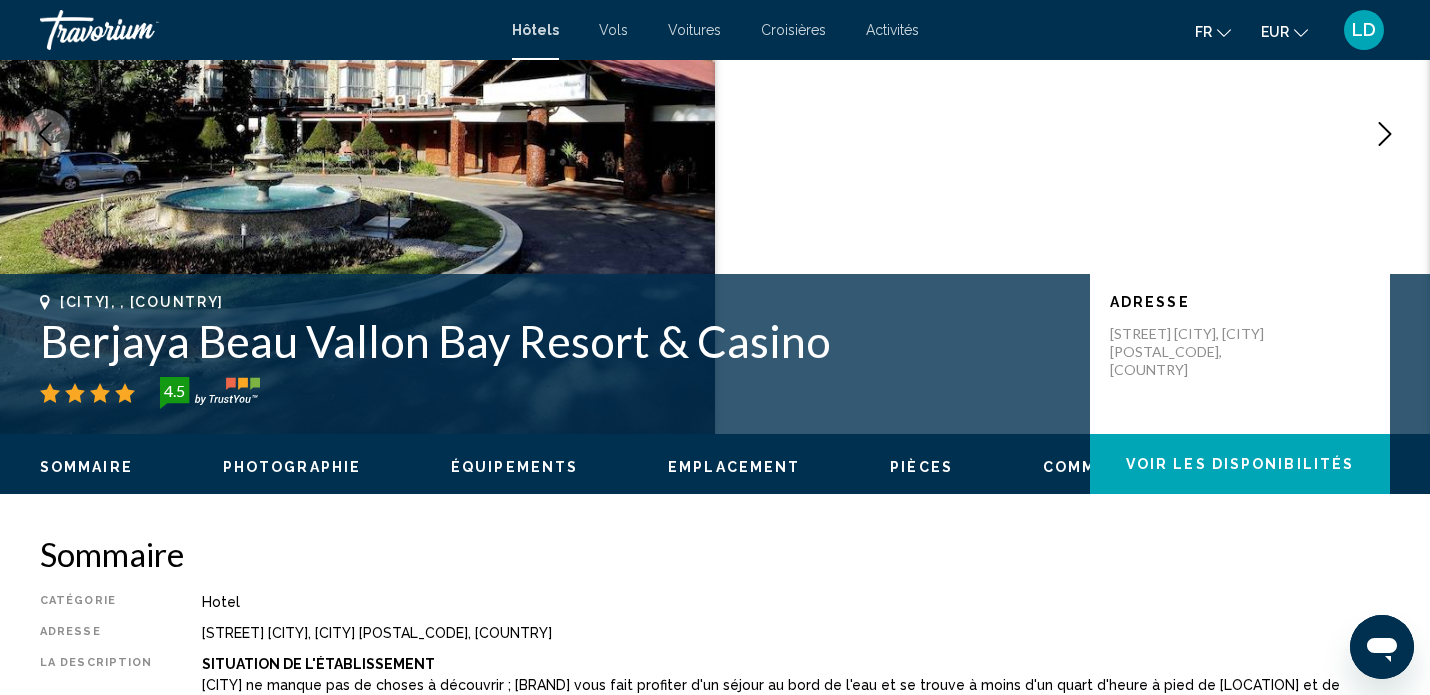 scroll, scrollTop: 0, scrollLeft: 0, axis: both 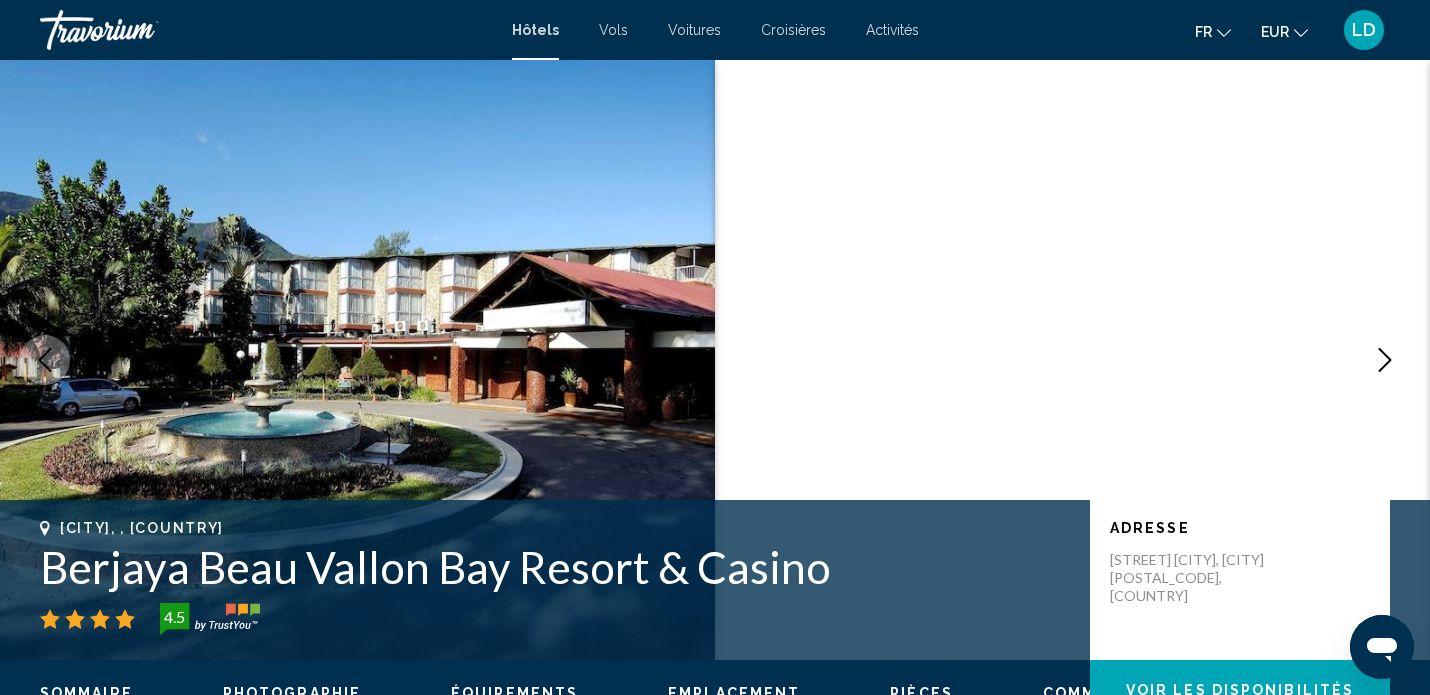 type 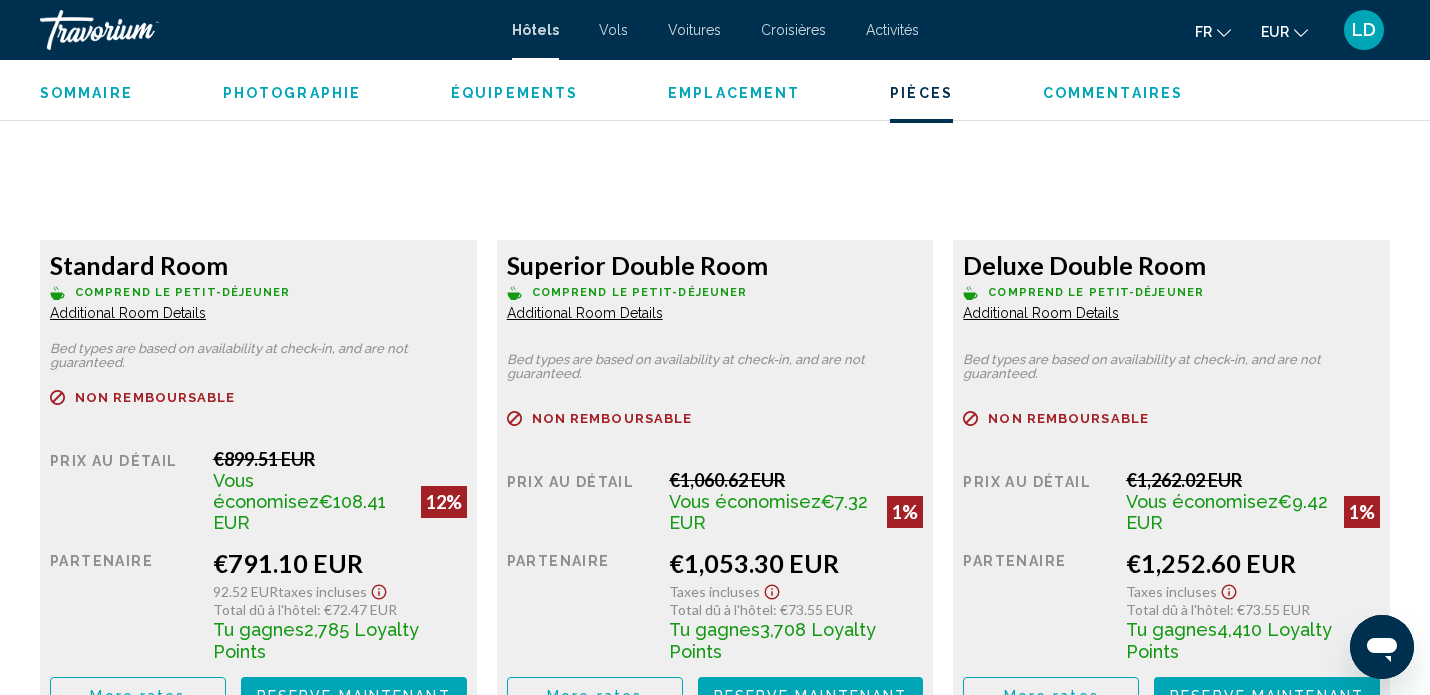 scroll, scrollTop: 2848, scrollLeft: 0, axis: vertical 